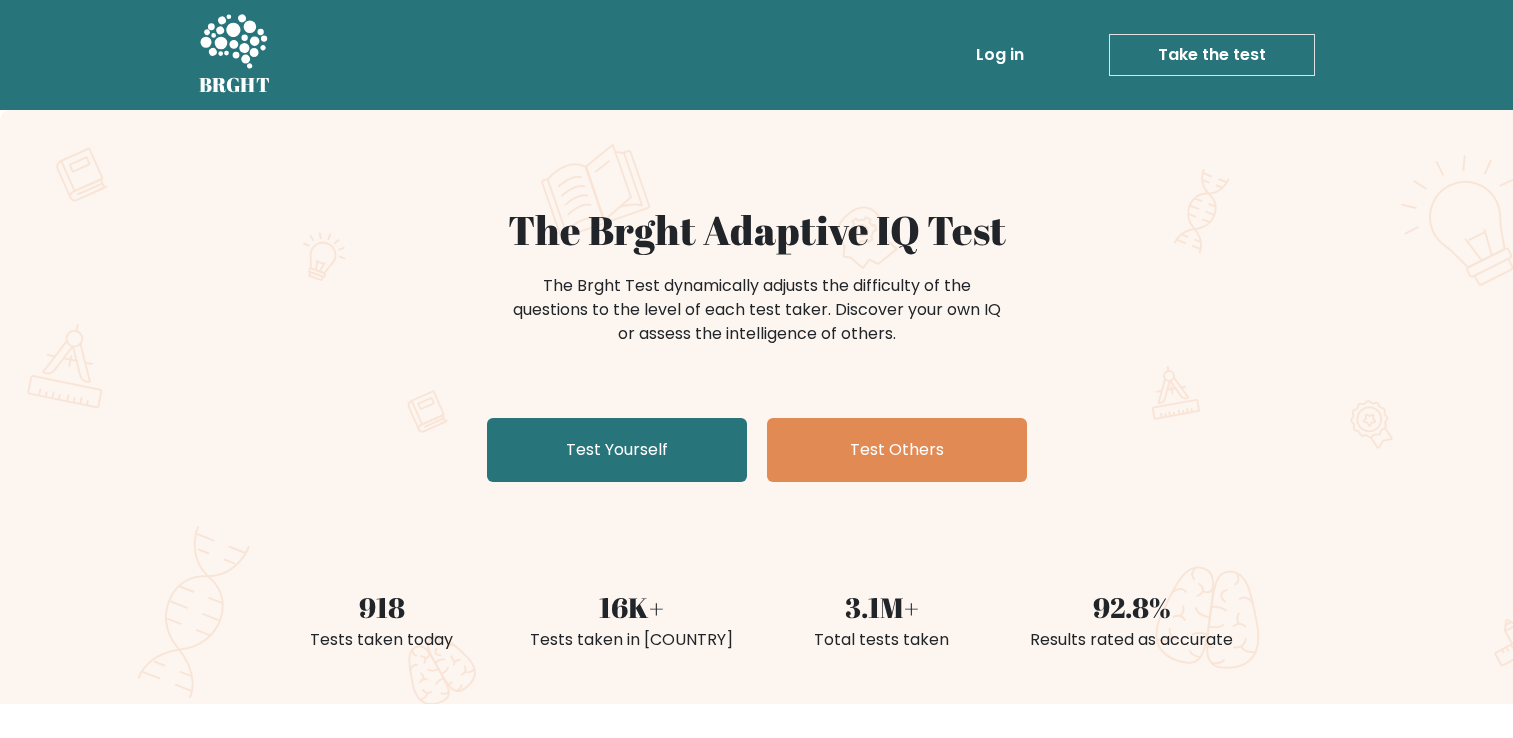 scroll, scrollTop: 0, scrollLeft: 0, axis: both 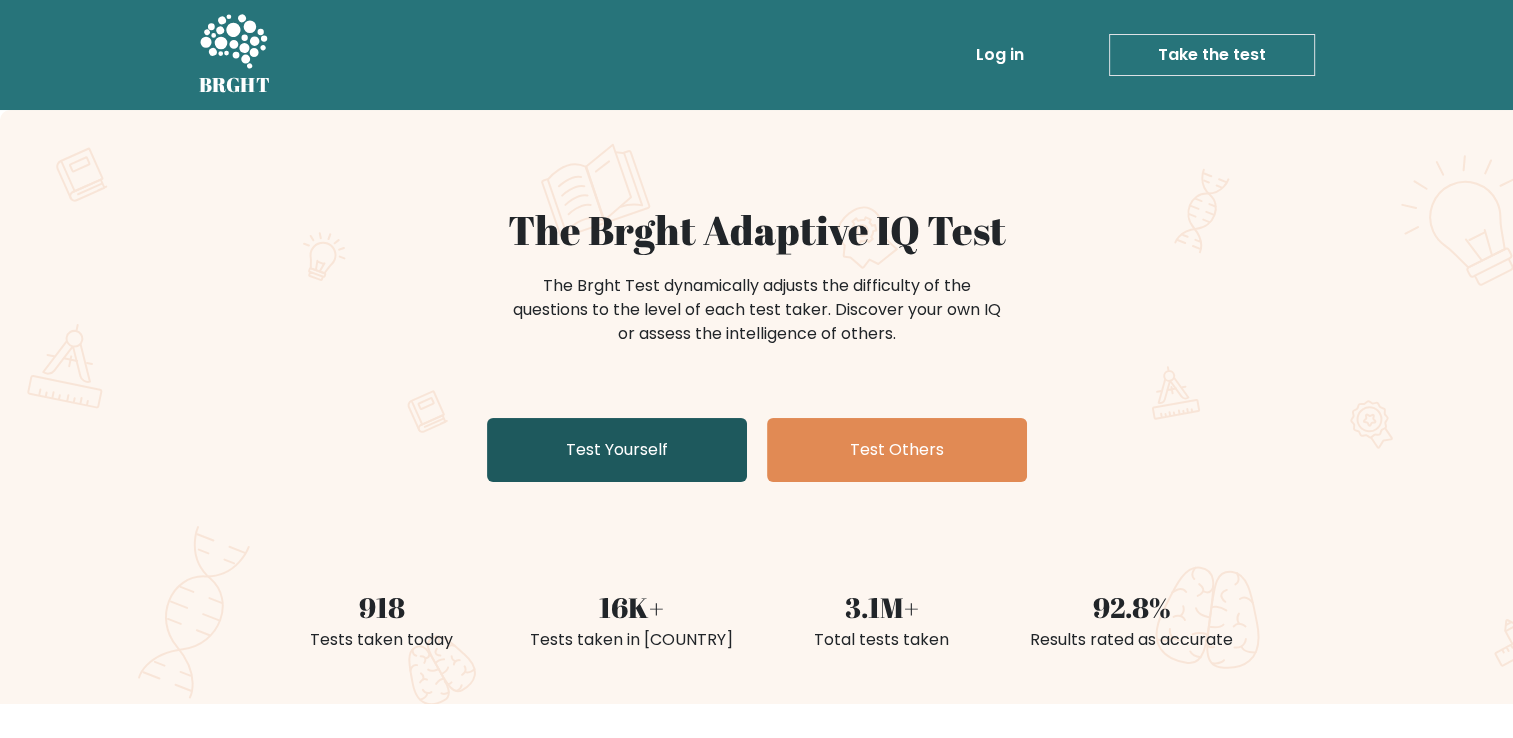 click on "Test Yourself" at bounding box center (617, 450) 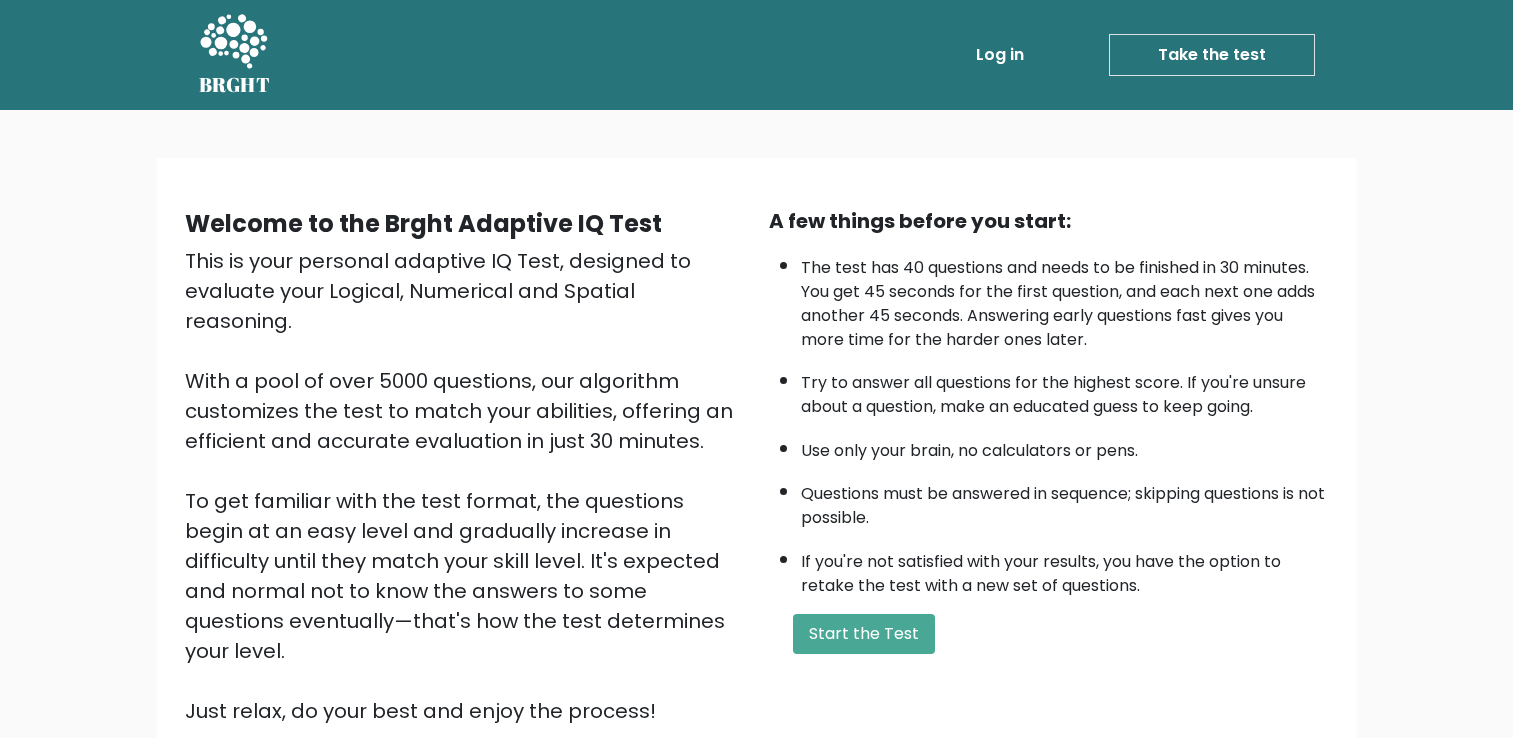 scroll, scrollTop: 0, scrollLeft: 0, axis: both 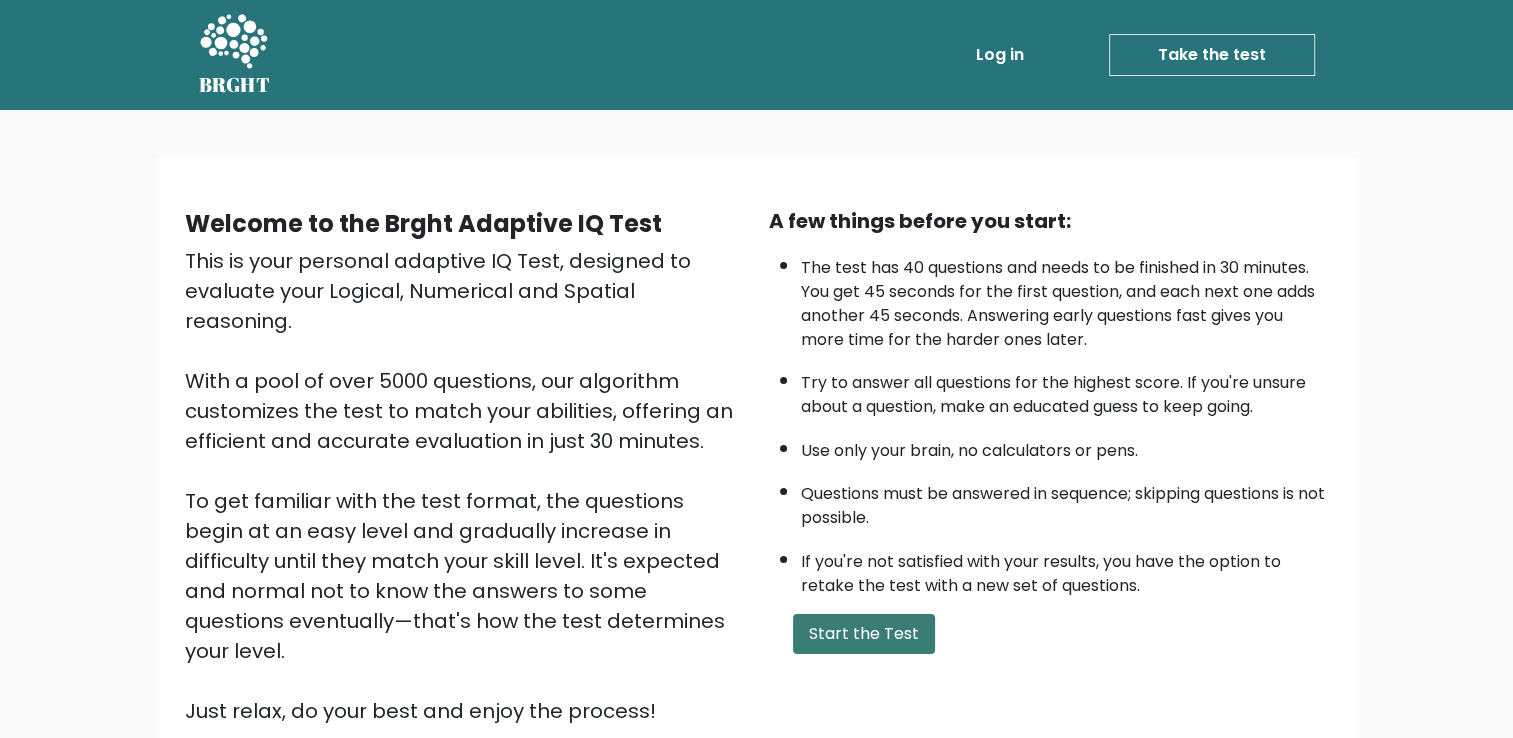 click on "Start the Test" at bounding box center [864, 634] 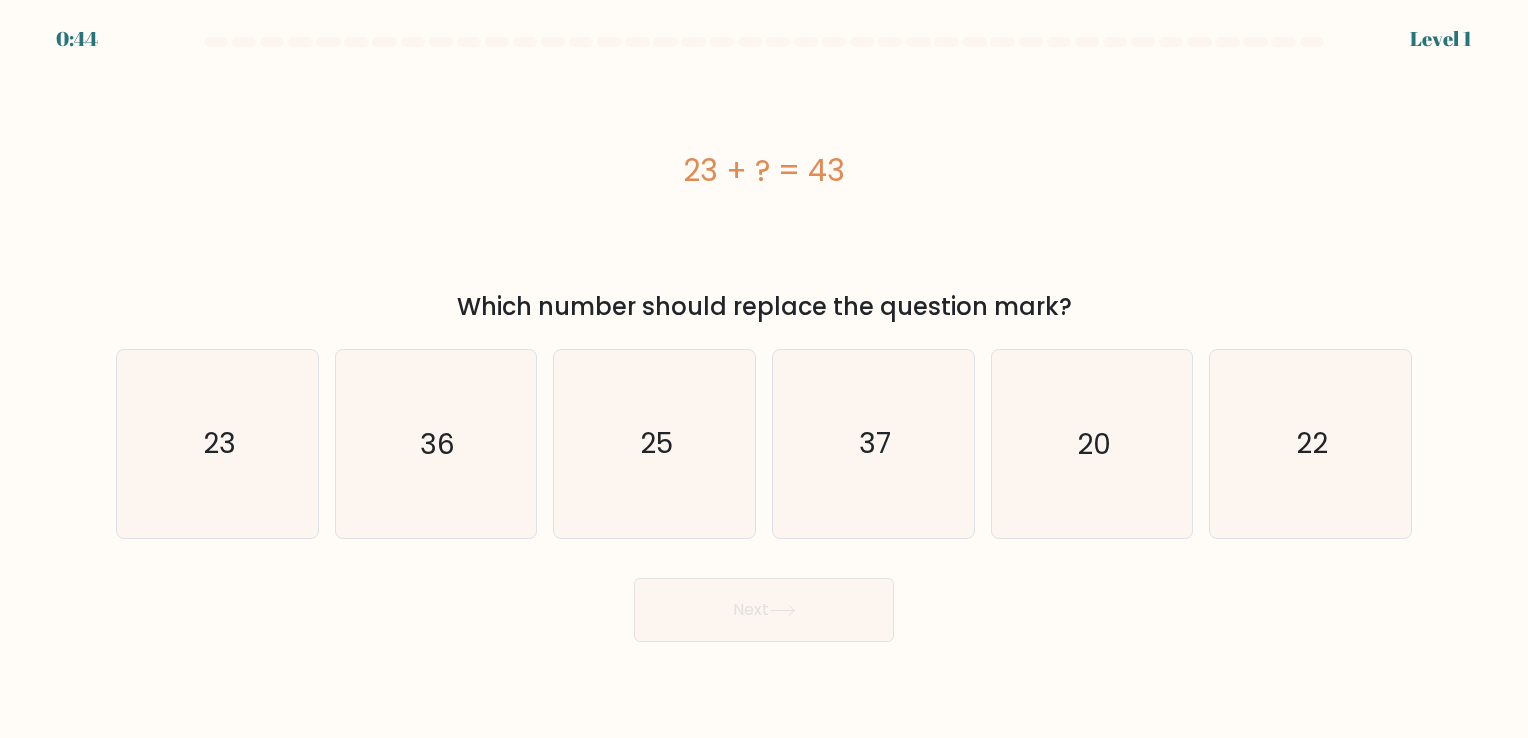 scroll, scrollTop: 0, scrollLeft: 0, axis: both 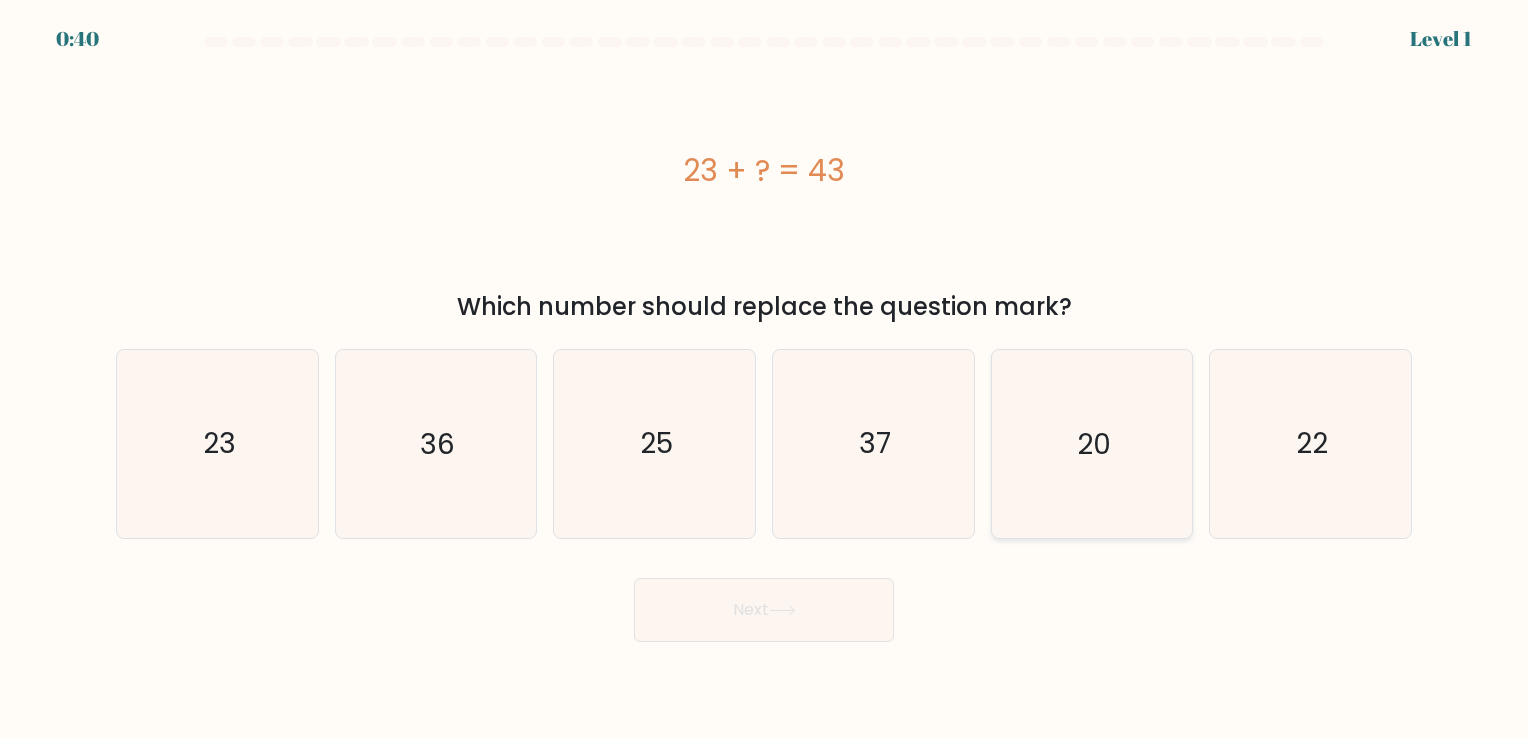 click on "20" 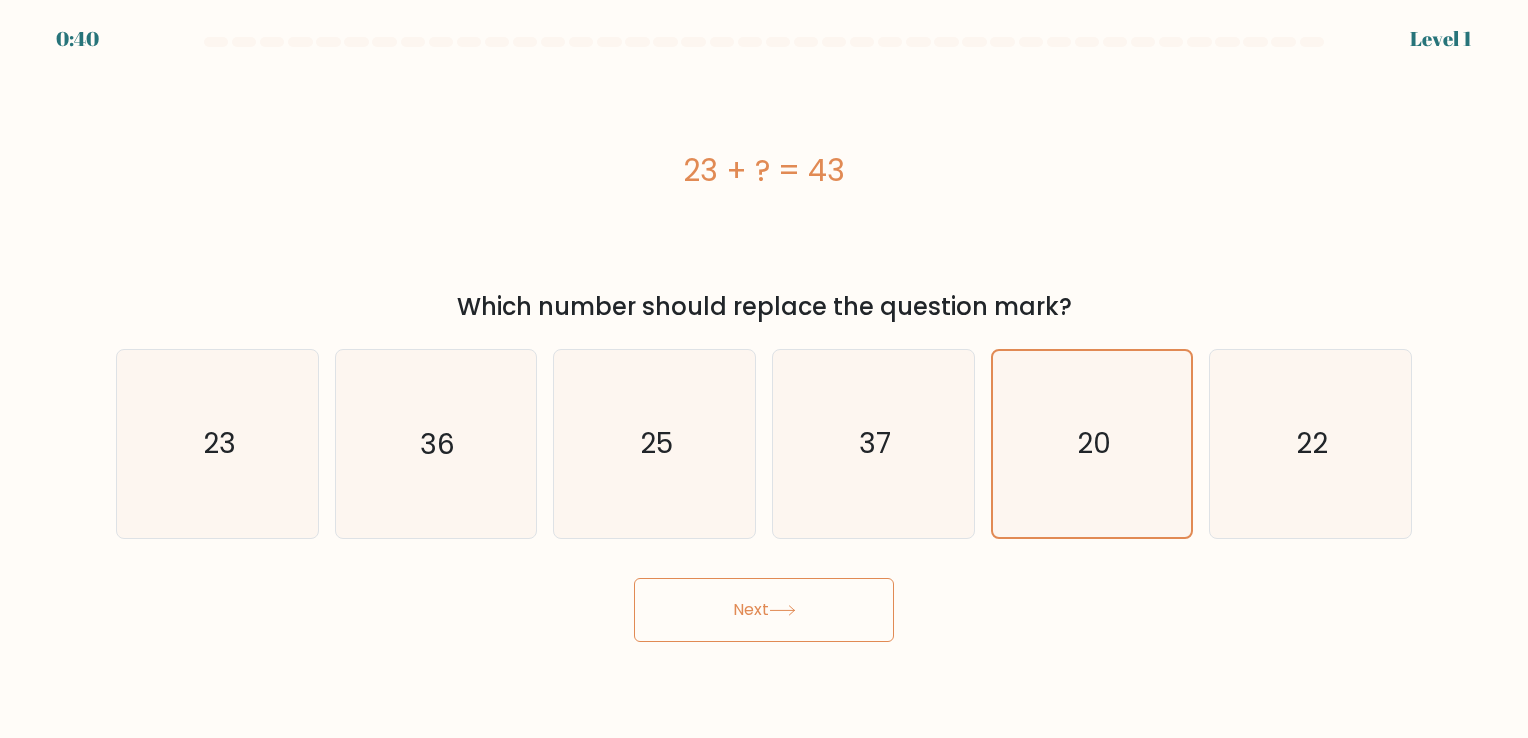 click on "Next" at bounding box center [764, 610] 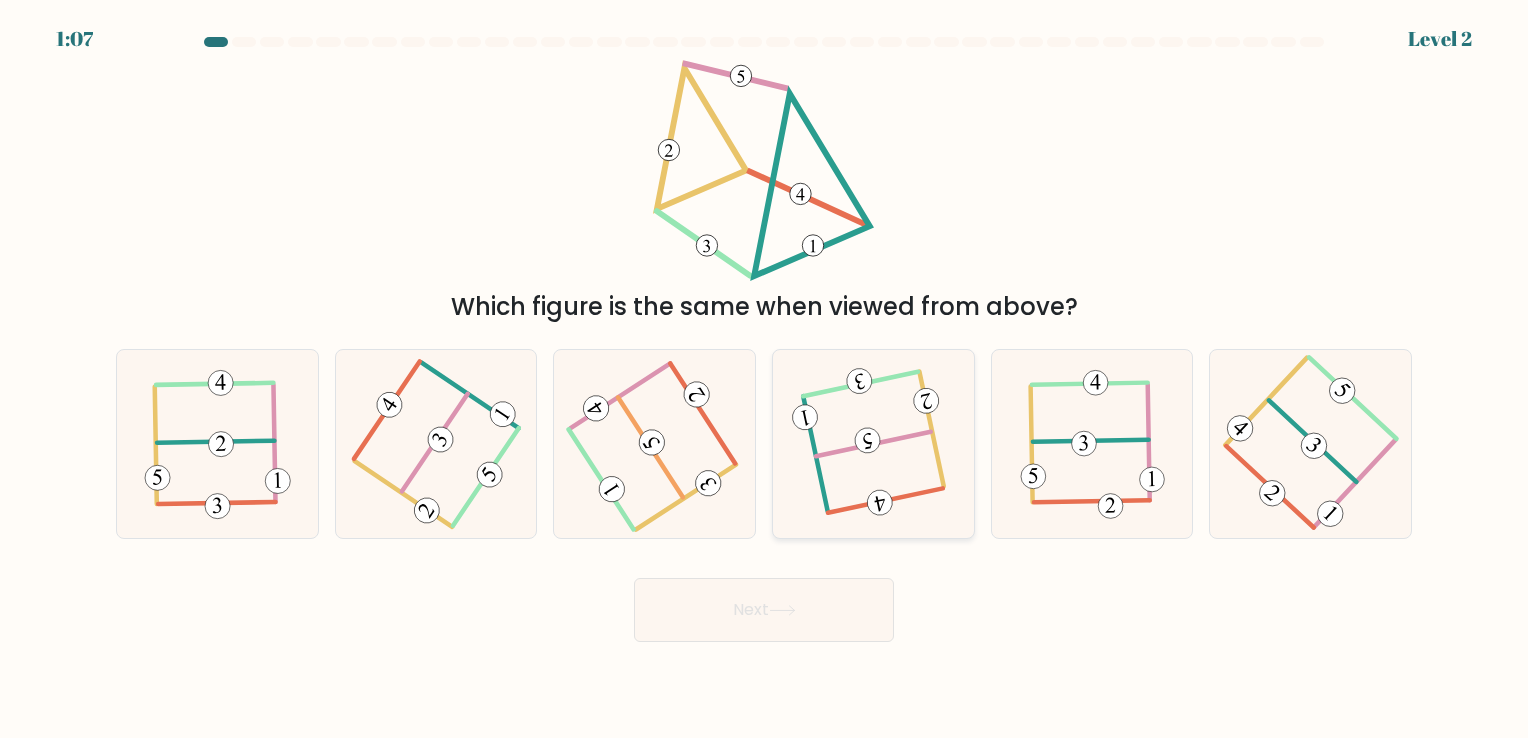 click 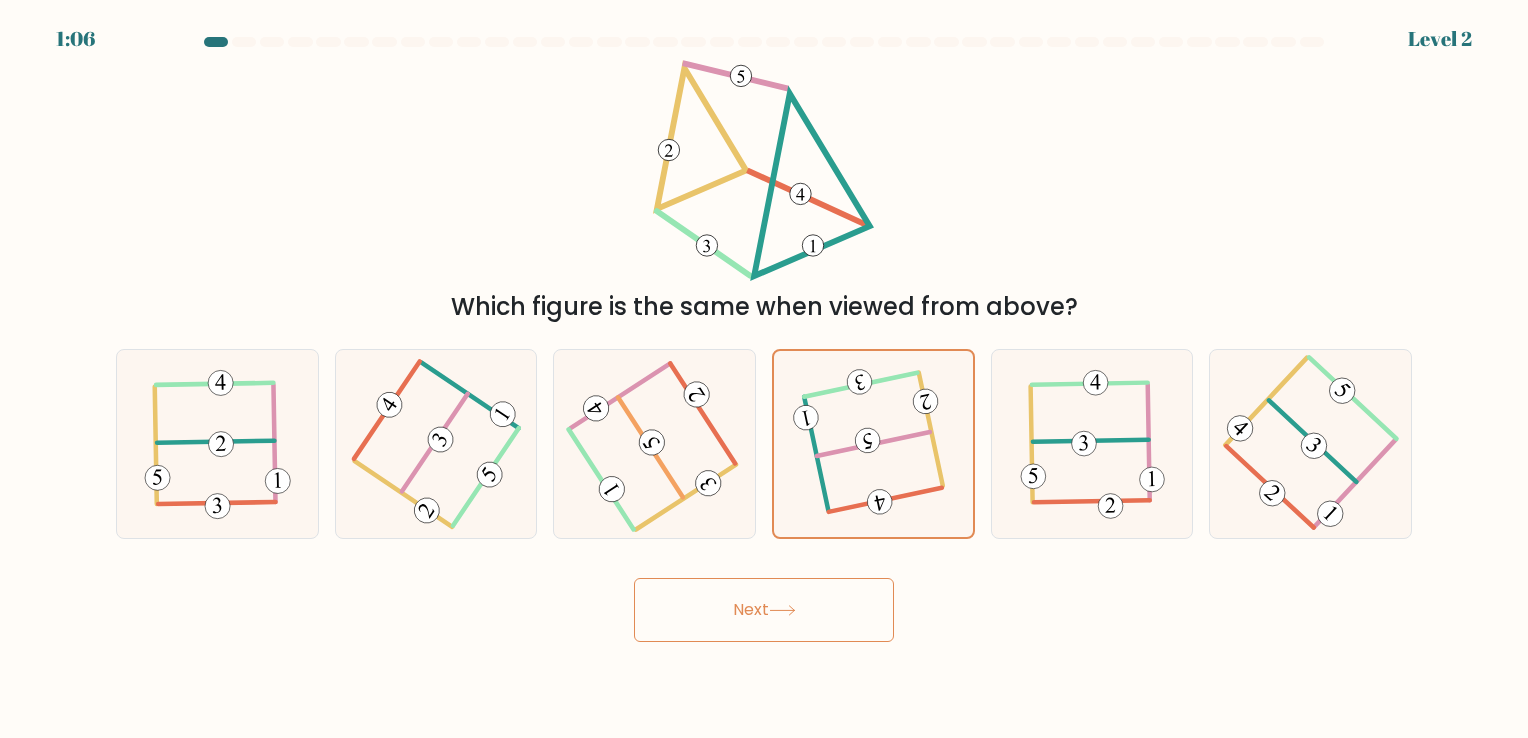 click on "Next" at bounding box center (764, 610) 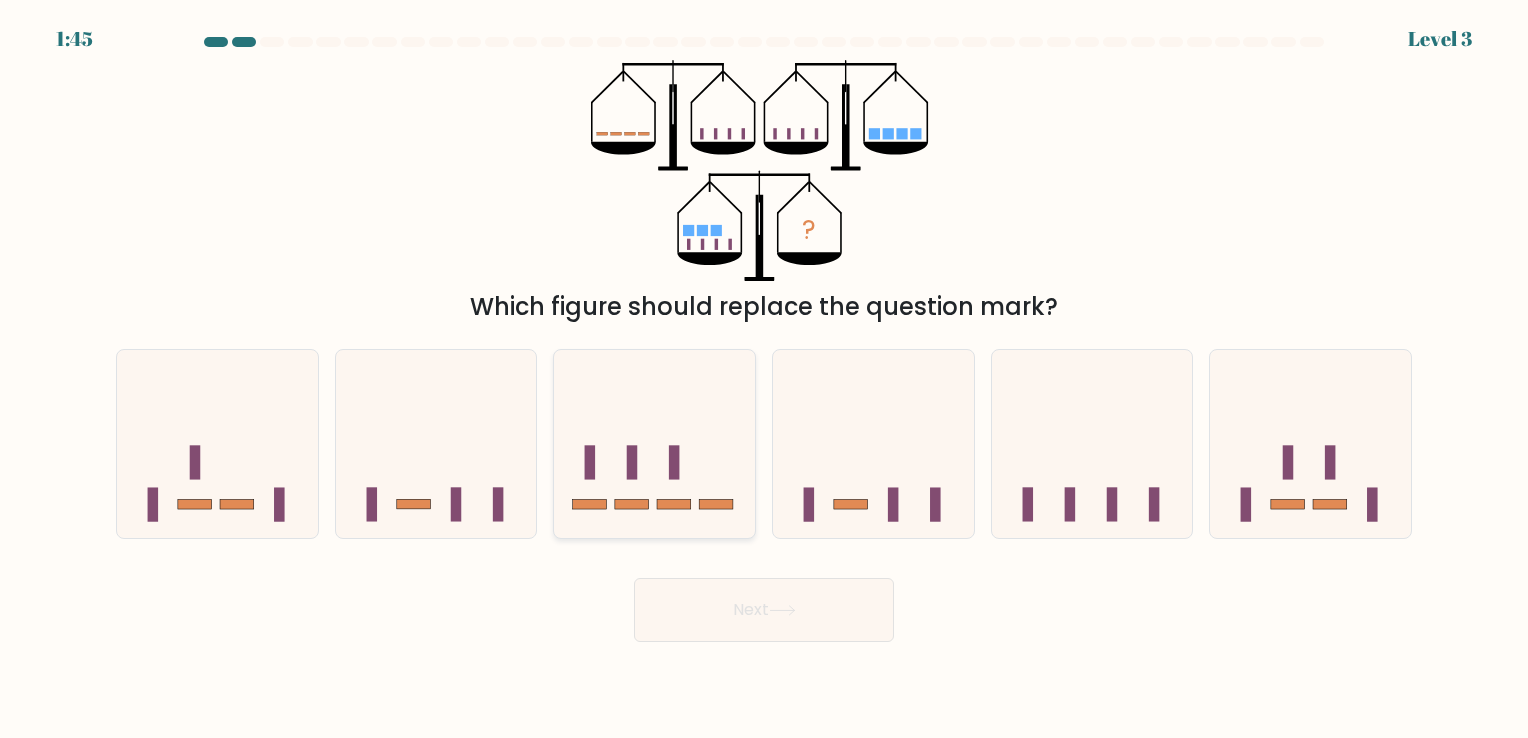 click 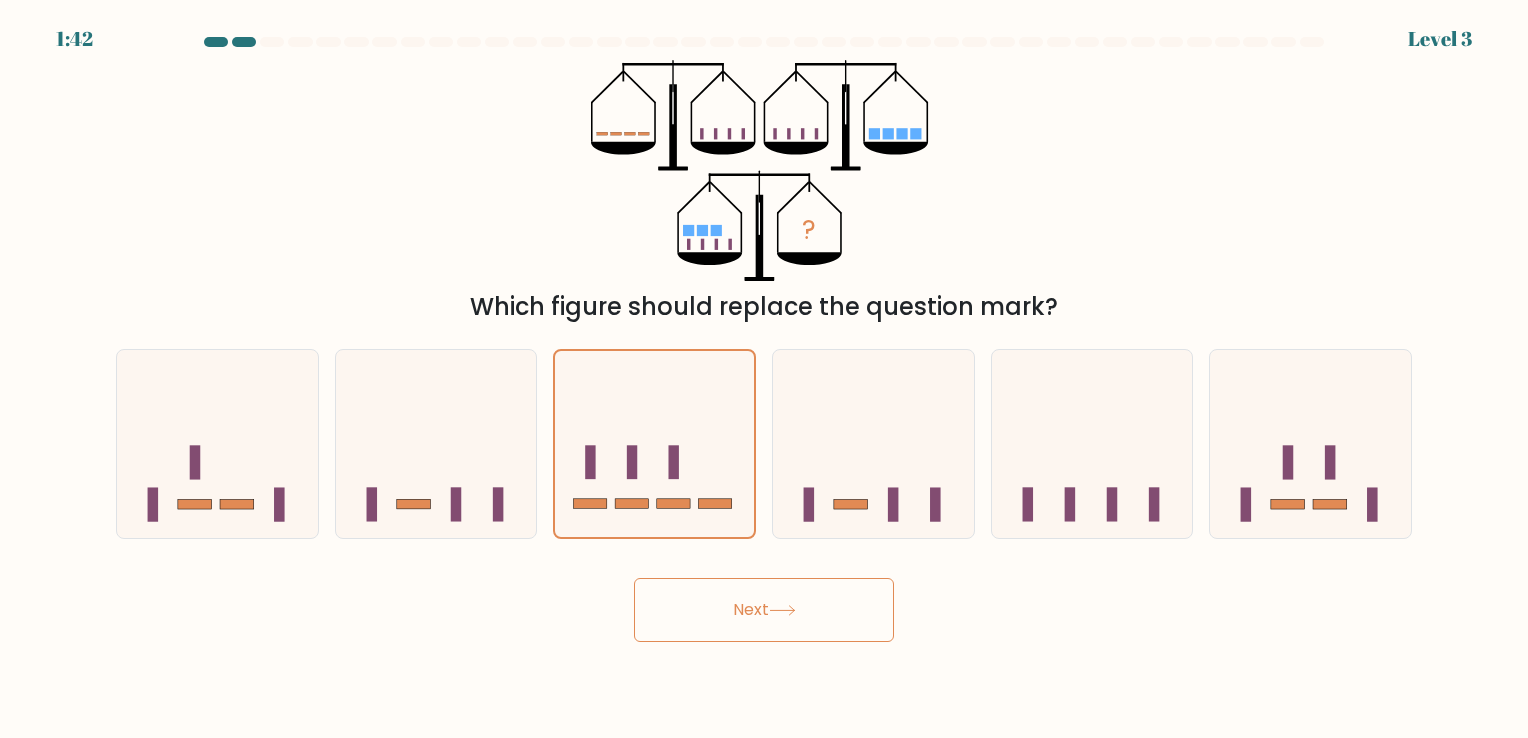 click on "Next" at bounding box center (764, 610) 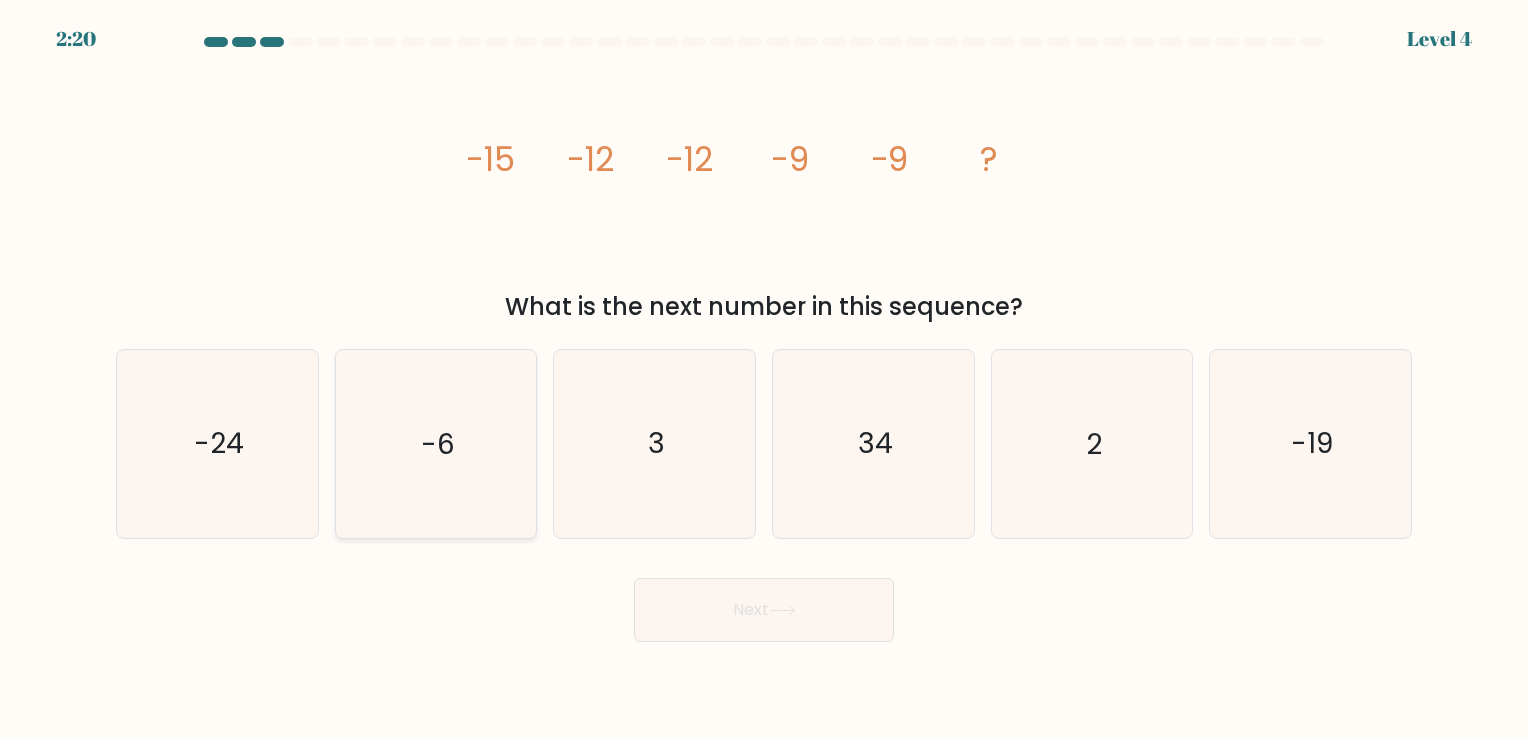 click on "-6" 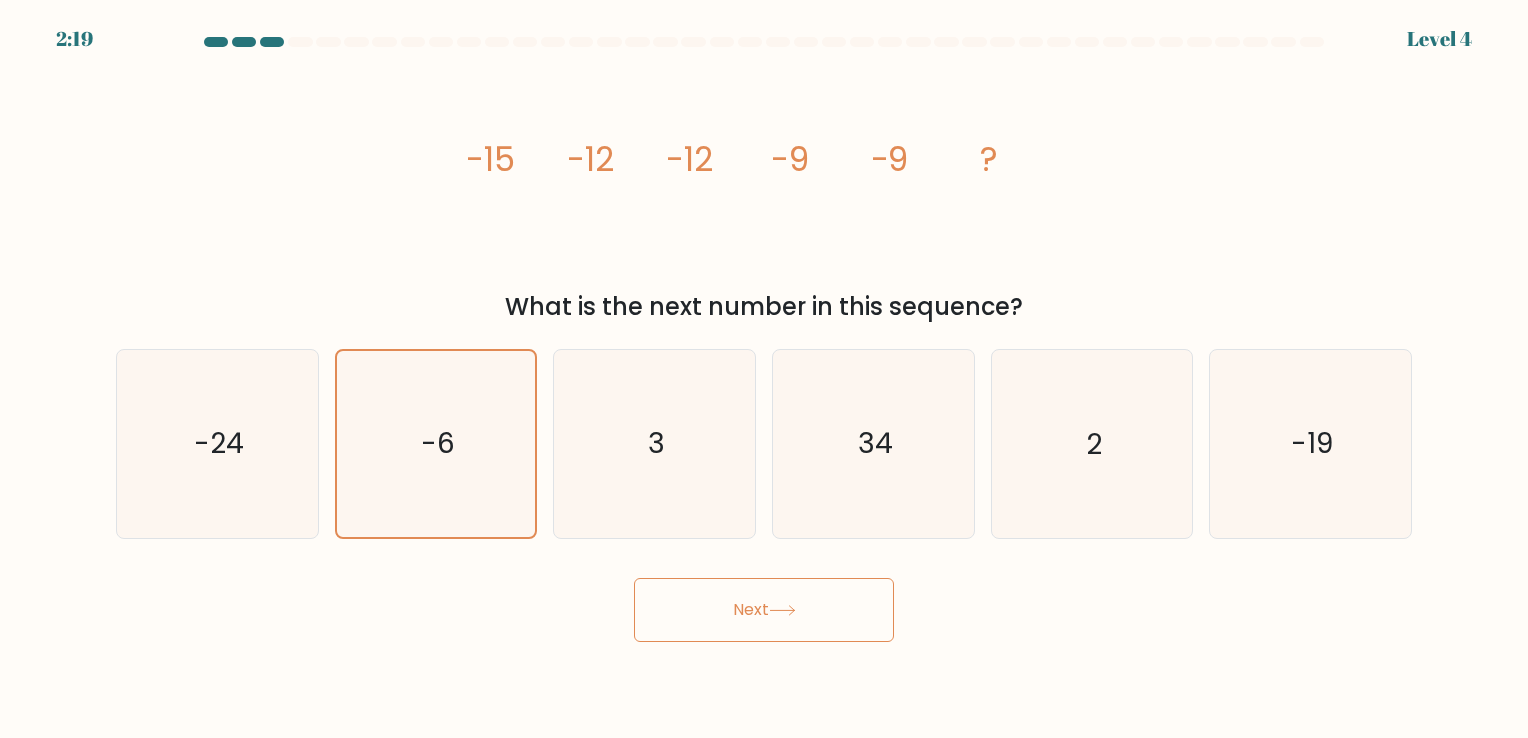 click on "Next" at bounding box center [764, 610] 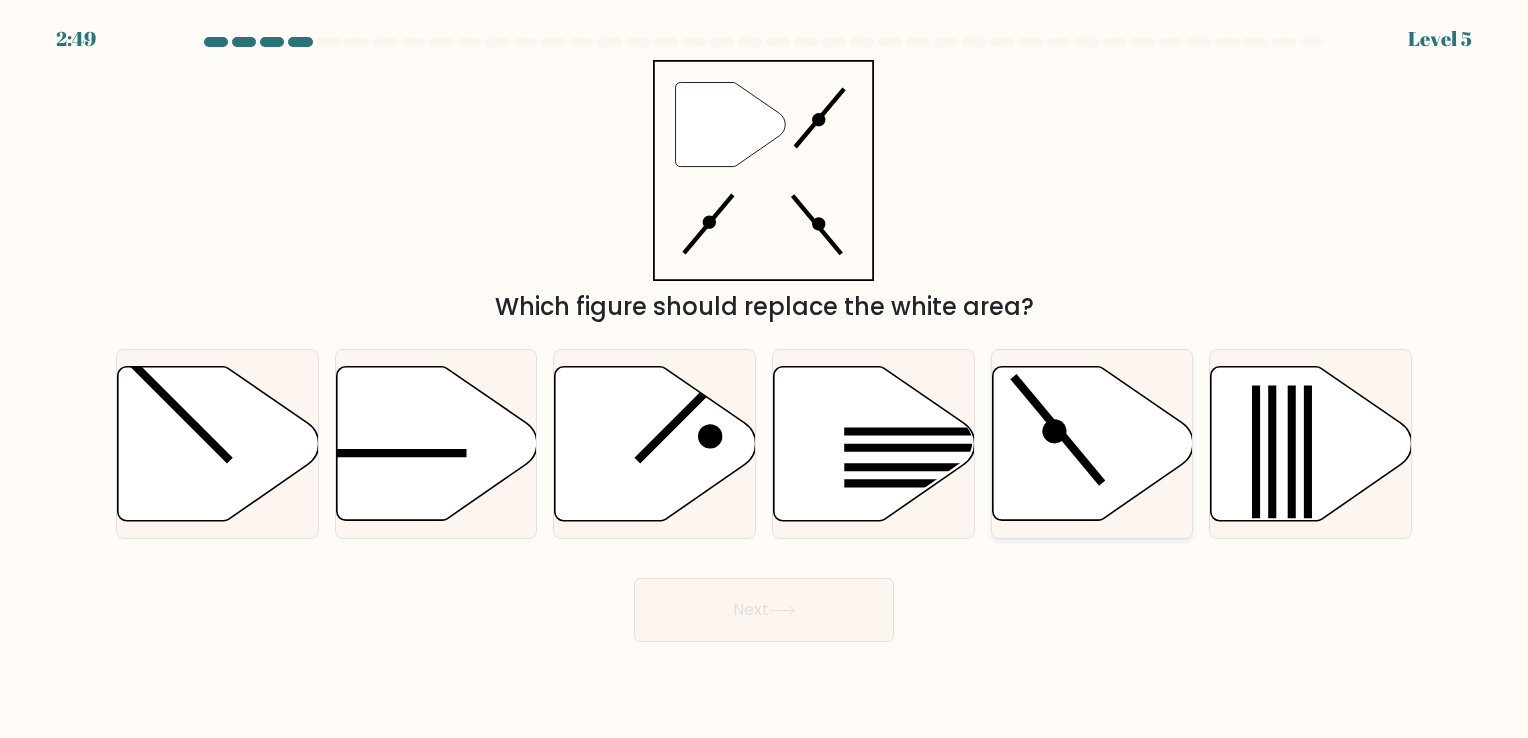 click 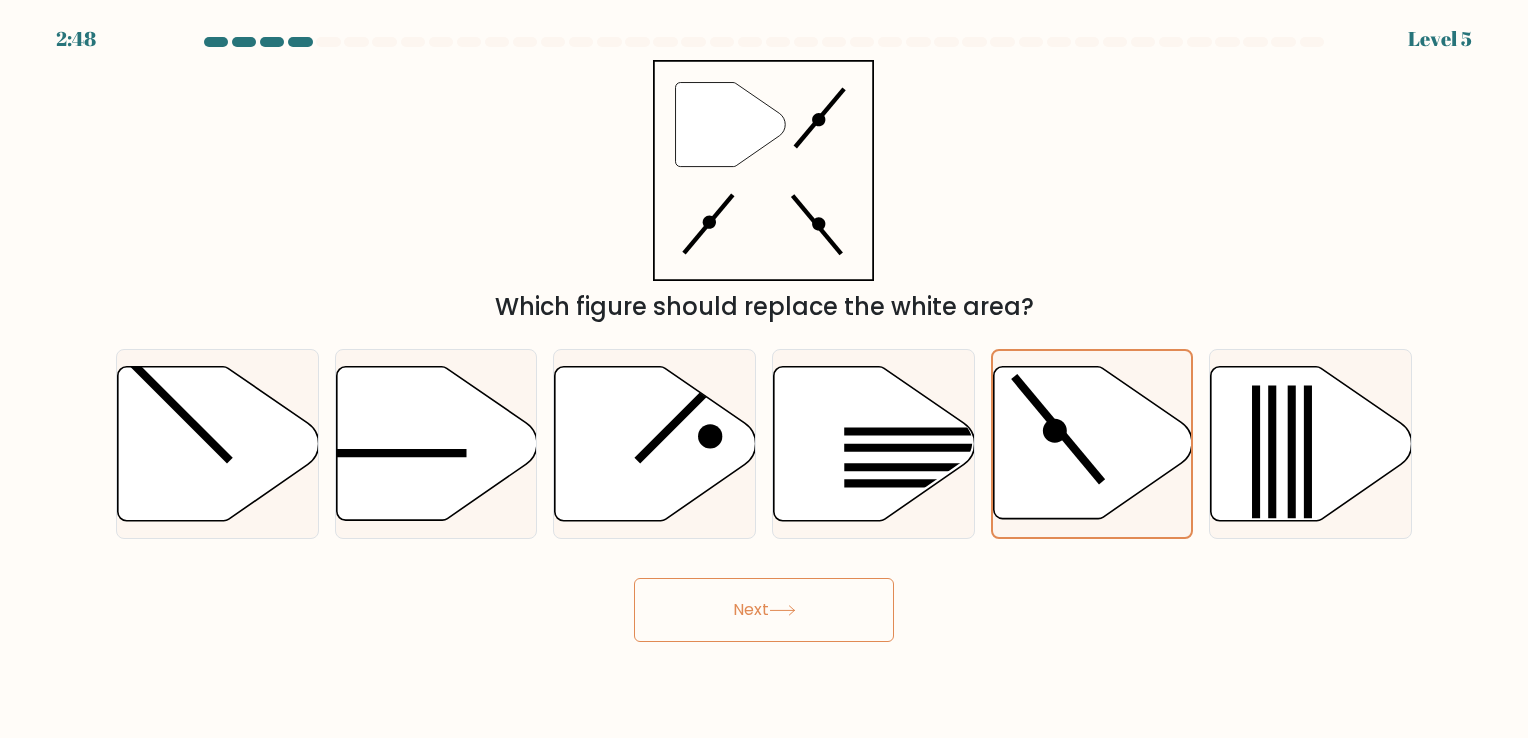 click on "Next" at bounding box center (764, 610) 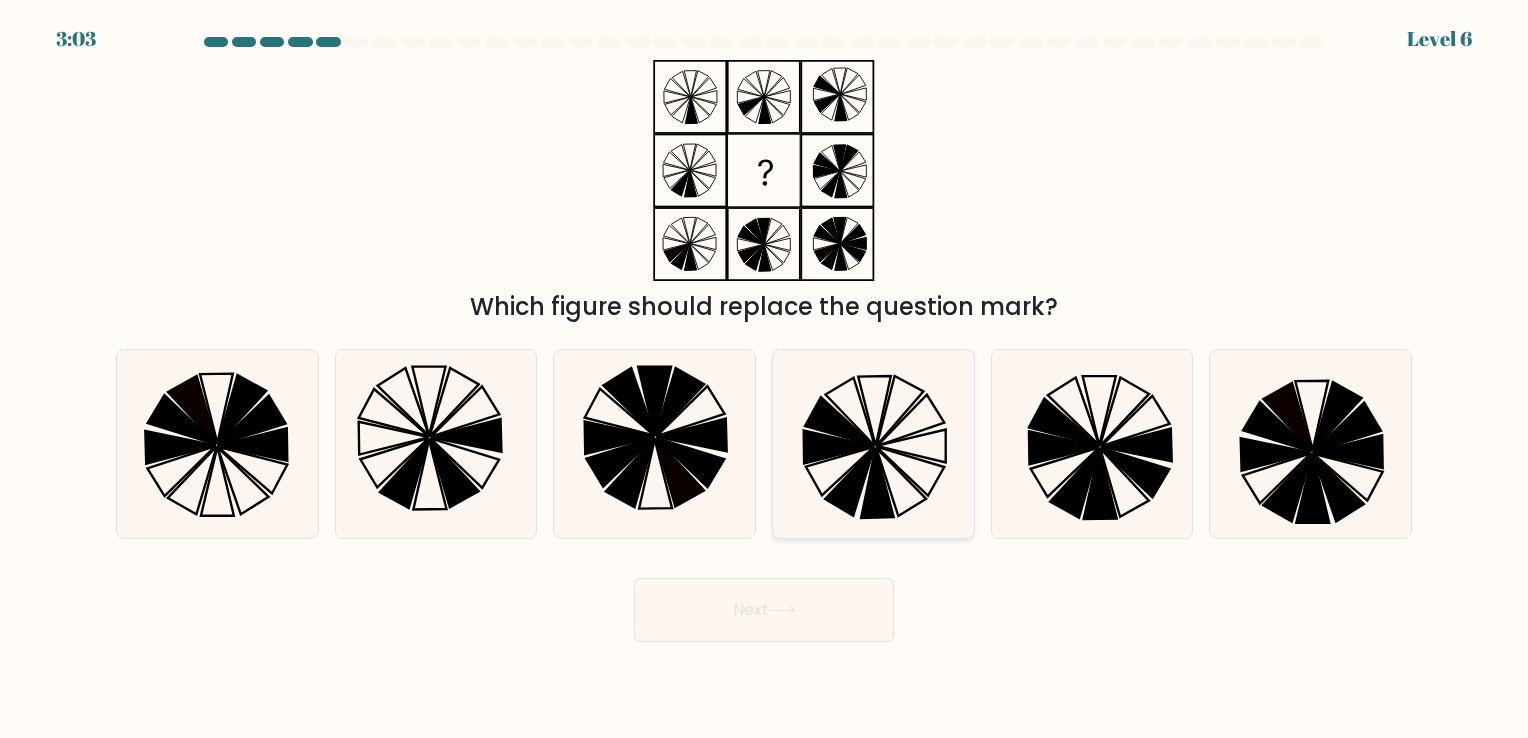 click 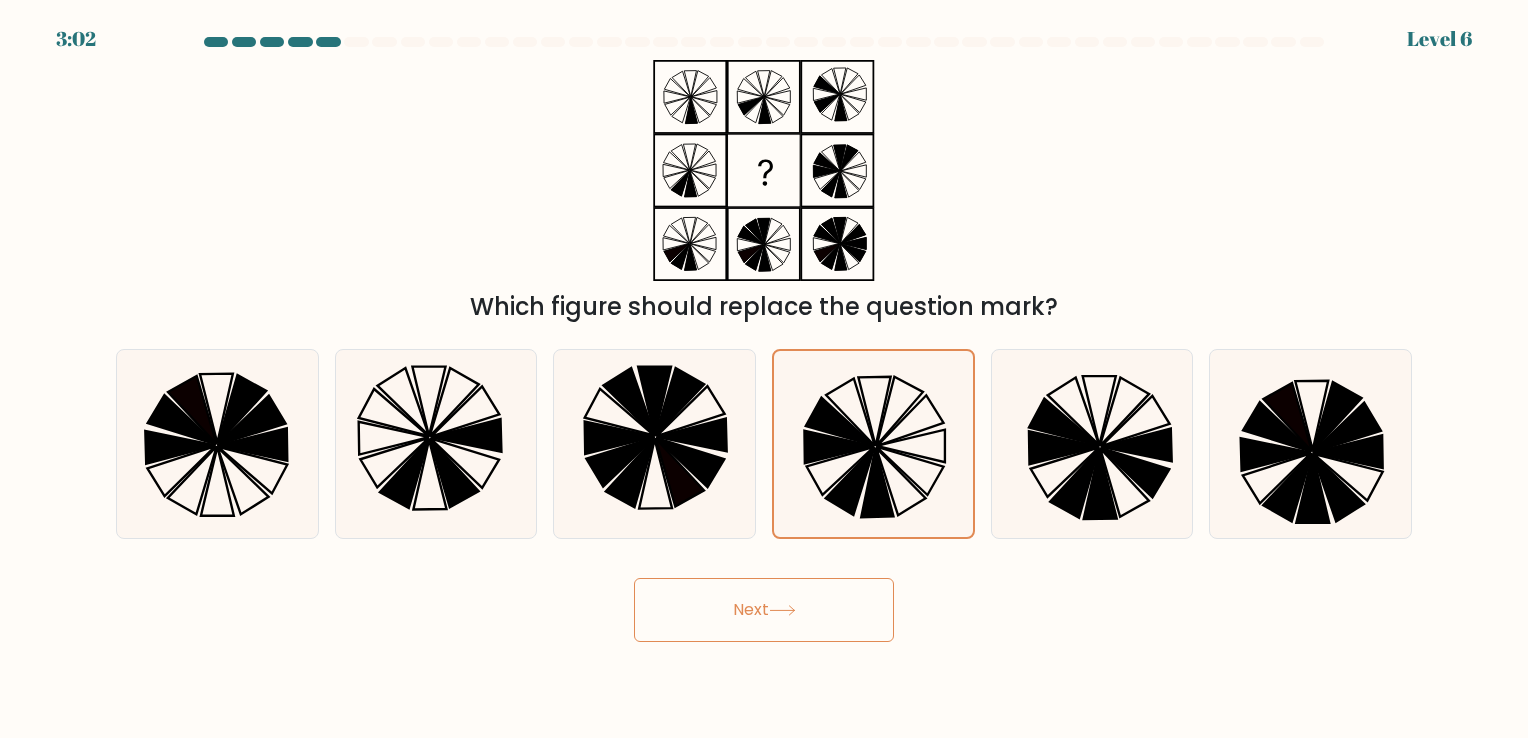 click on "Next" at bounding box center [764, 610] 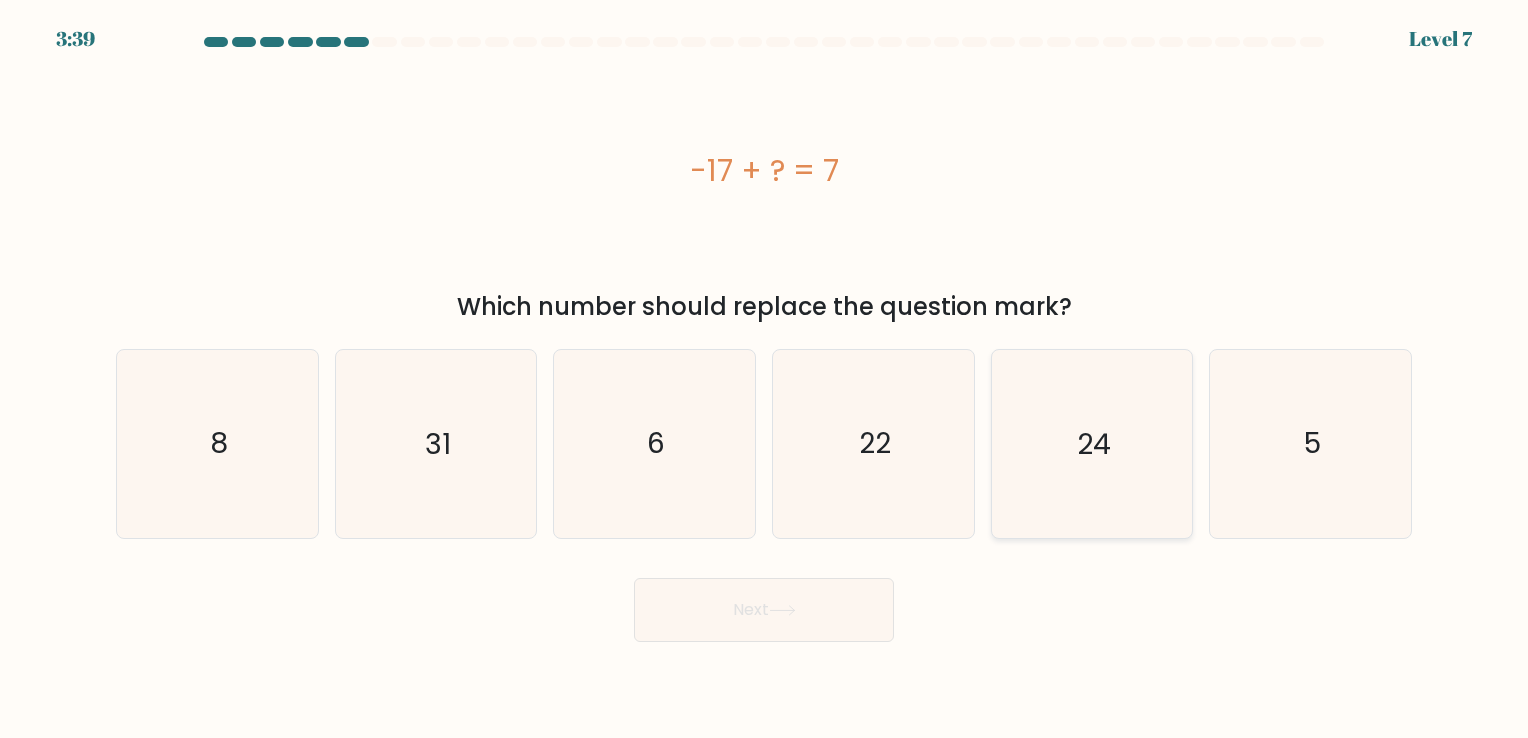 click on "24" 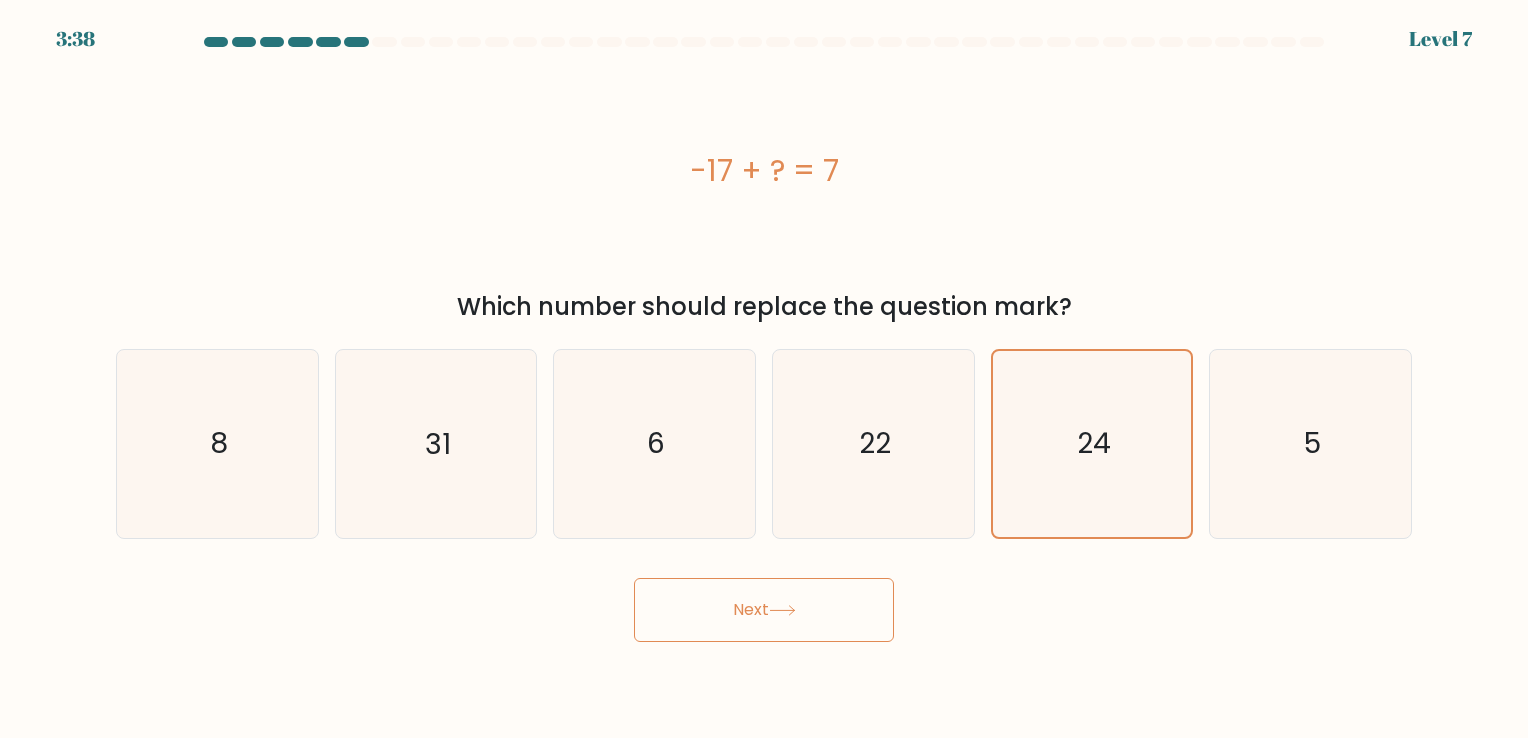 click on "Next" at bounding box center [764, 610] 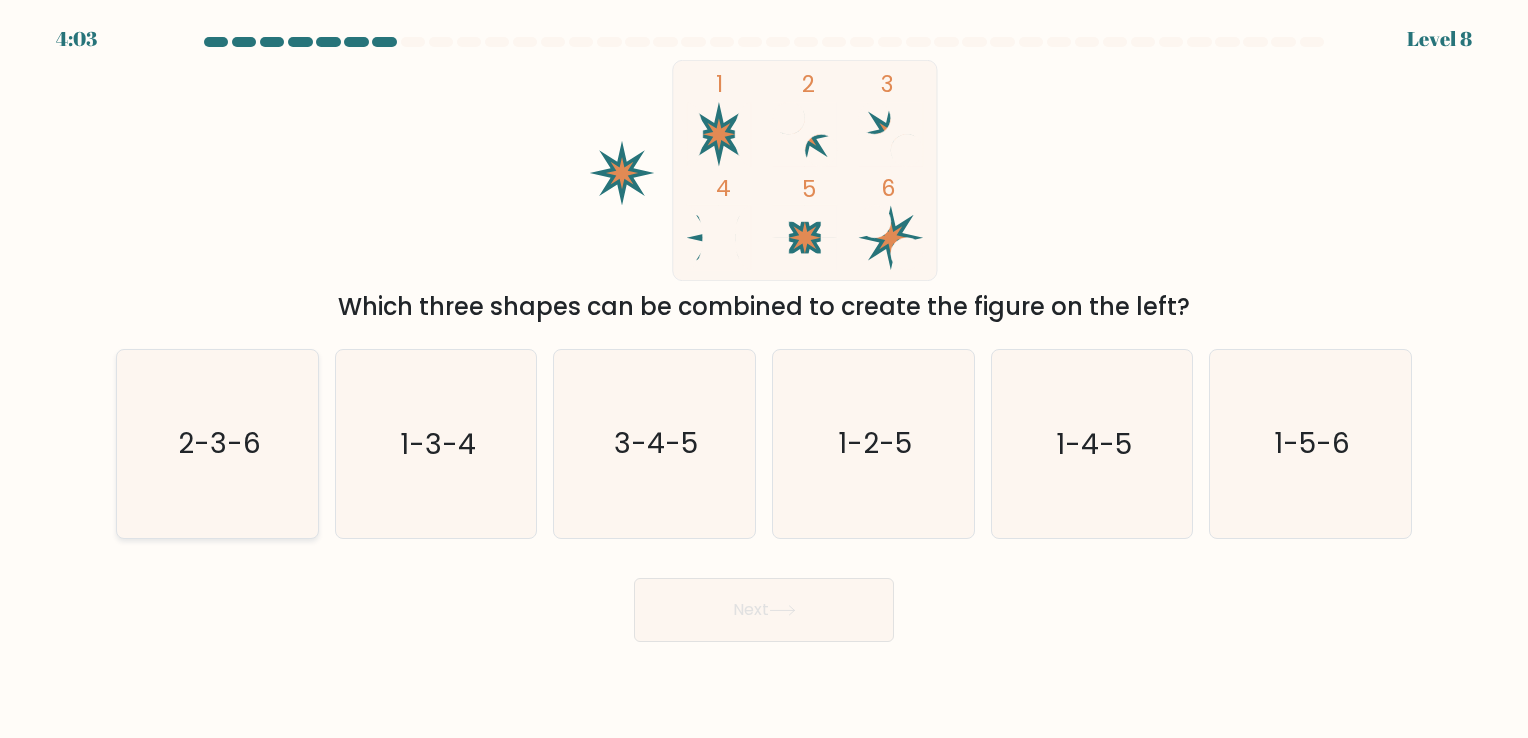click on "2-3-6" 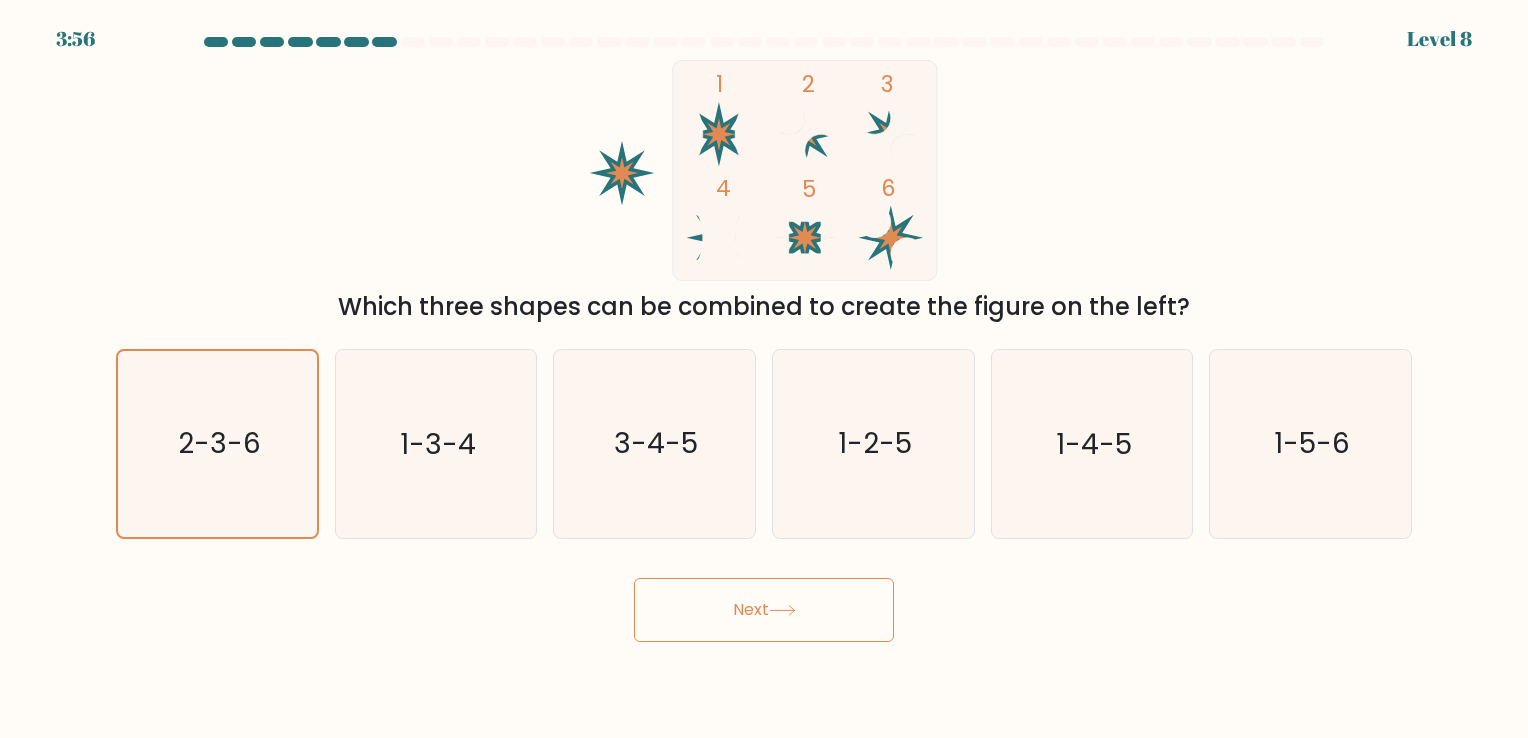 click on "Next" at bounding box center [764, 610] 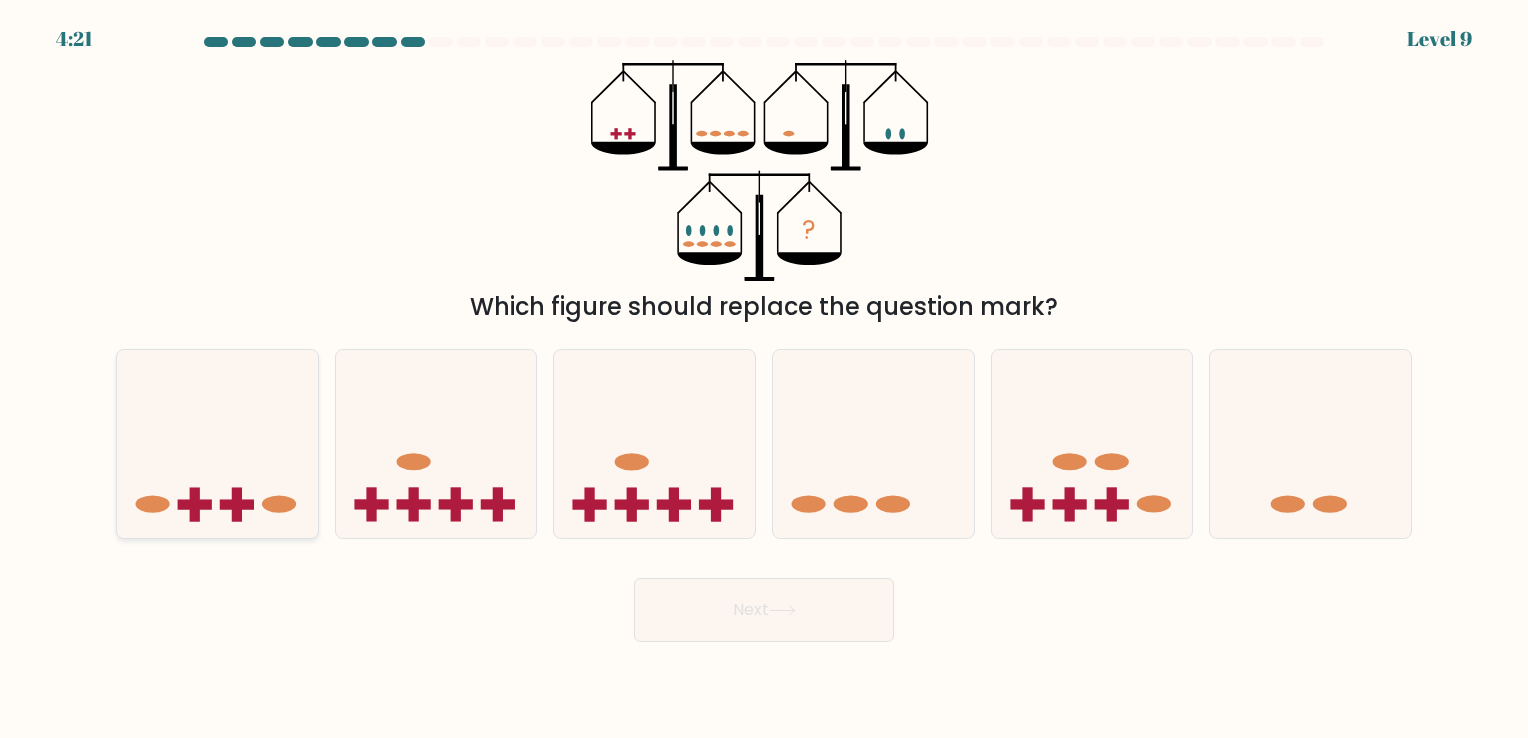 click 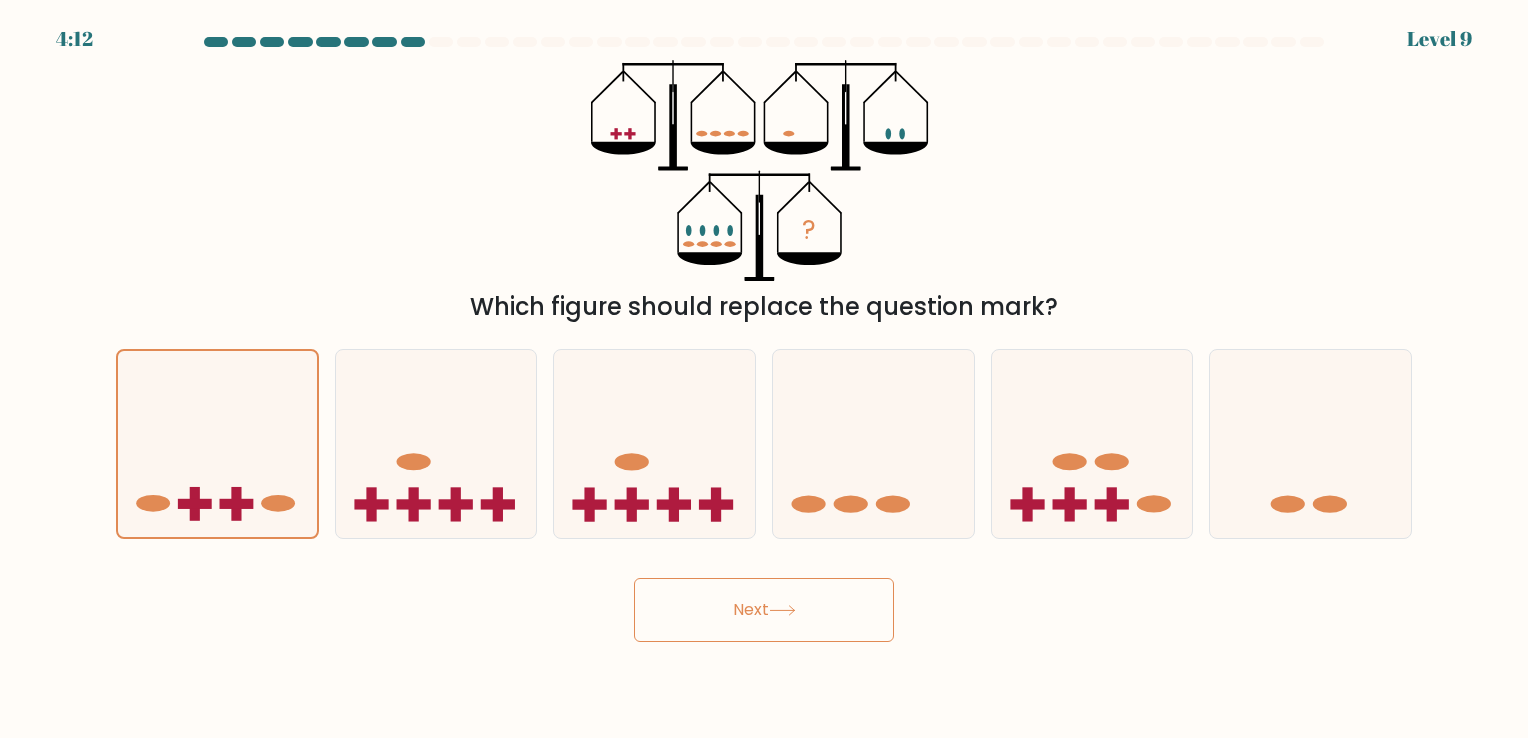 click on "Next" at bounding box center [764, 610] 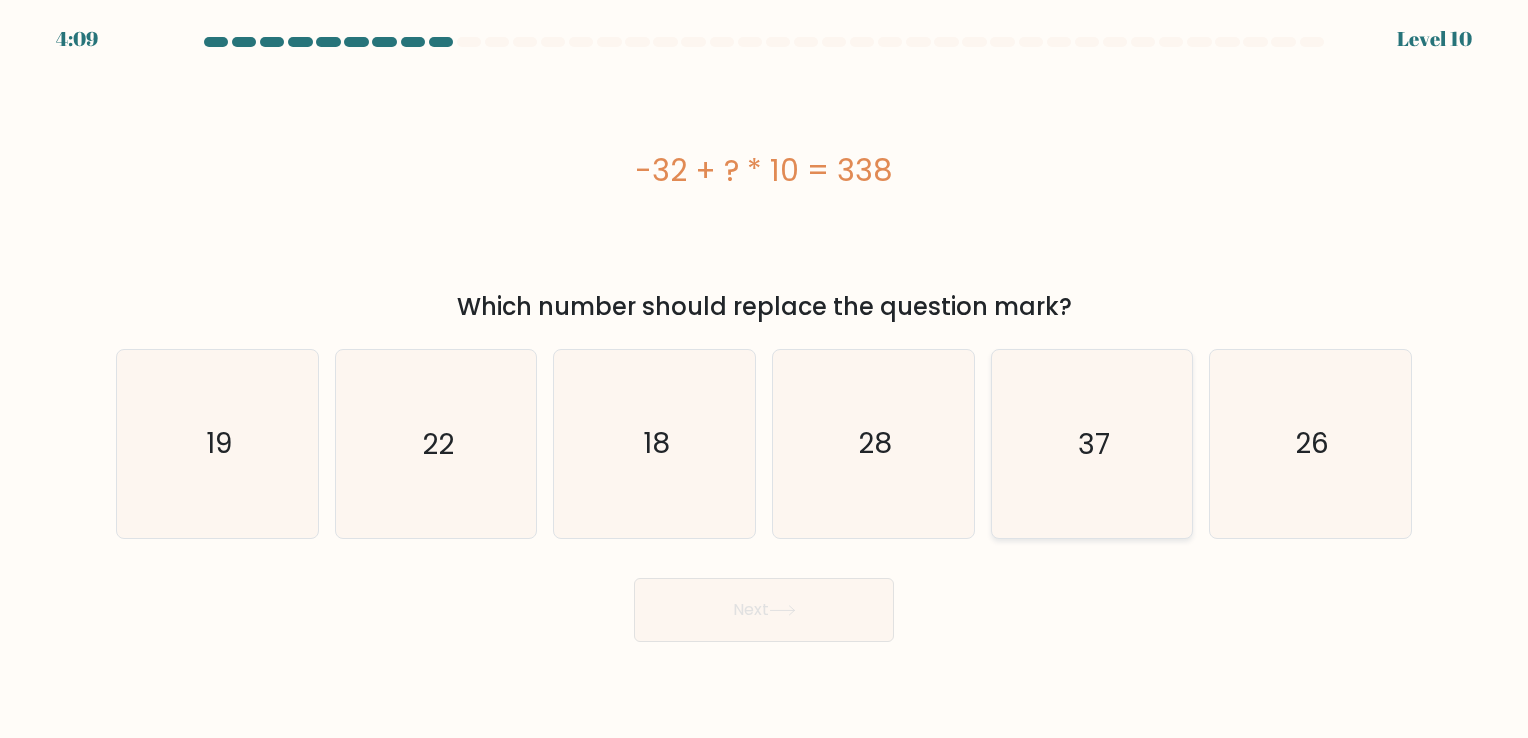 click on "37" 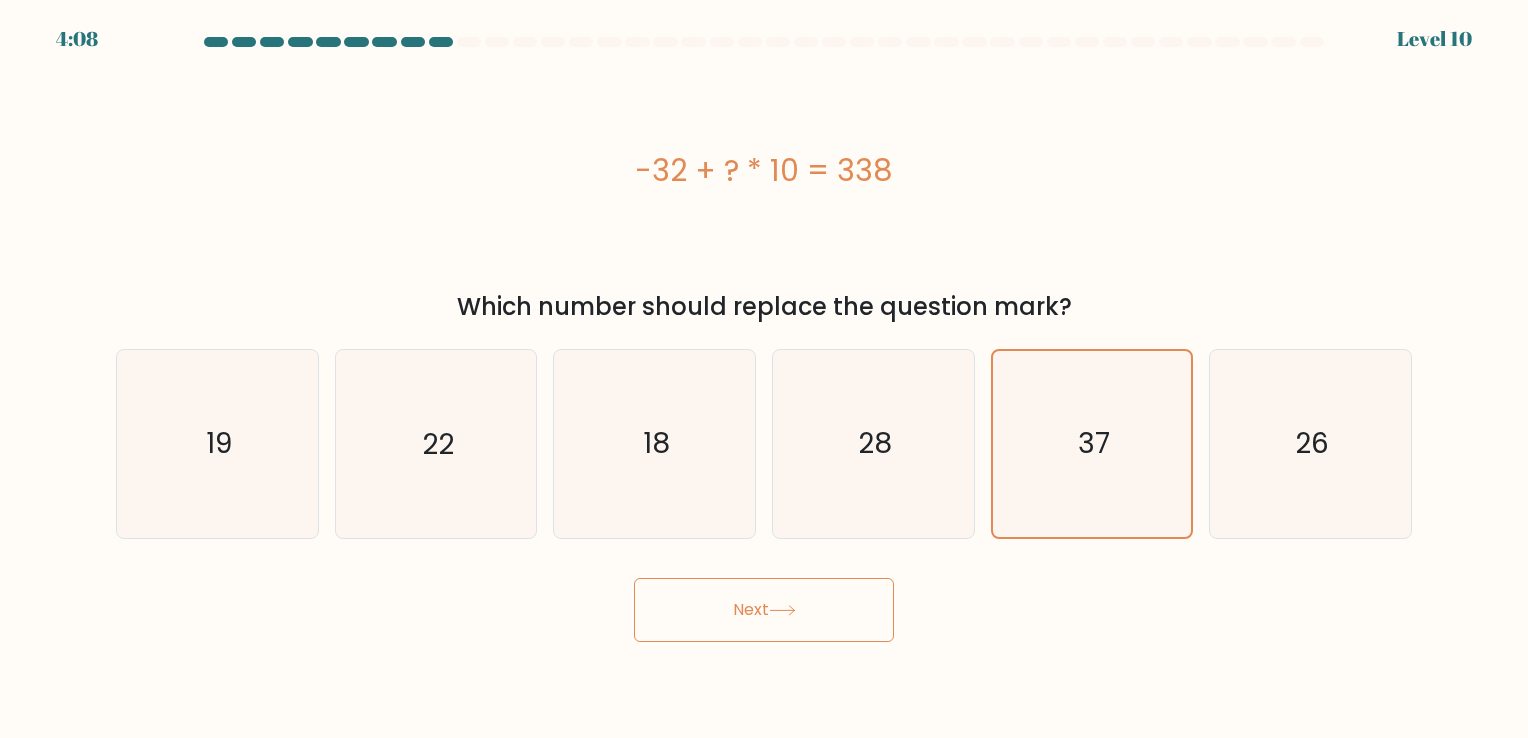 click on "Next" at bounding box center (764, 610) 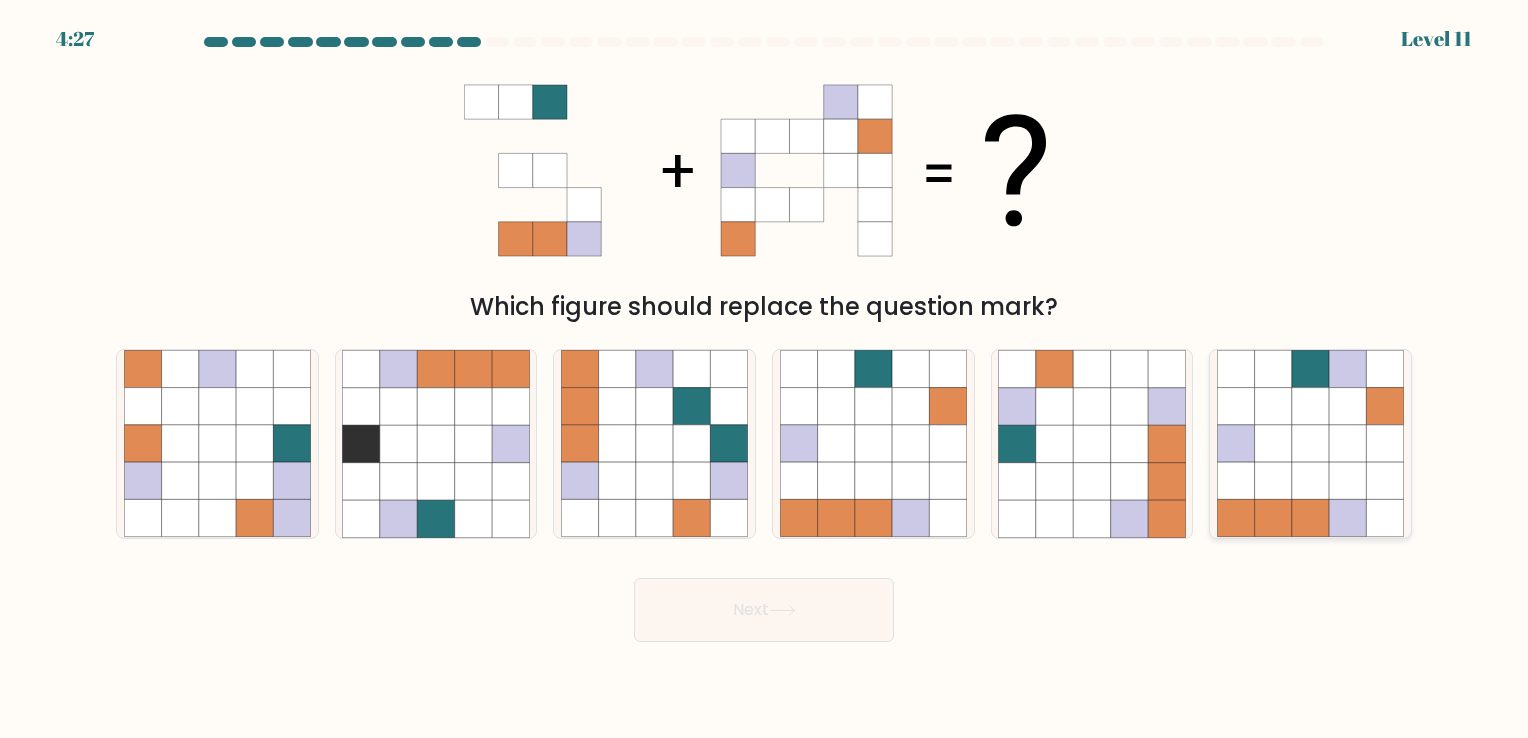 click 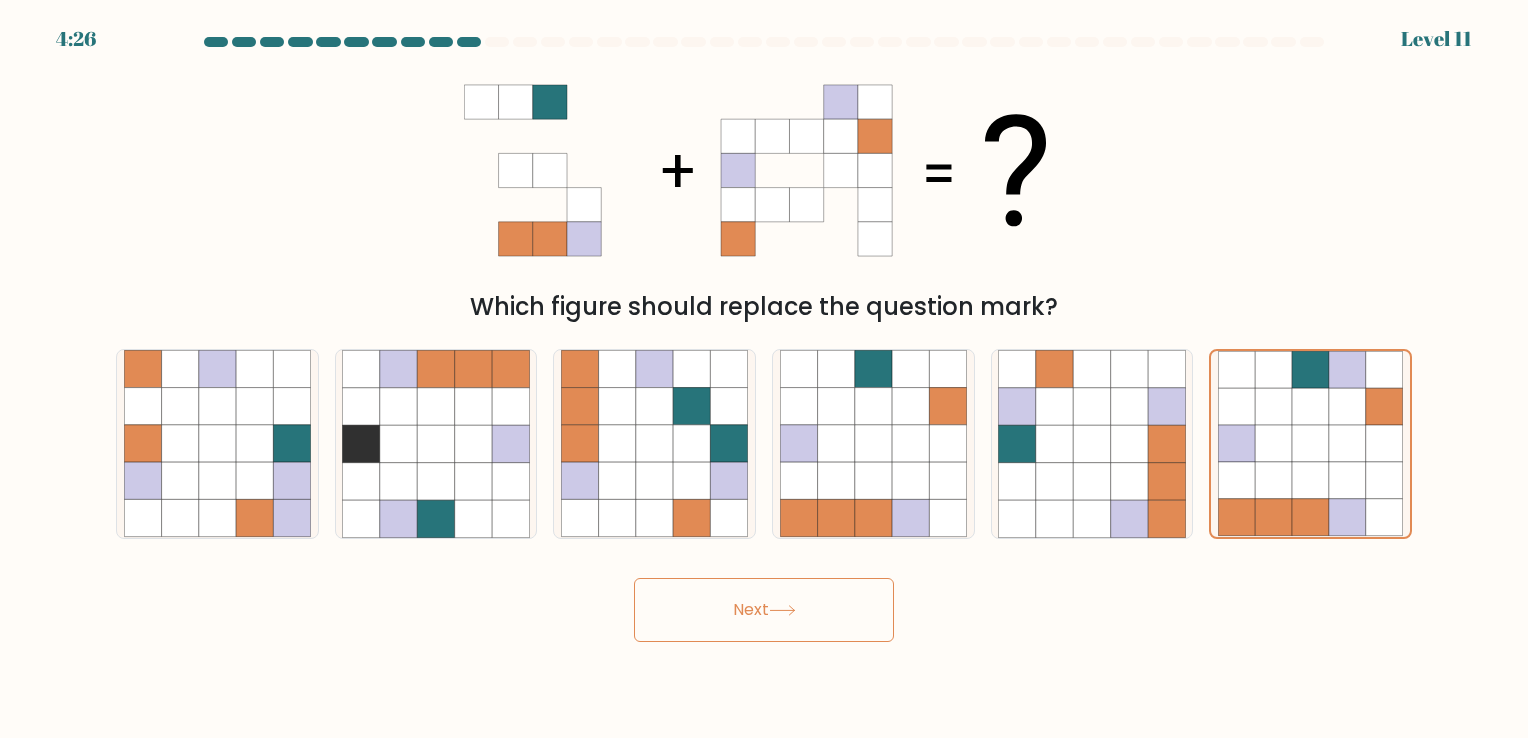 click on "Next" at bounding box center (764, 610) 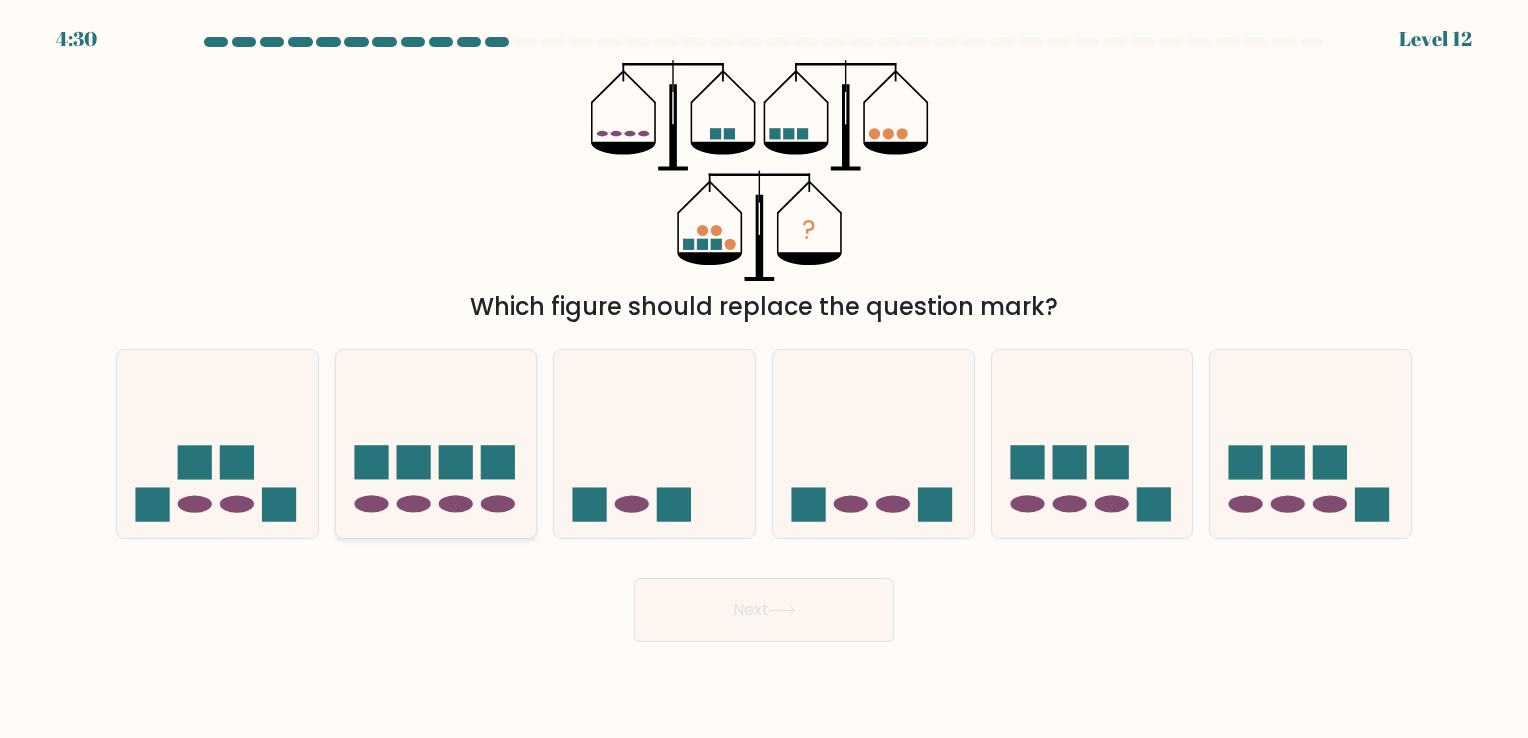 click 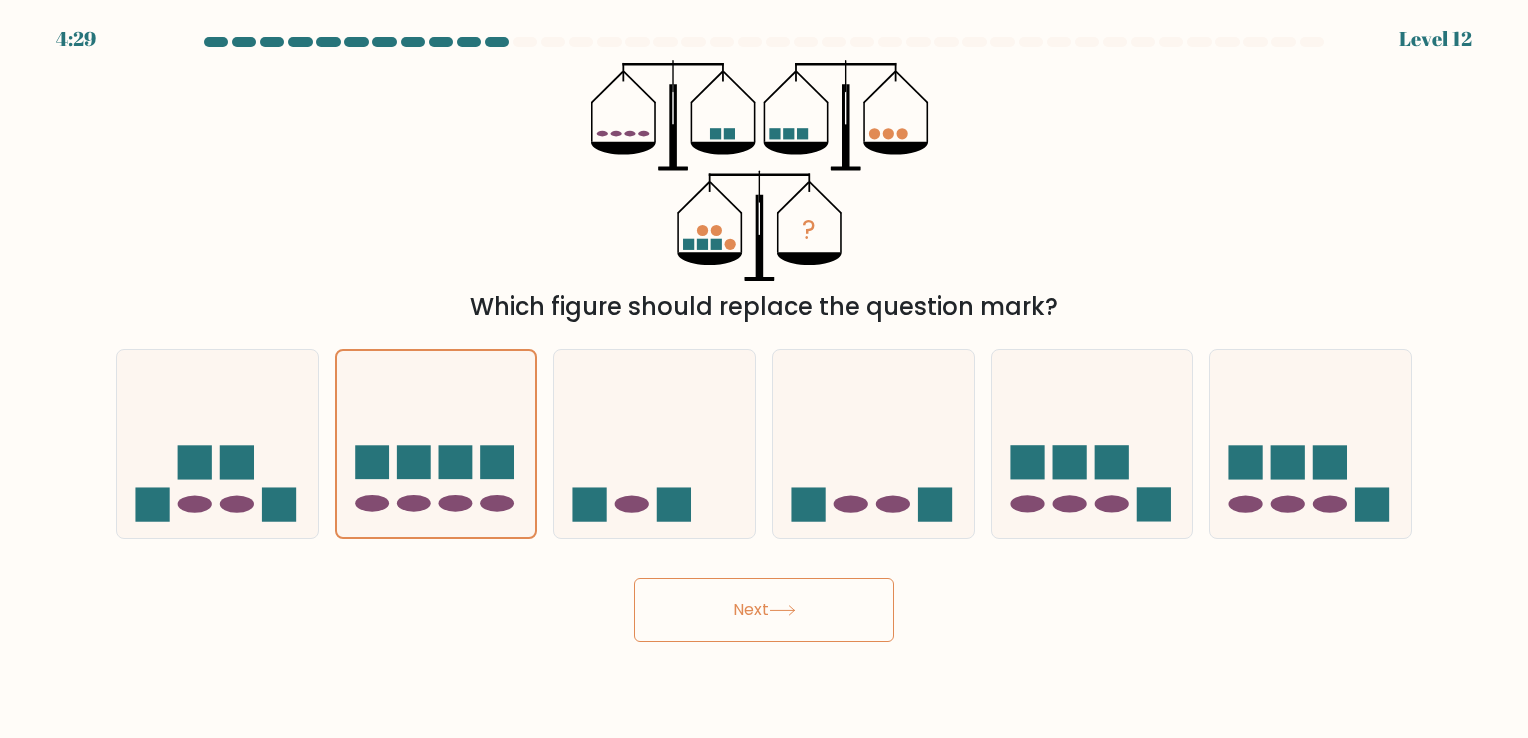 click on "Next" at bounding box center (764, 610) 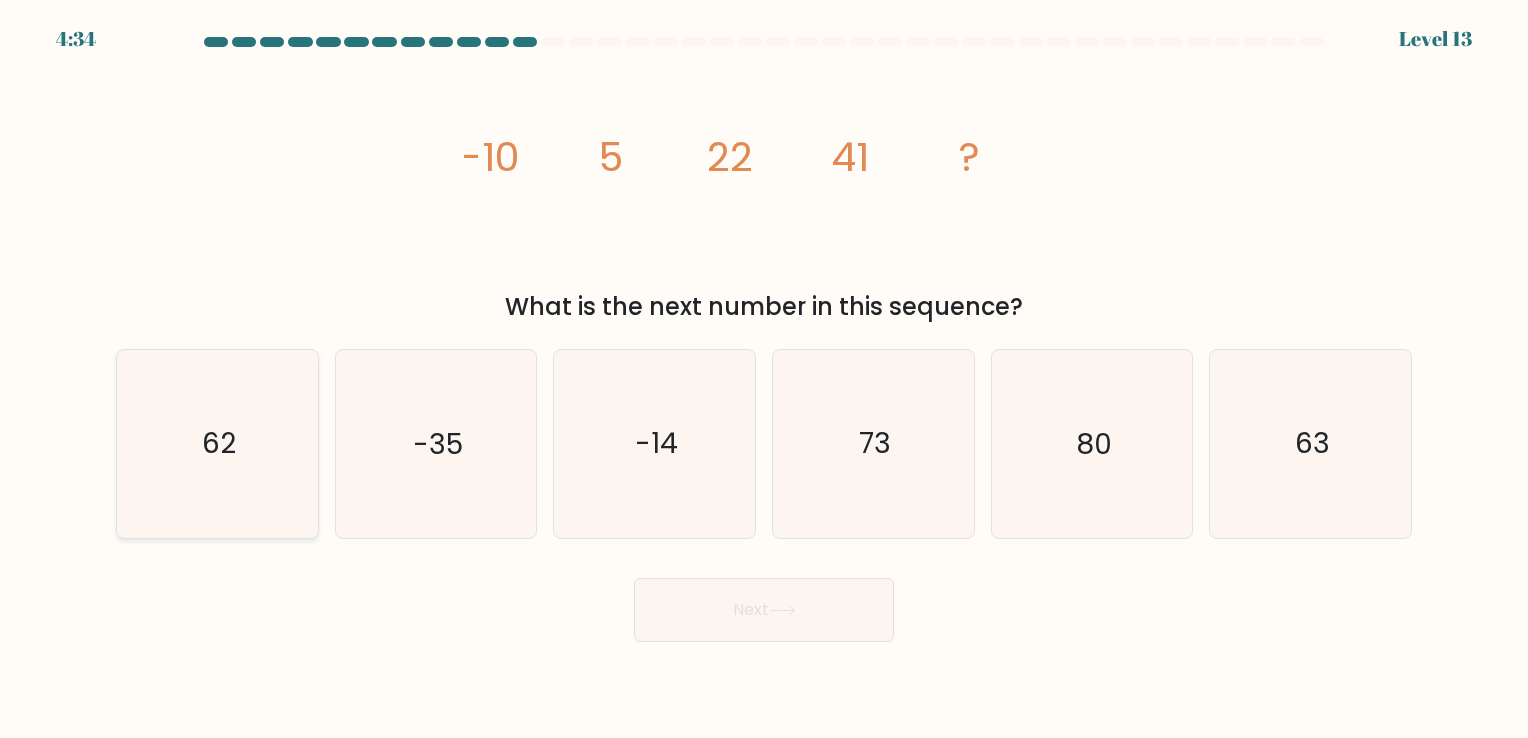 click on "62" 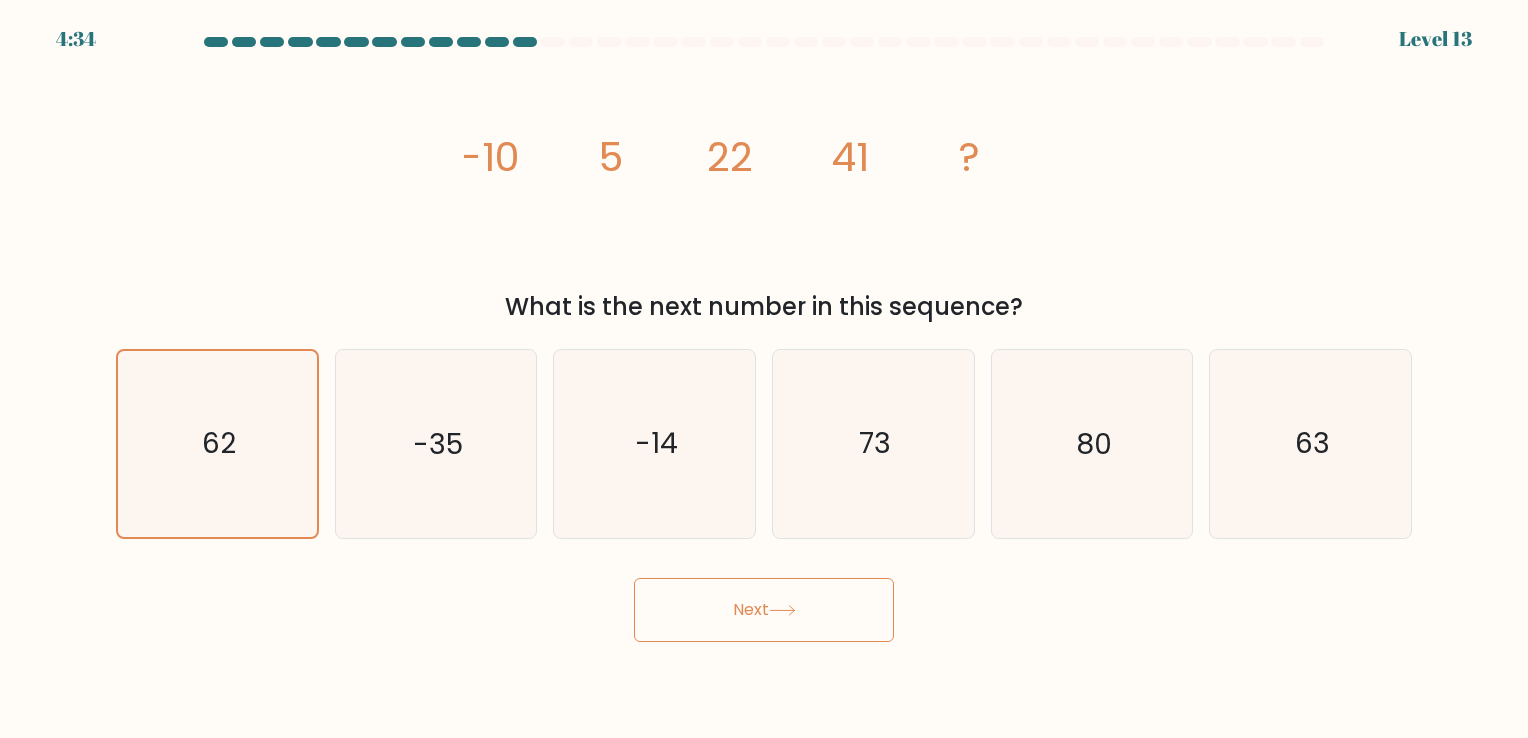 click on "Next" at bounding box center [764, 610] 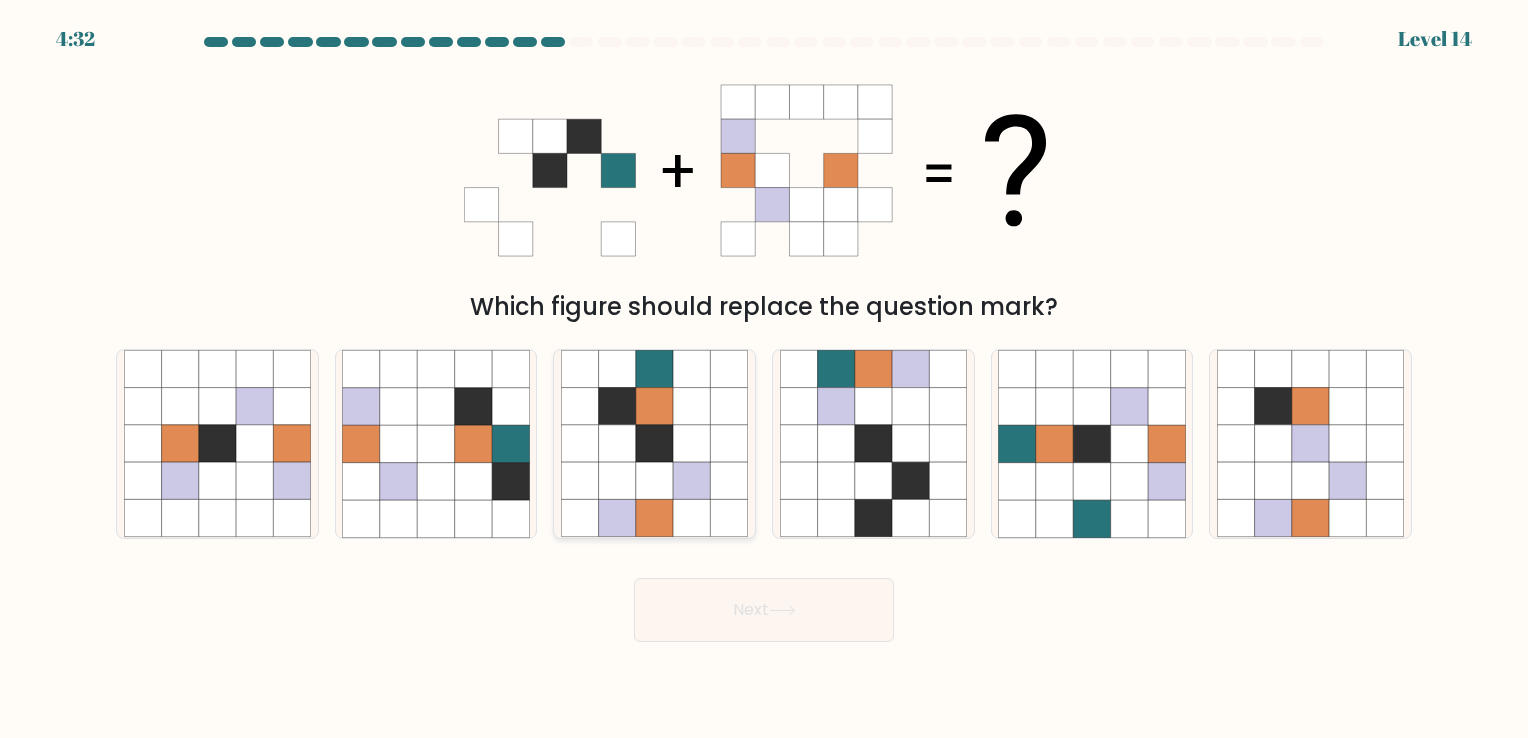 click 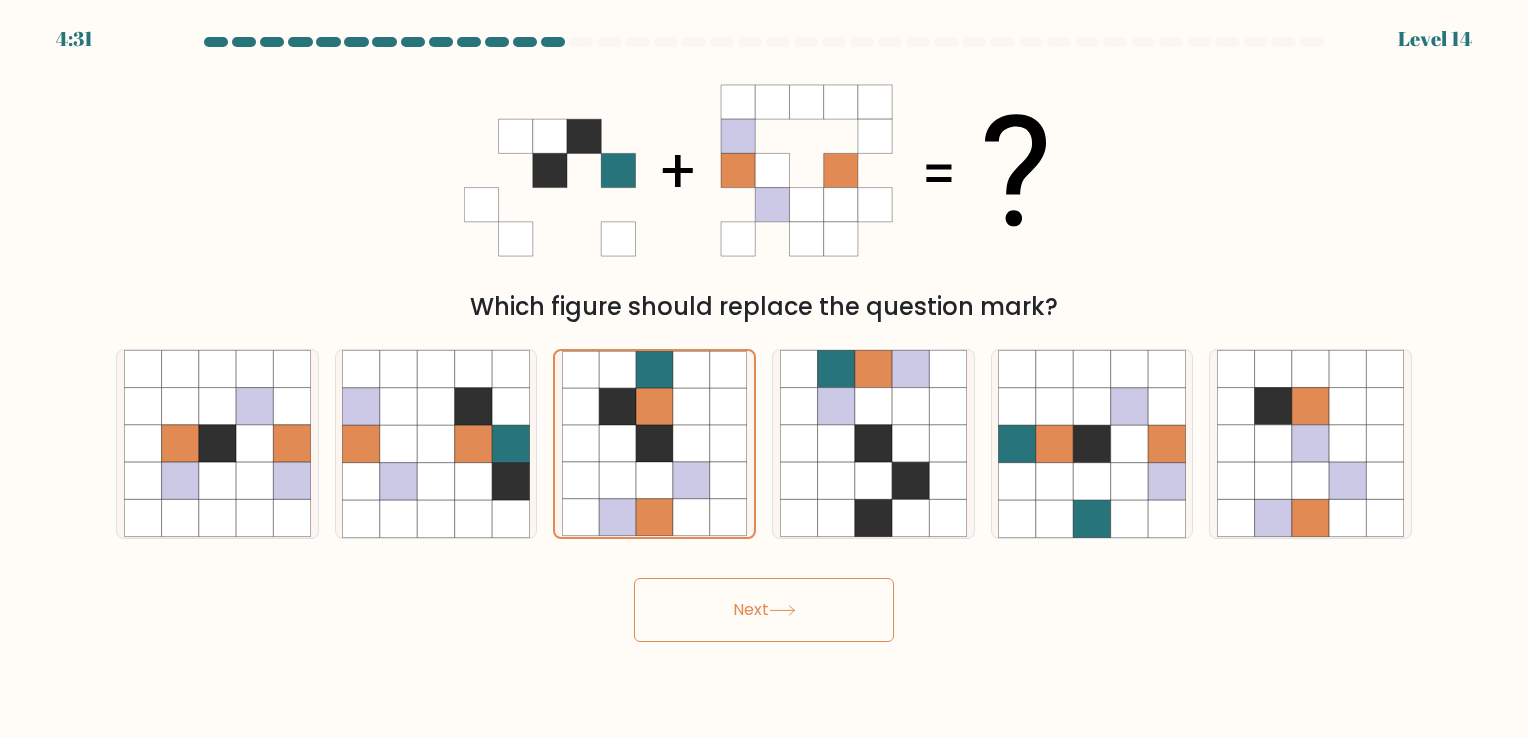 click on "Next" at bounding box center [764, 610] 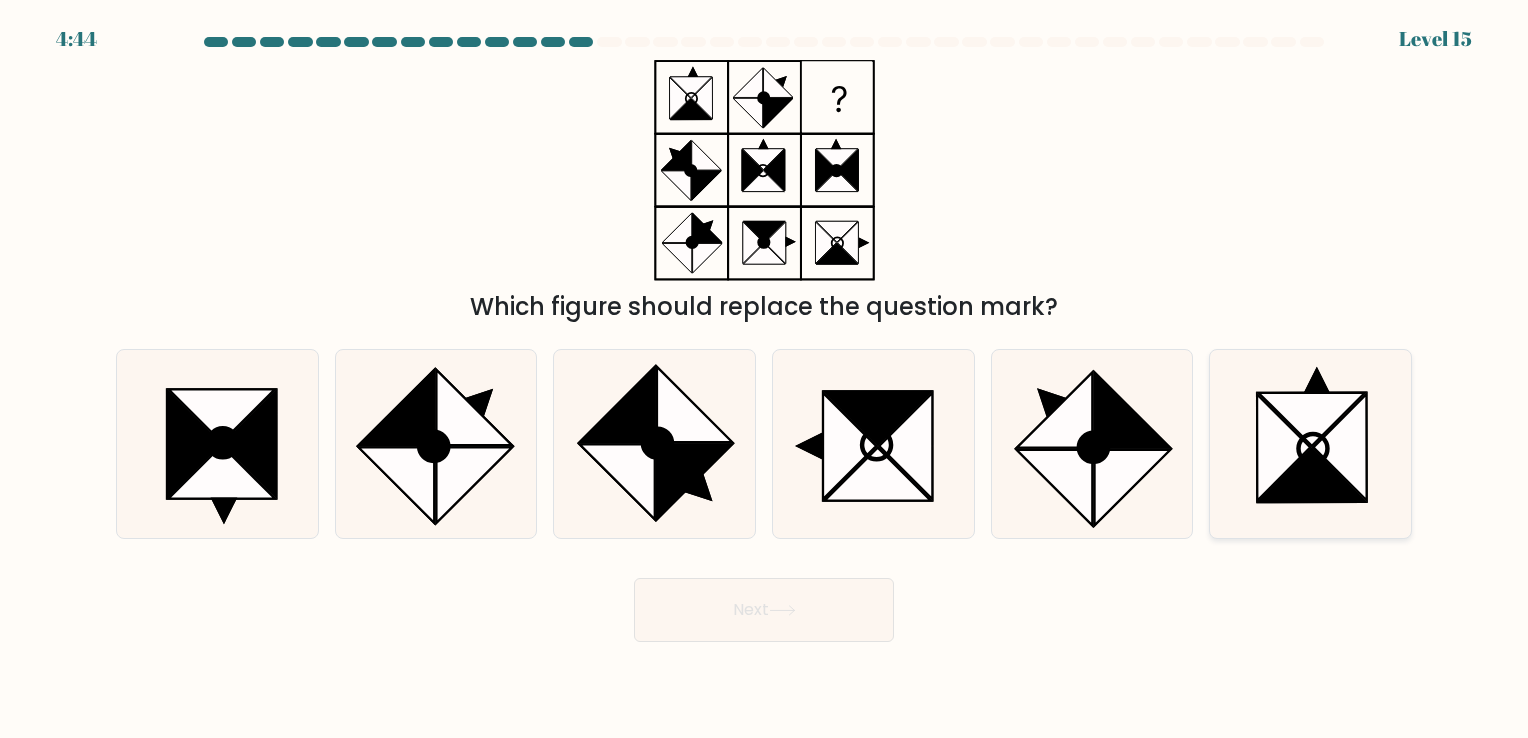 click 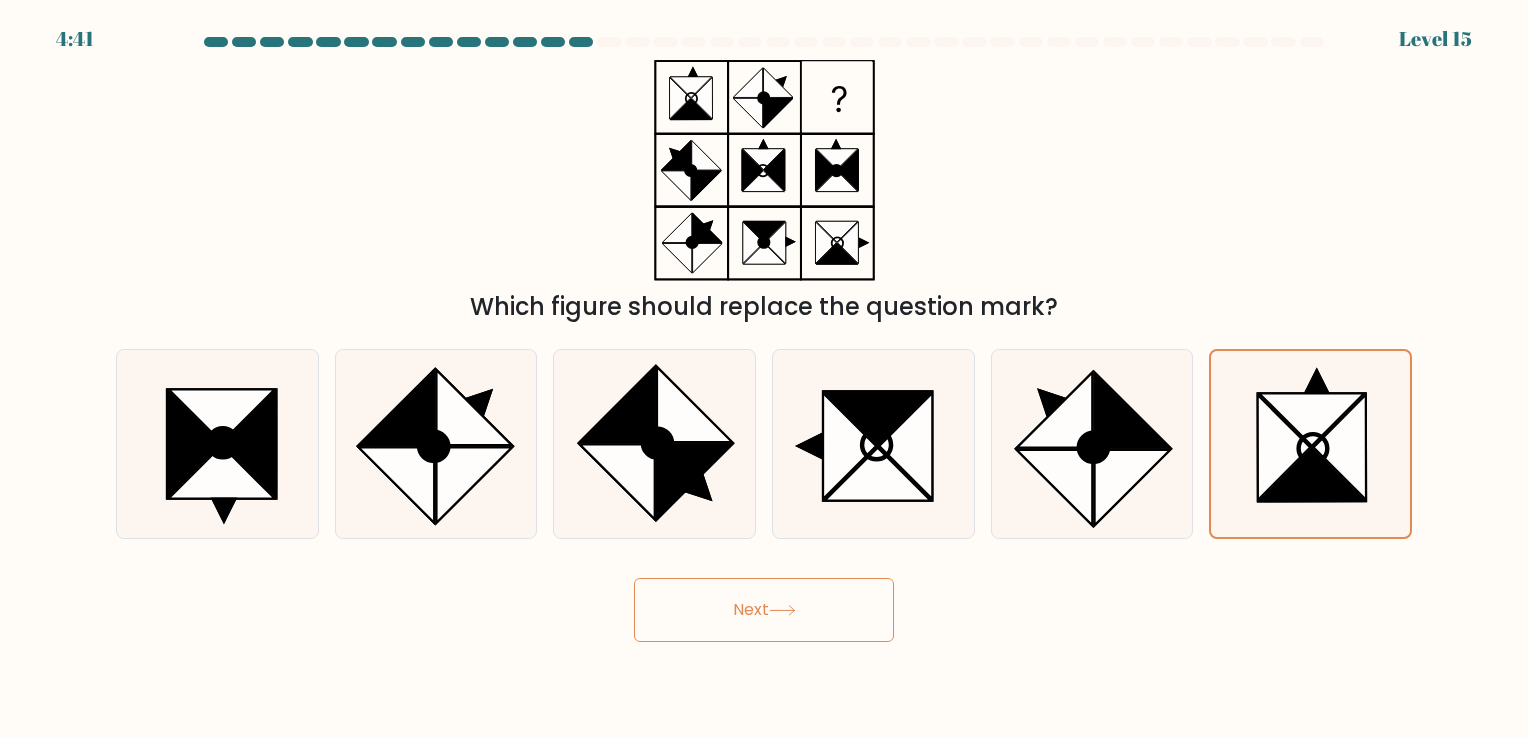 click on "Next" at bounding box center [764, 610] 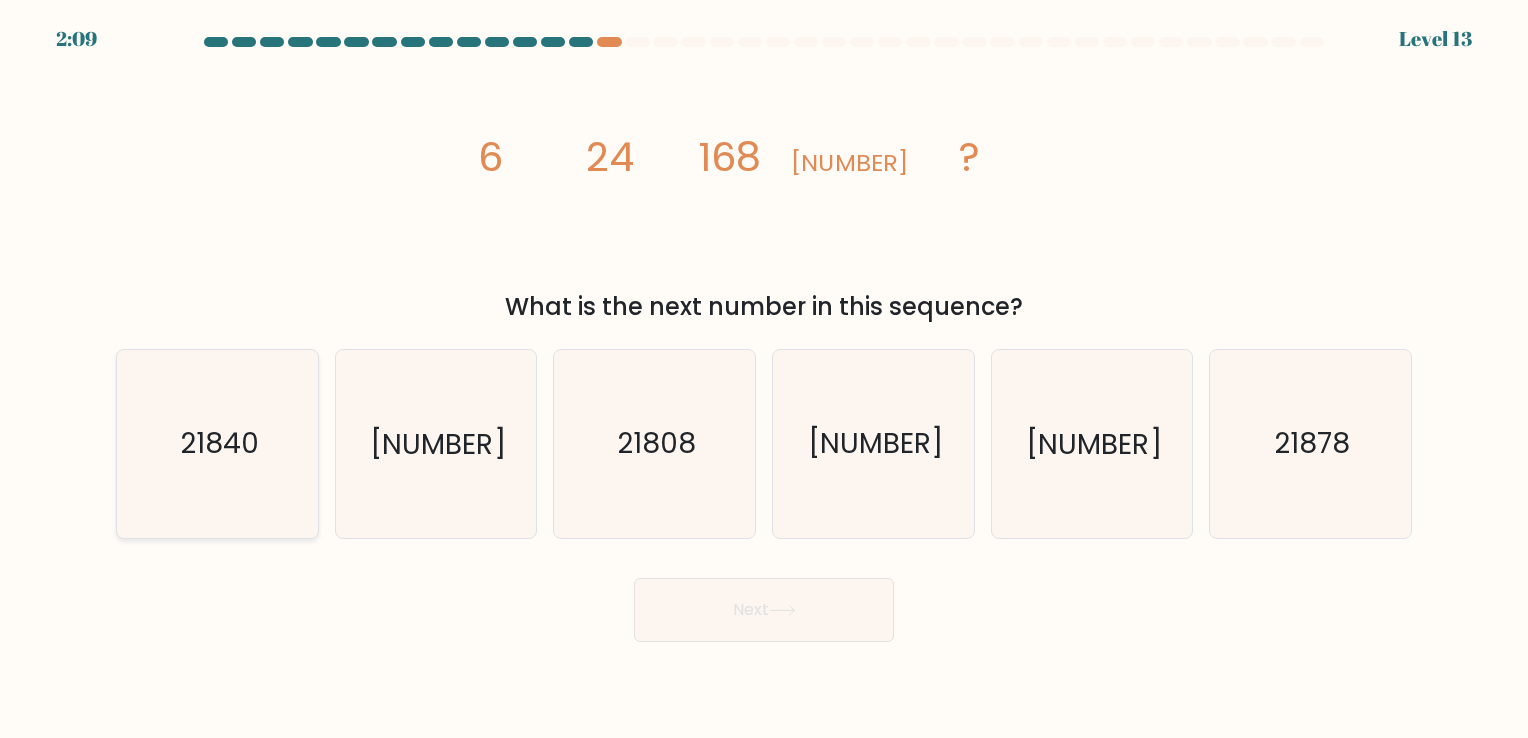 click on "21840" 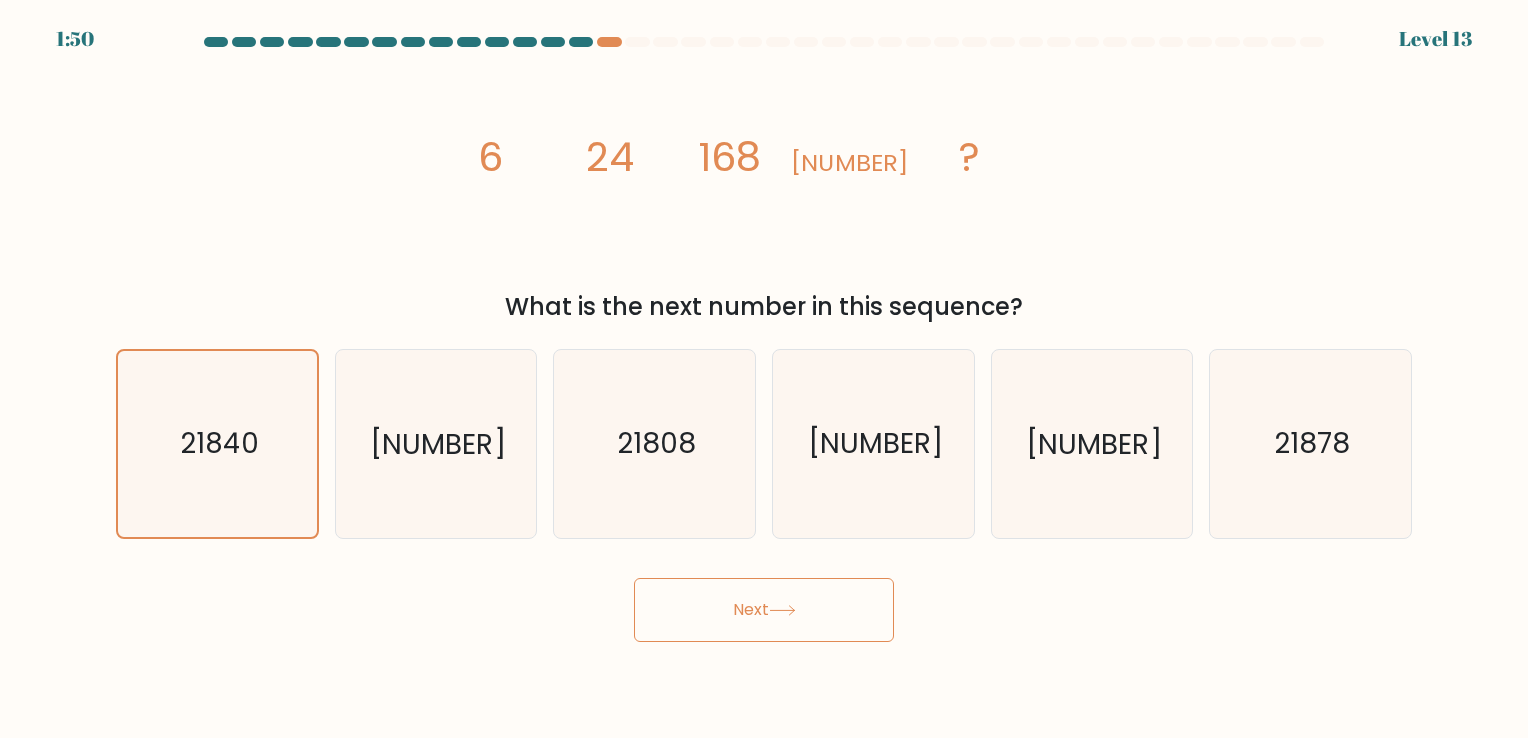 click on "image/svg+xml
6
24
168
1680
?
What is the next number in this sequence?" at bounding box center (764, 192) 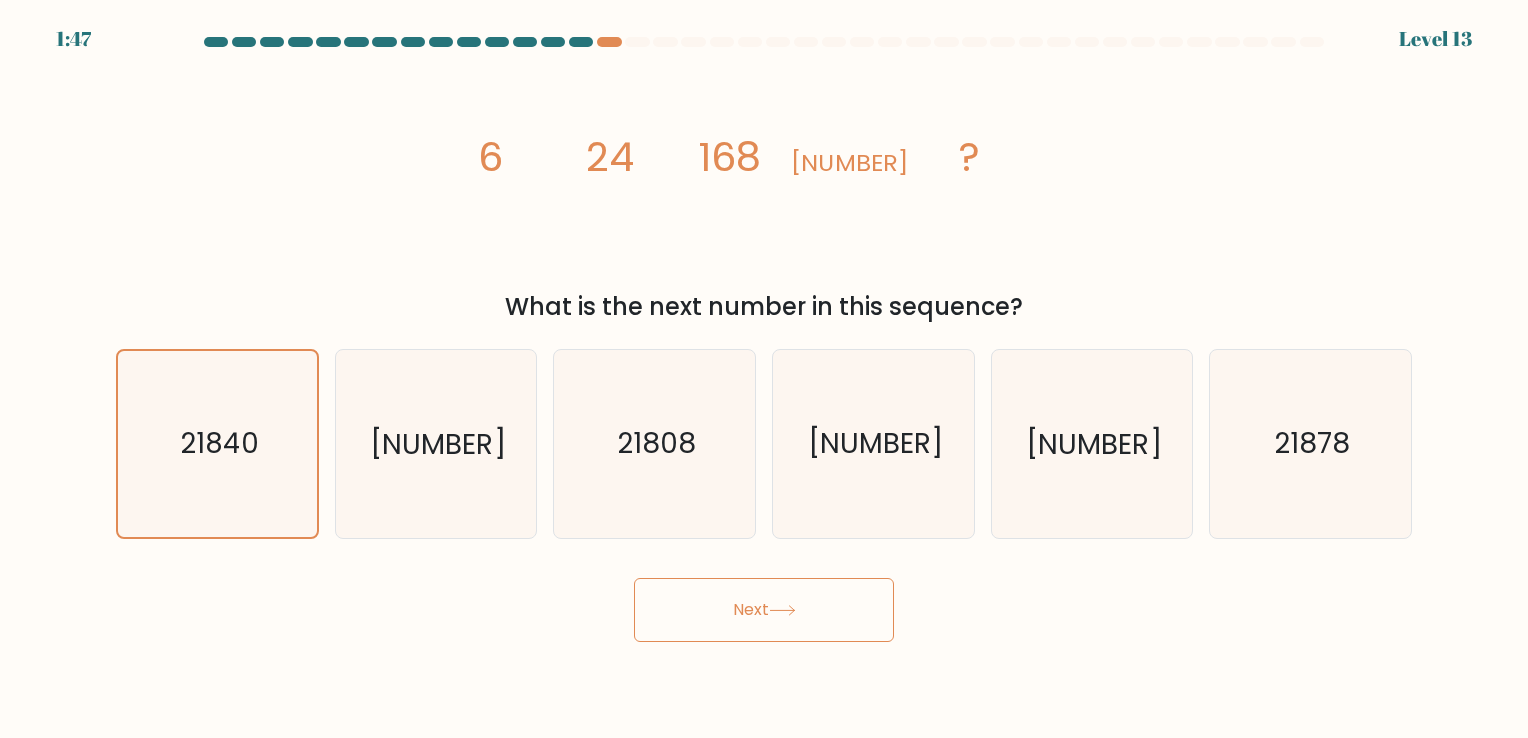 click on "Next" at bounding box center [764, 610] 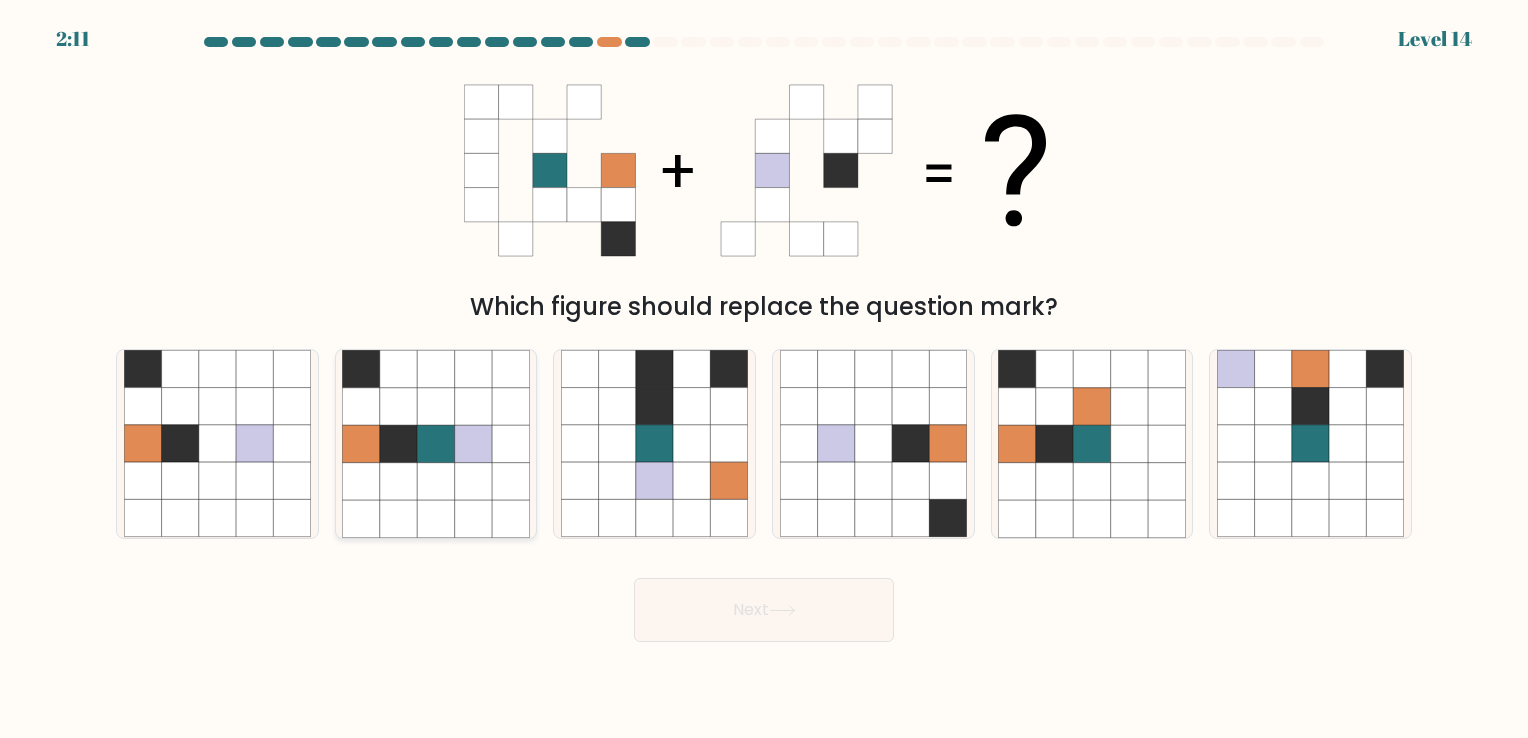 click 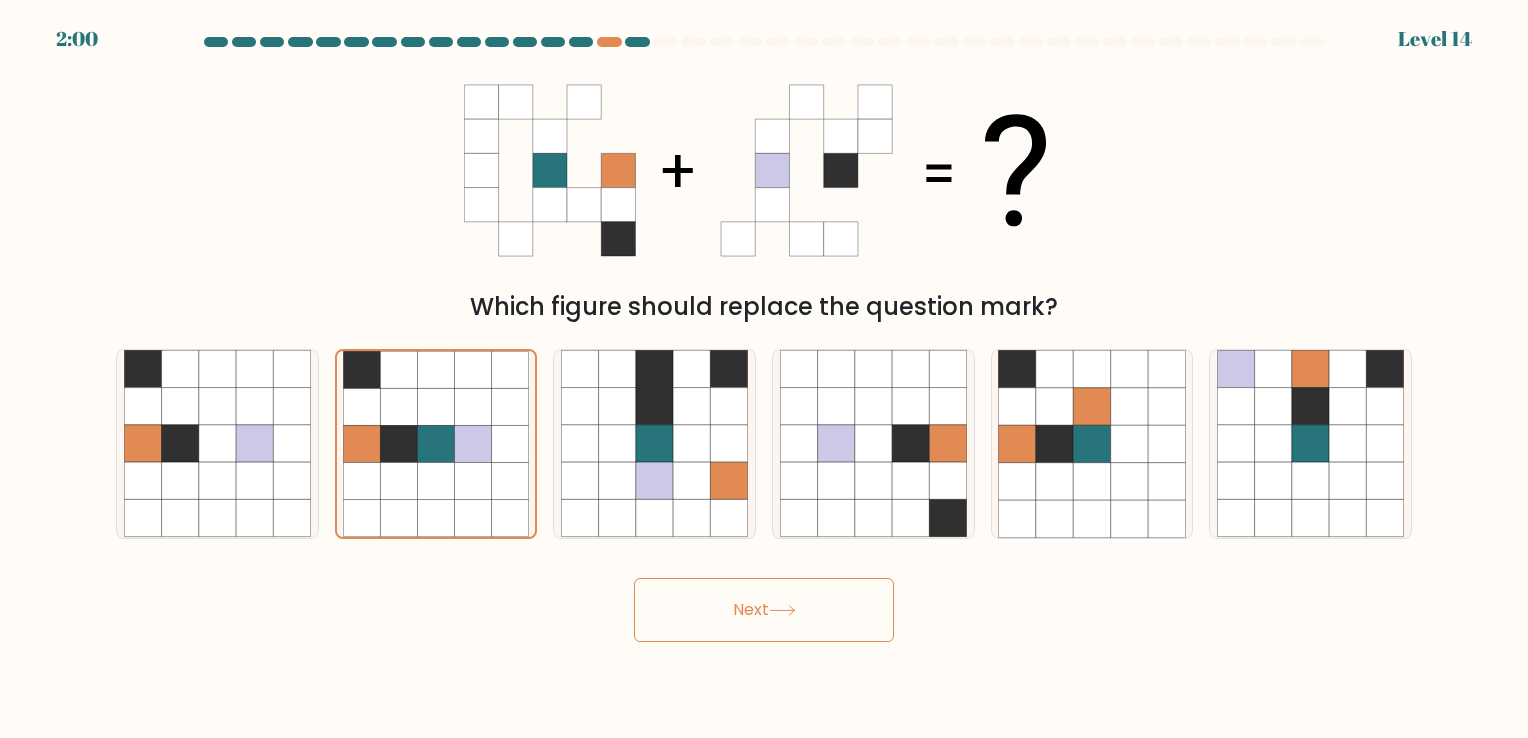 click on "Next" at bounding box center [764, 610] 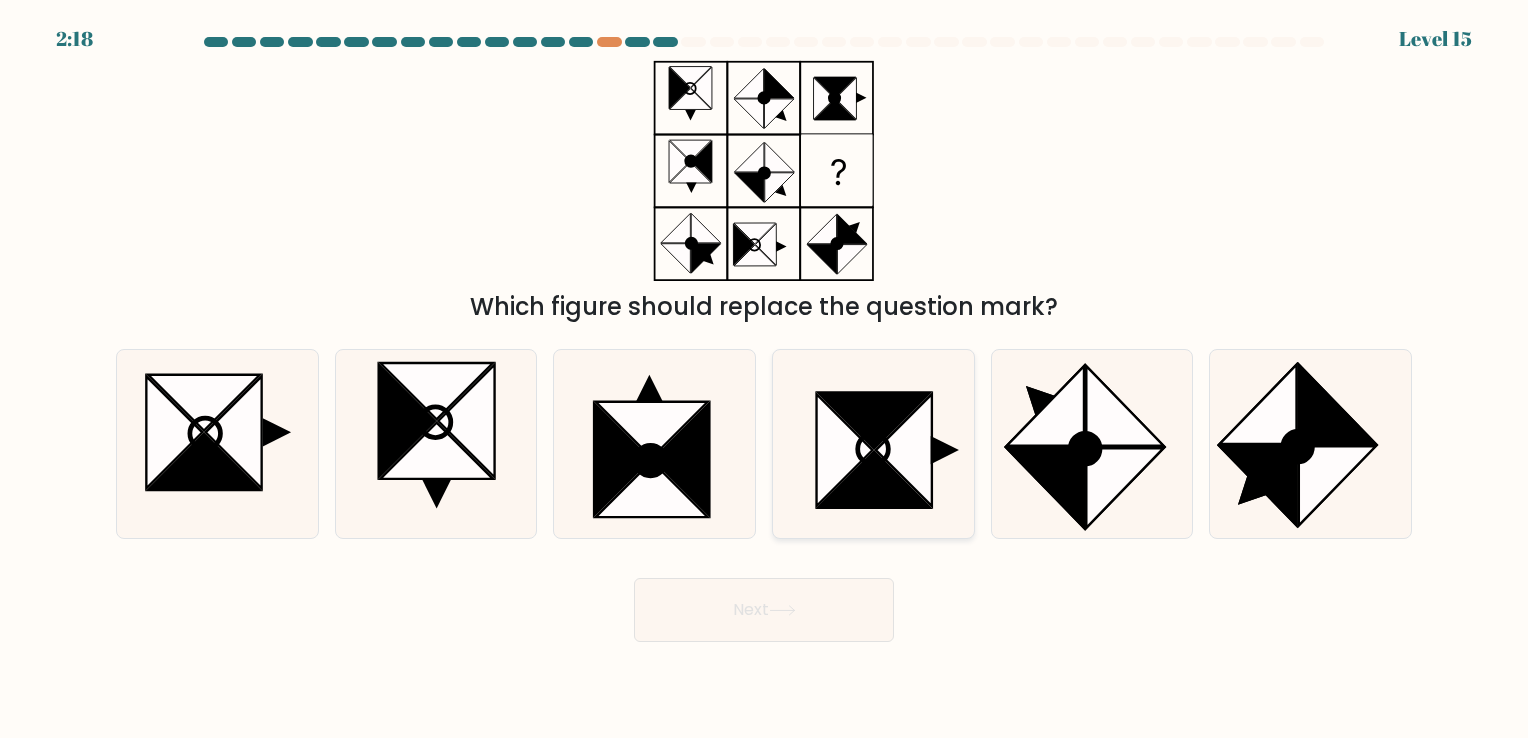 click 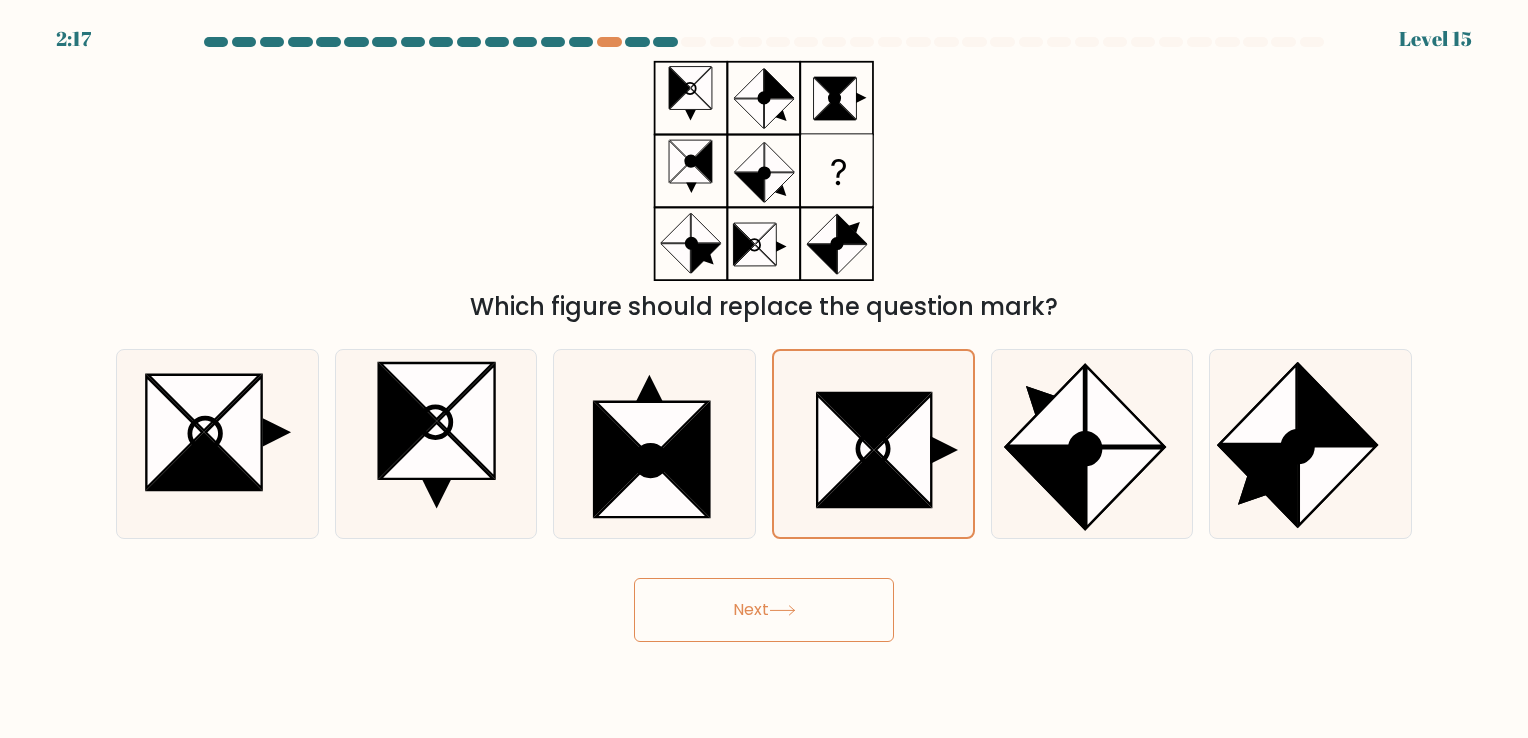 click on "Next" at bounding box center (764, 610) 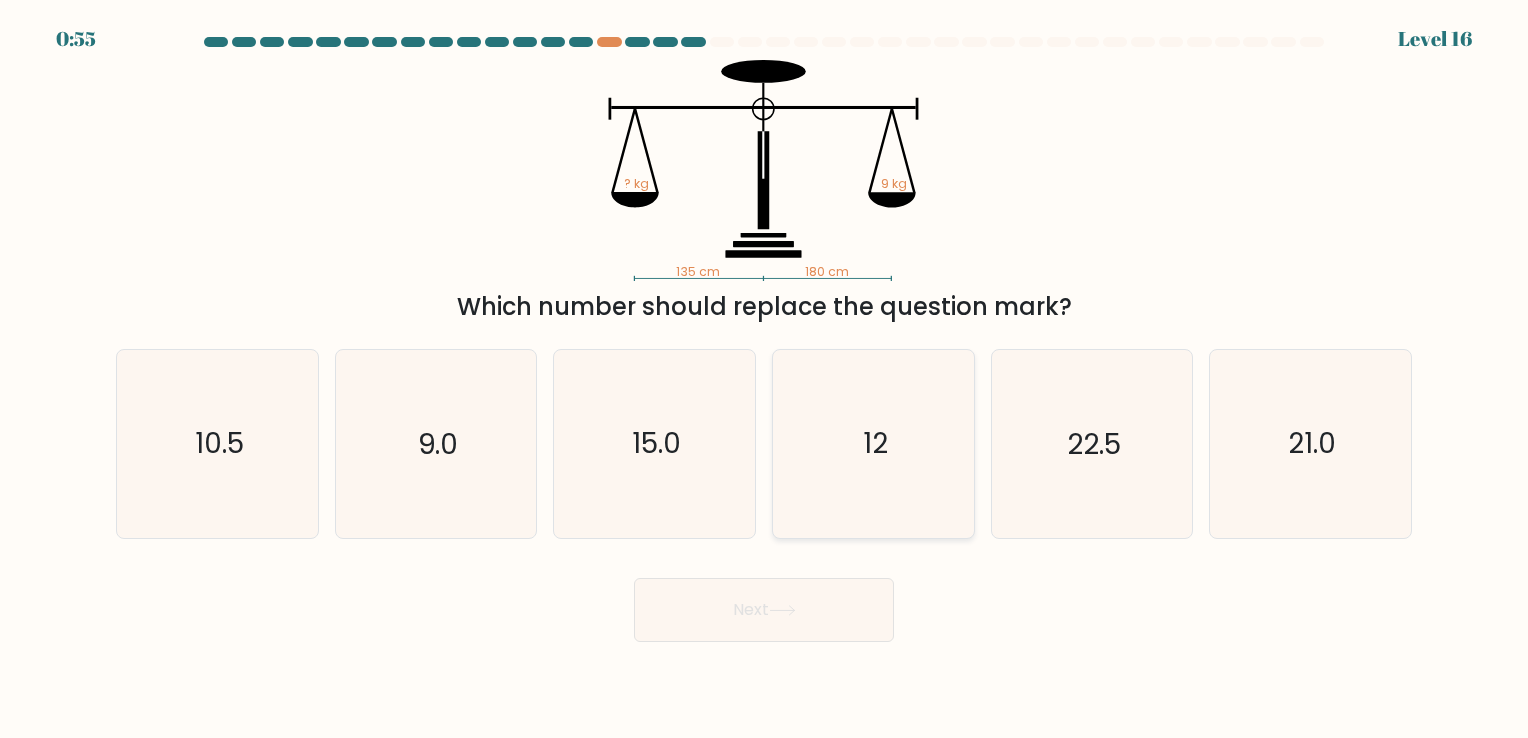 click on "12" 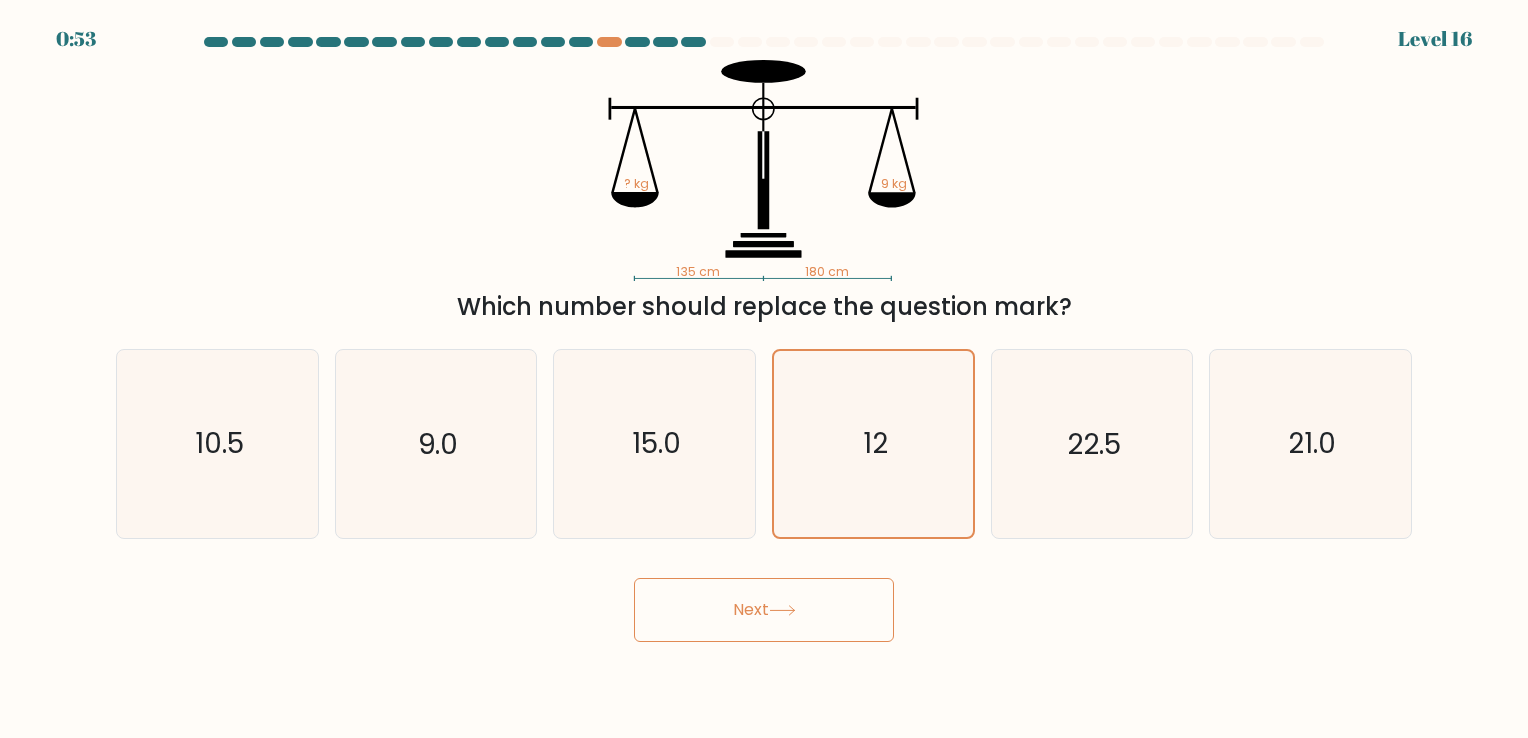 click on "Next" at bounding box center [764, 610] 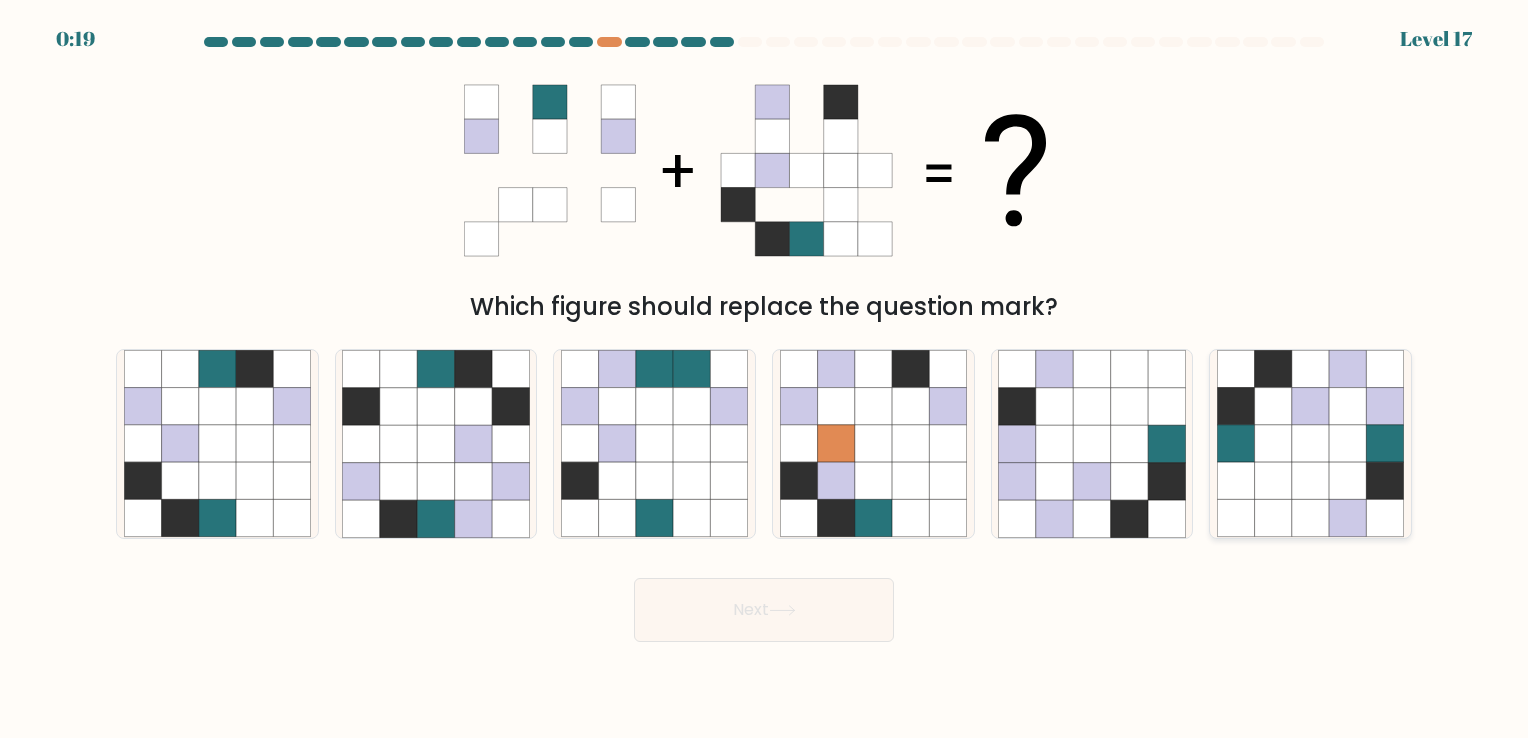 click 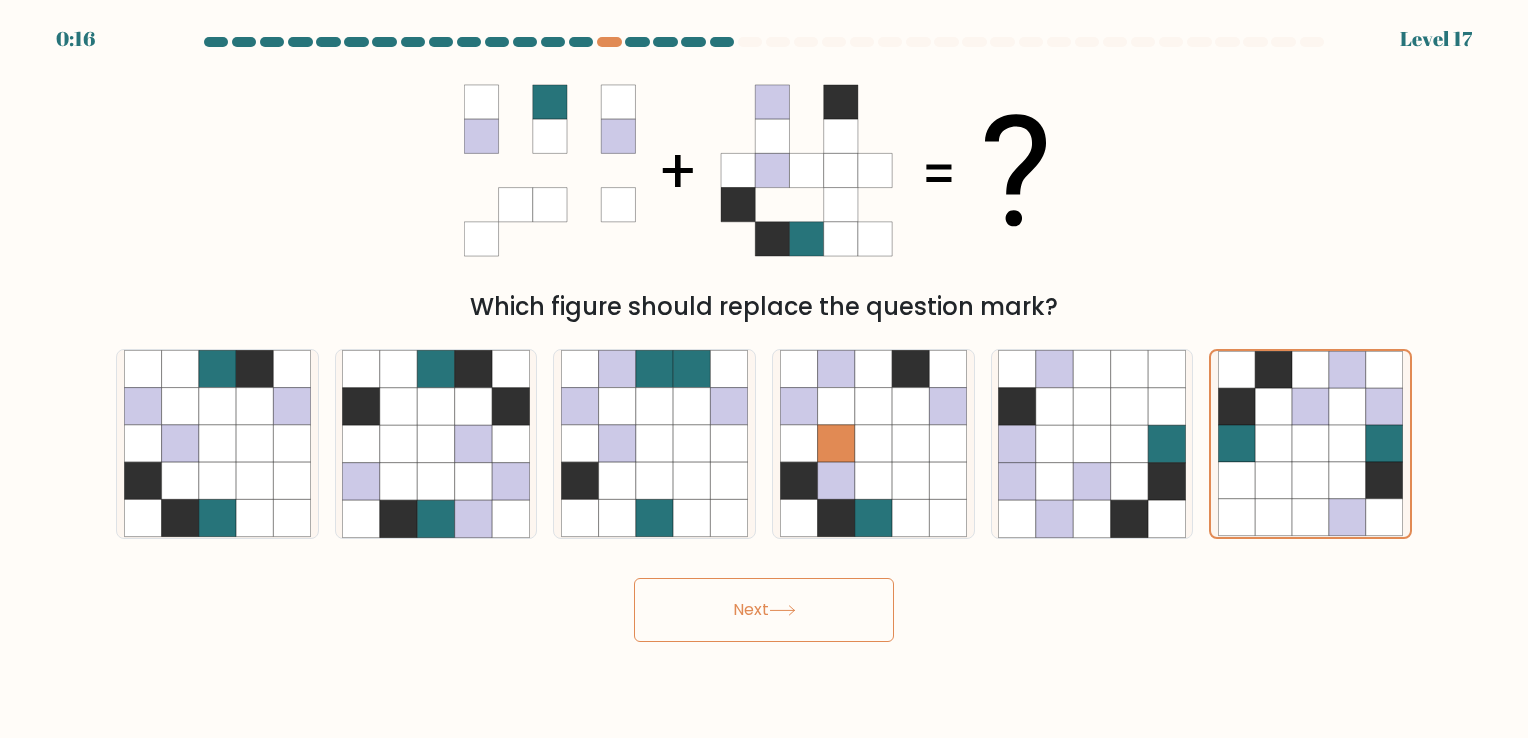 click on "Next" at bounding box center [764, 610] 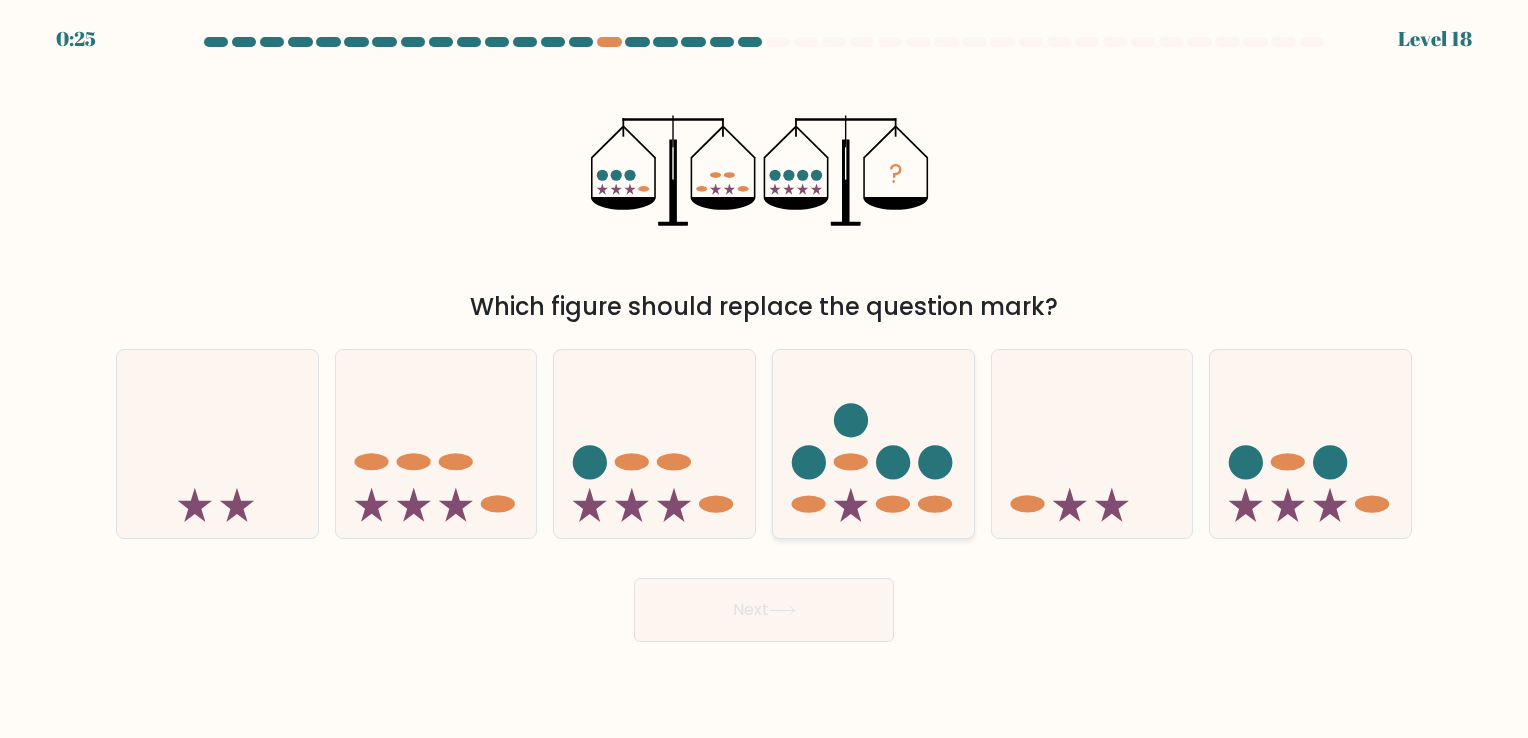 click 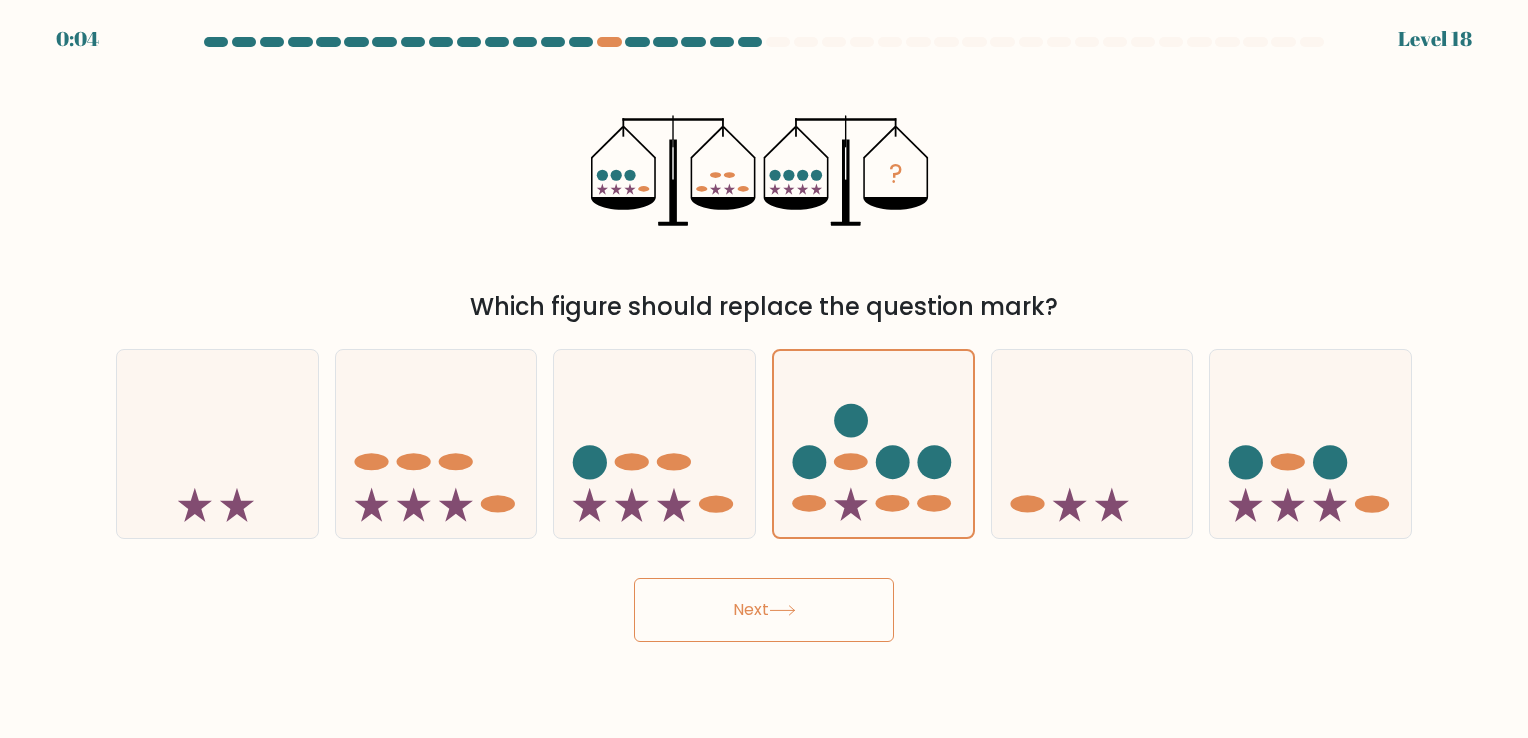 click on "Next" at bounding box center (764, 610) 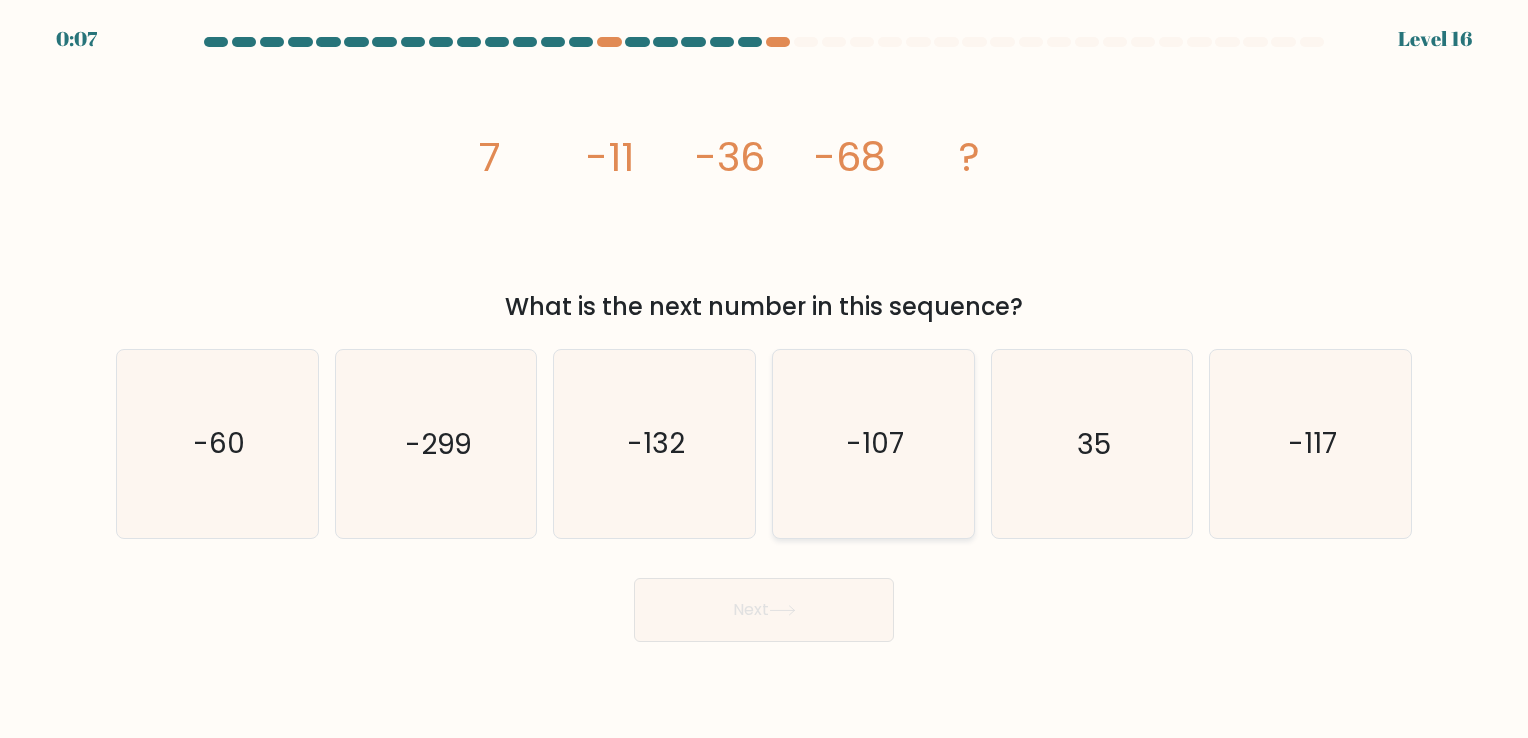 click on "-107" 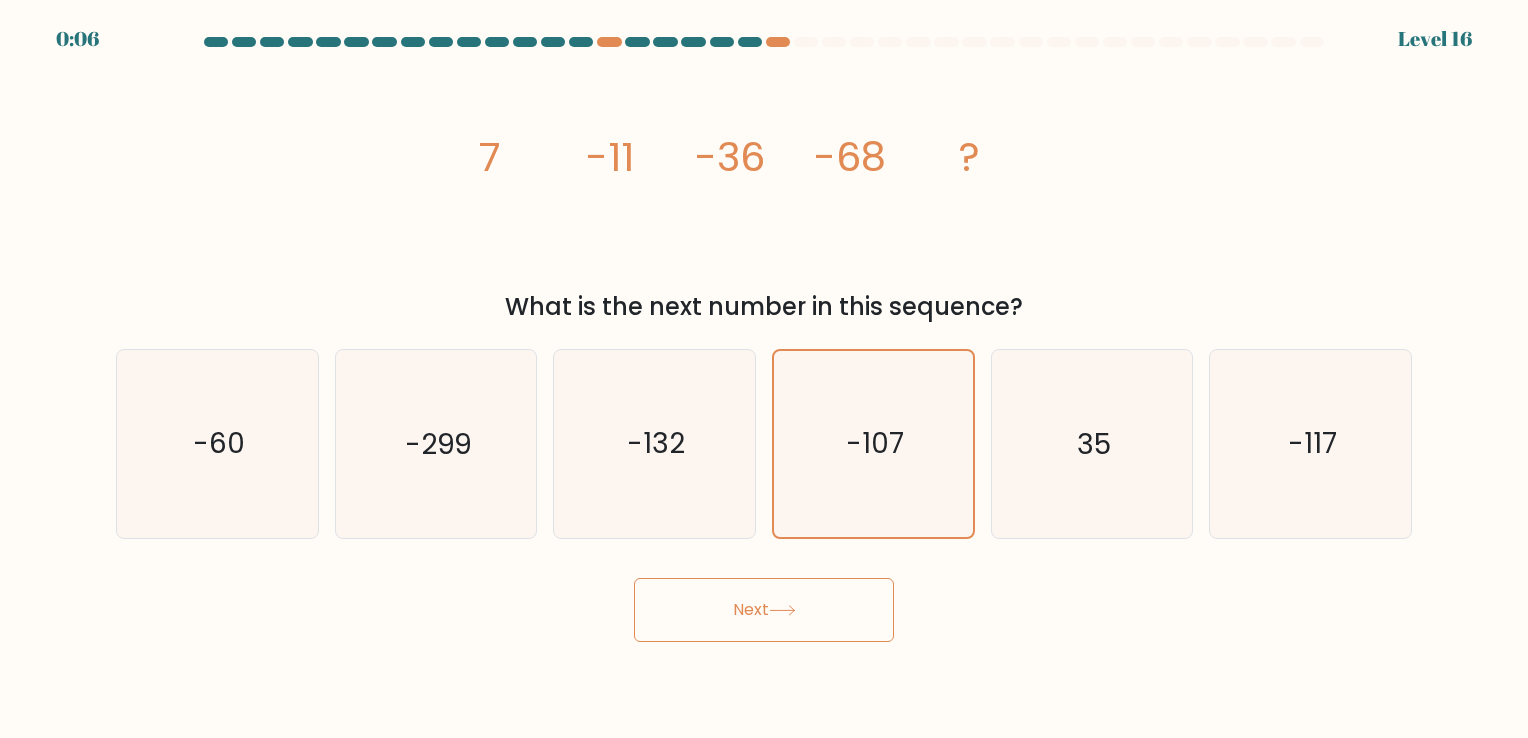 click on "Next" at bounding box center (764, 610) 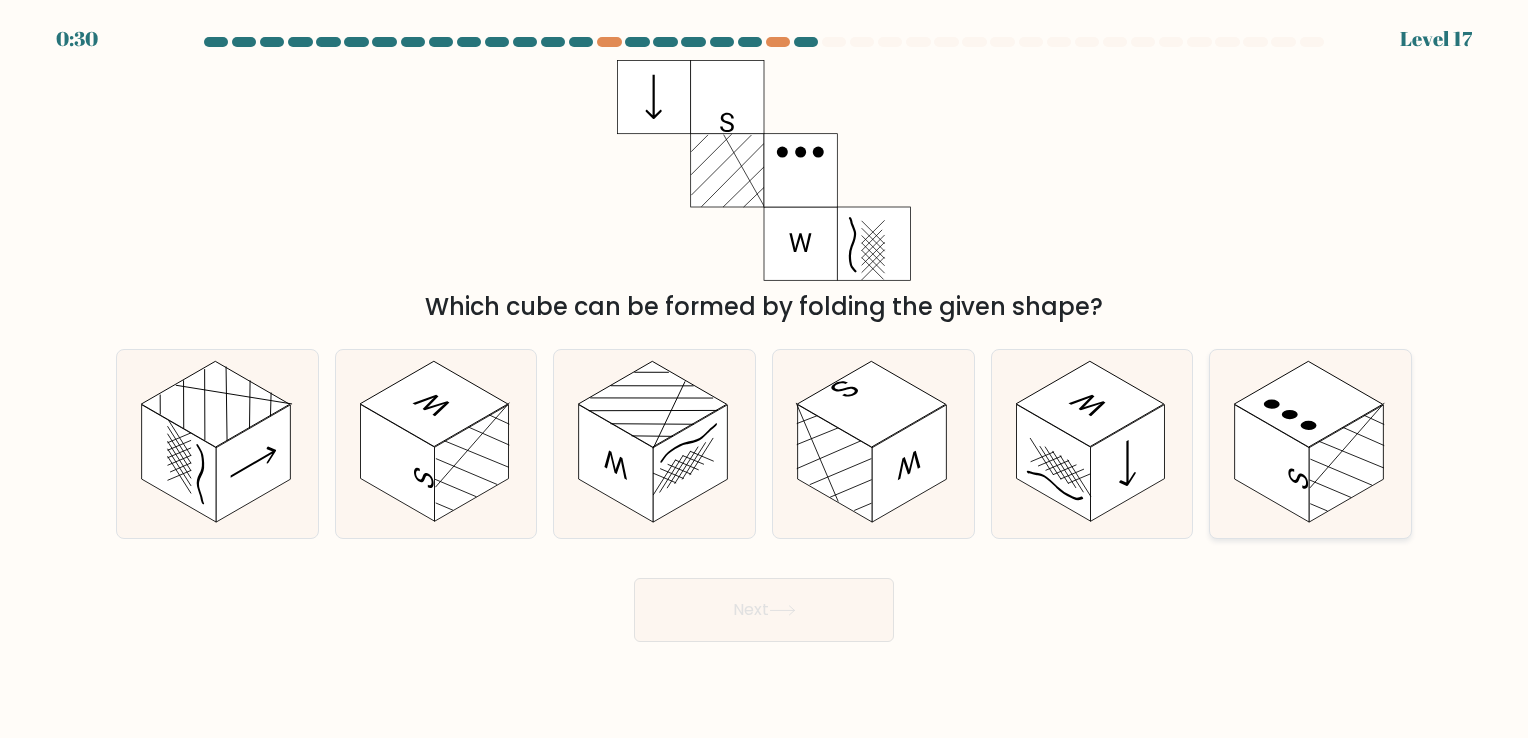 click 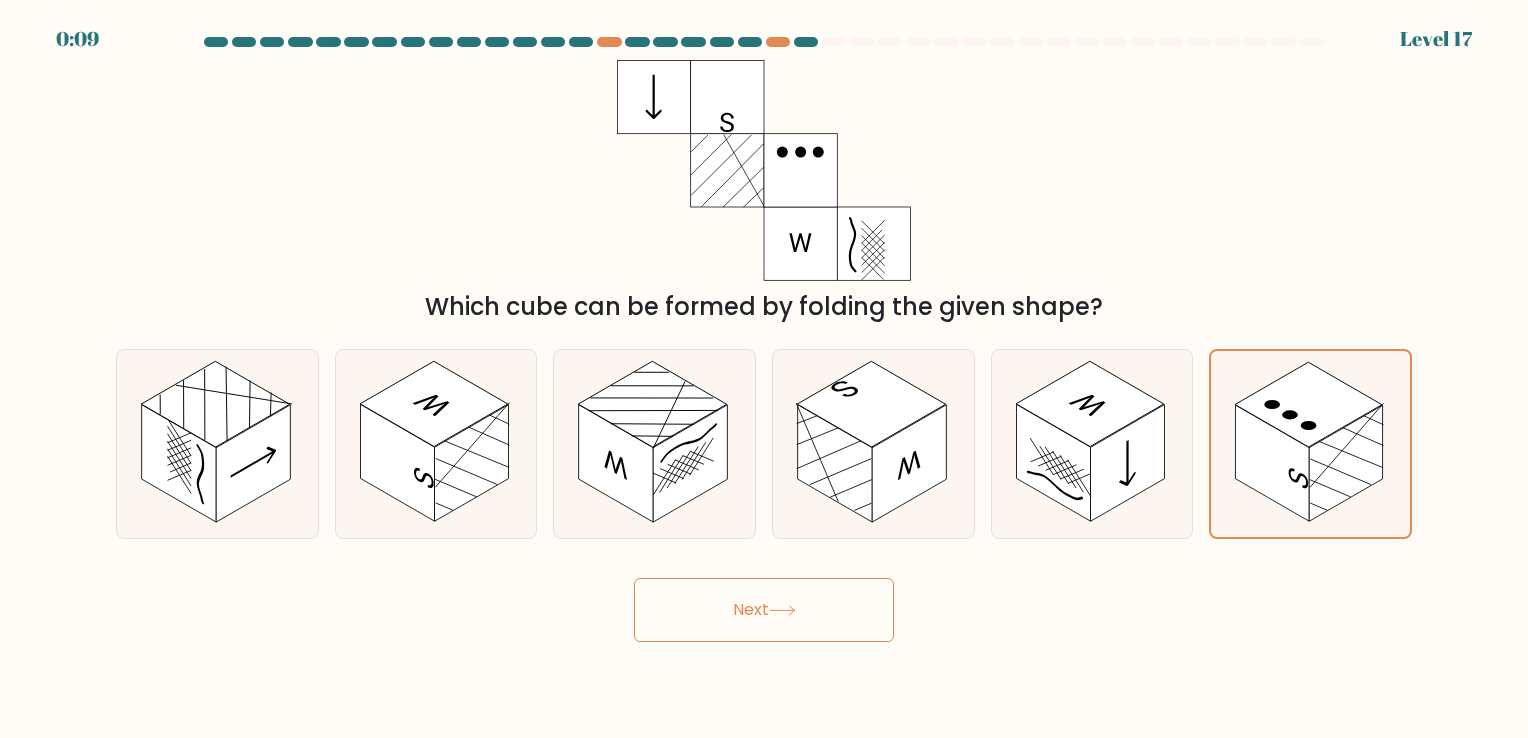 click on "Next" at bounding box center [764, 610] 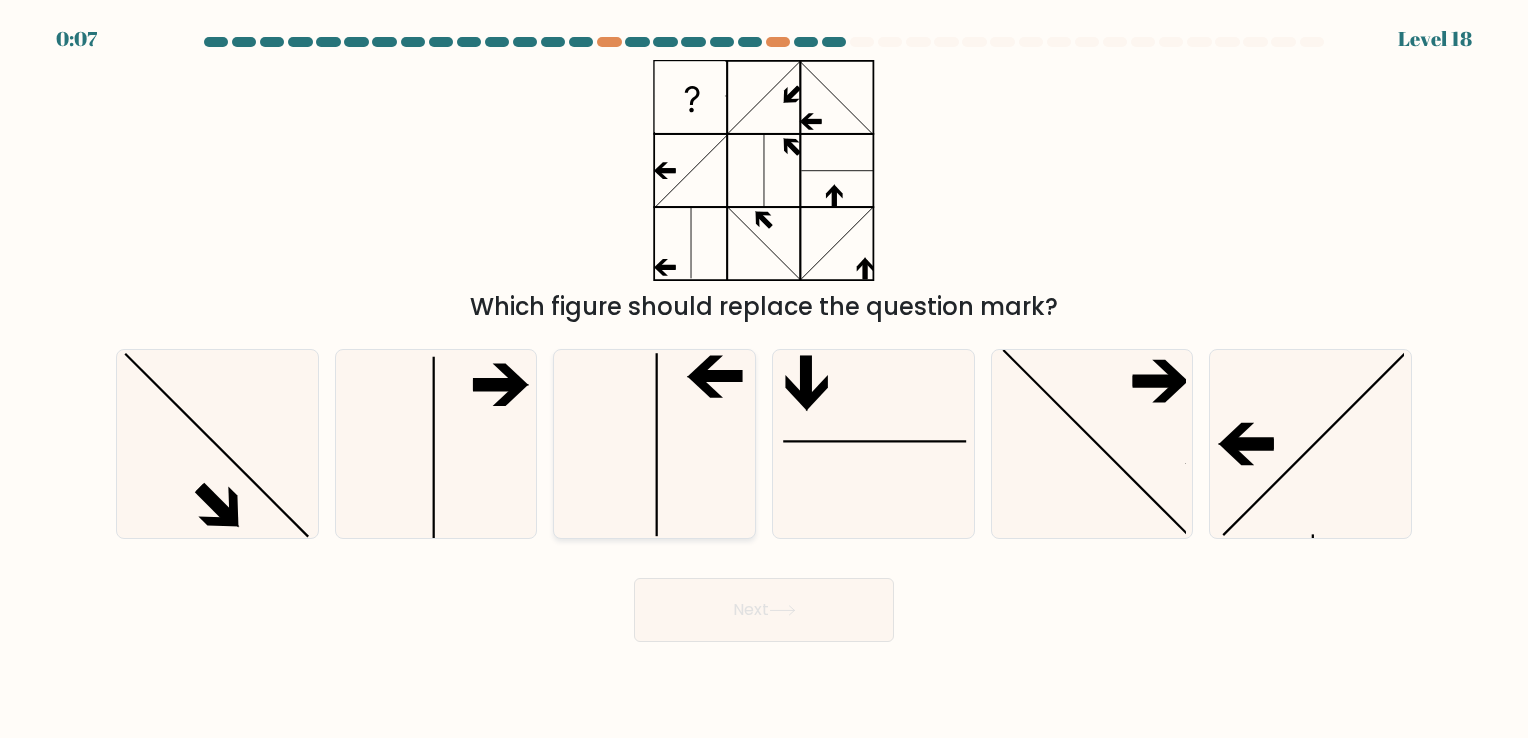 click 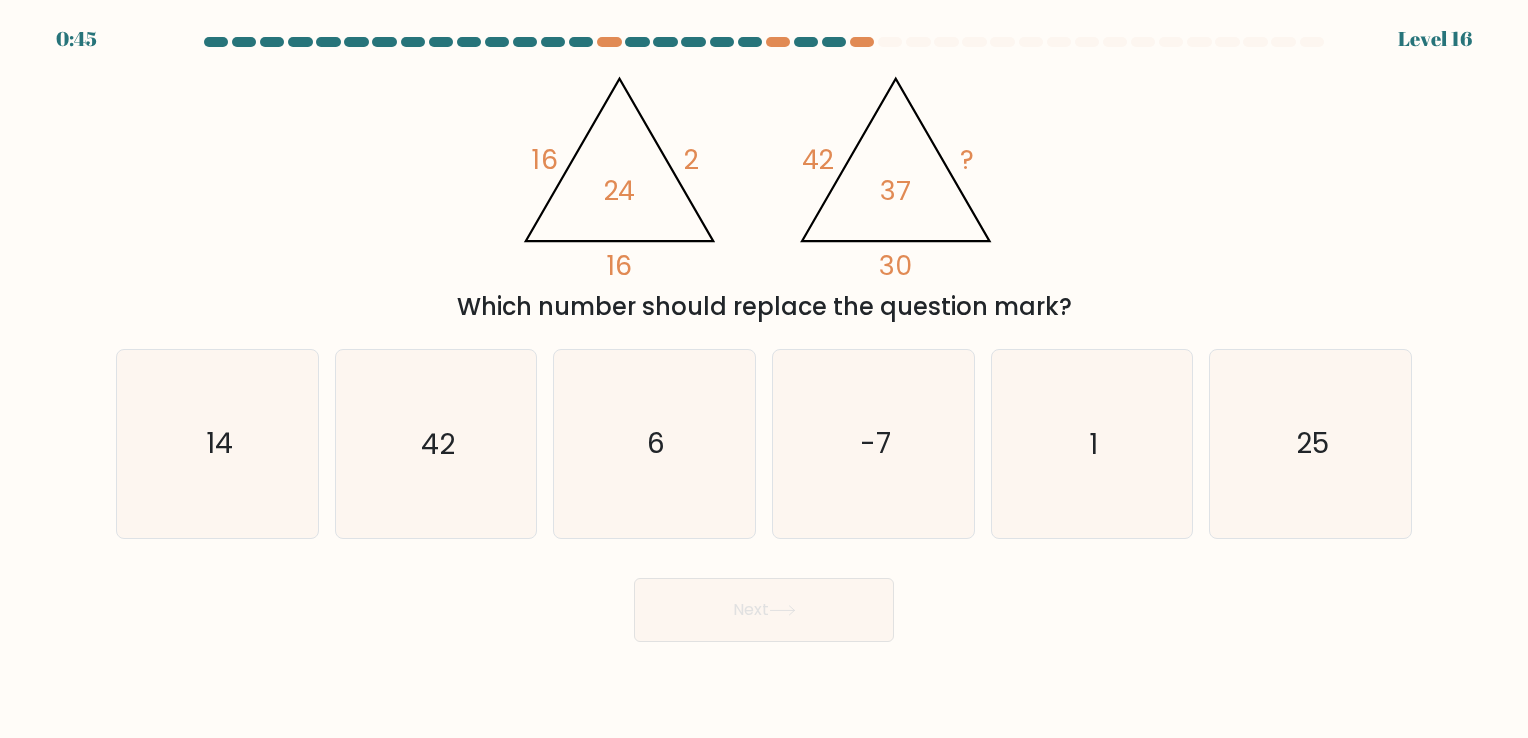 scroll, scrollTop: 0, scrollLeft: 0, axis: both 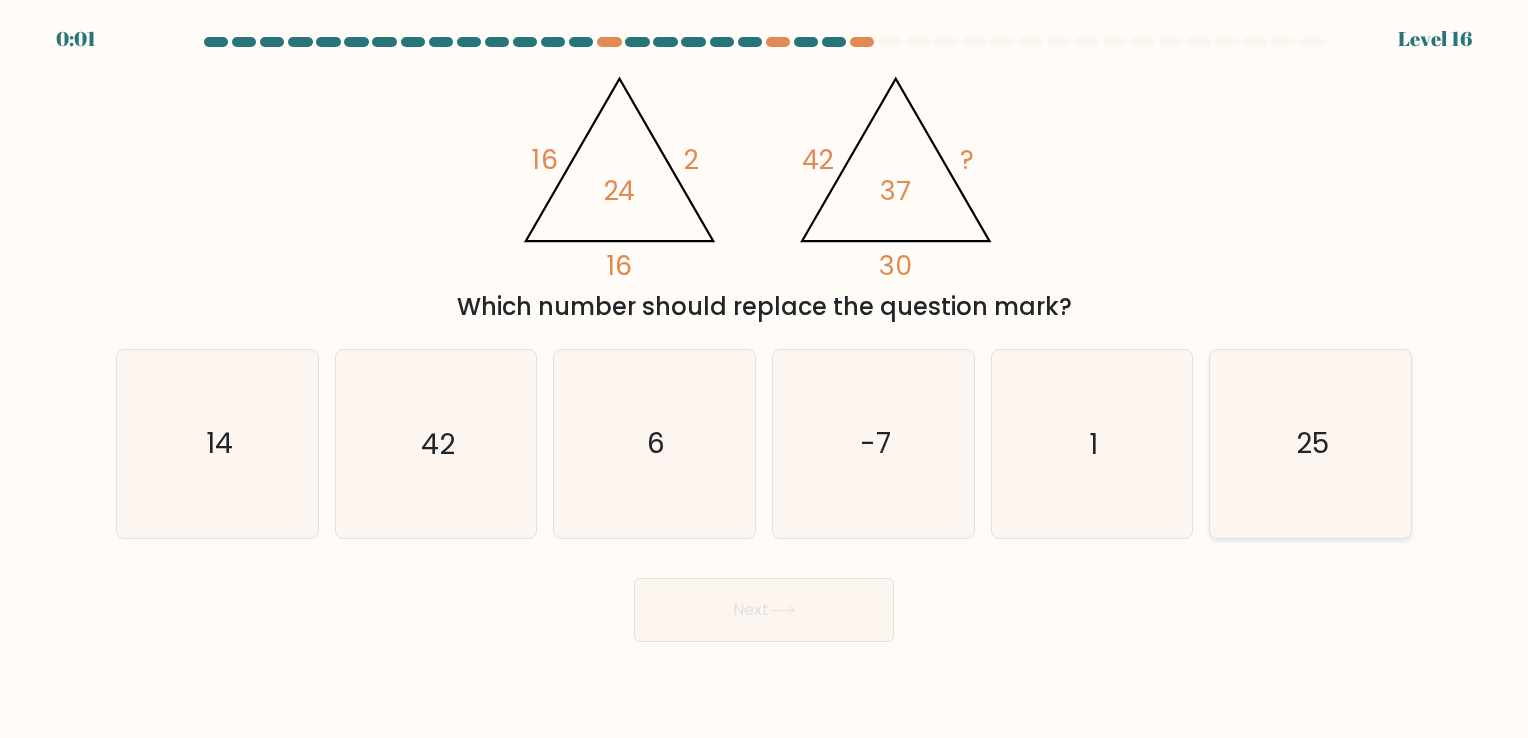 click on "25" 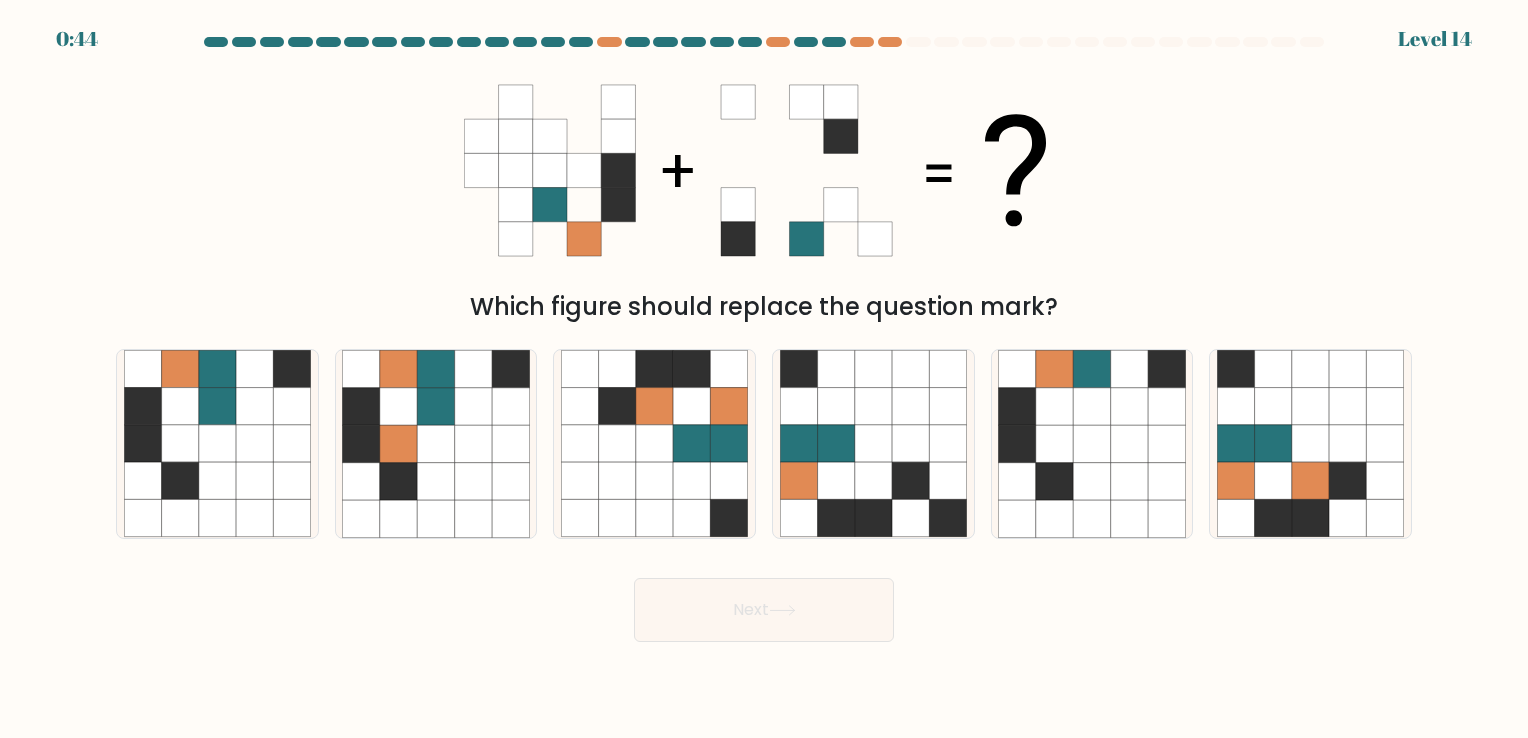 scroll, scrollTop: 0, scrollLeft: 0, axis: both 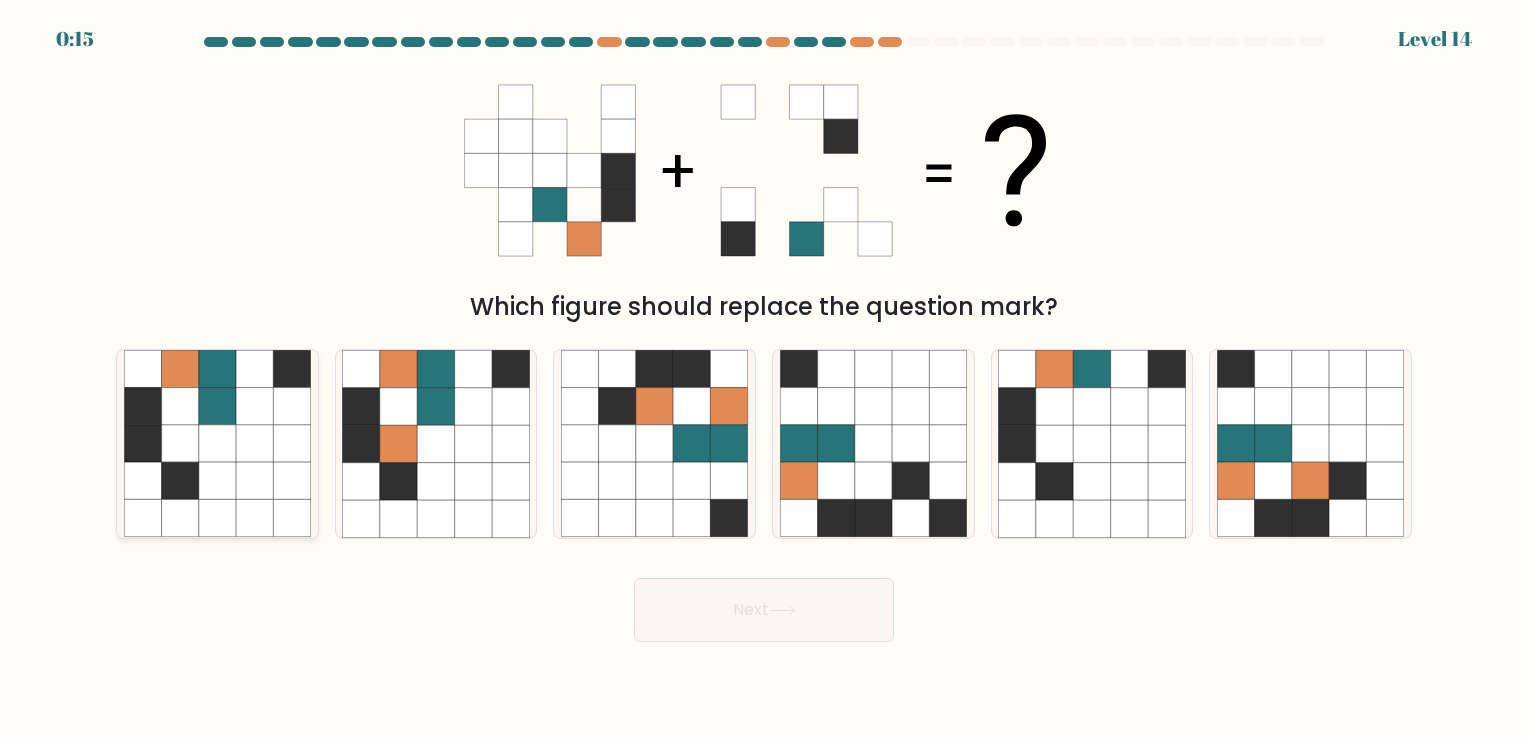 click 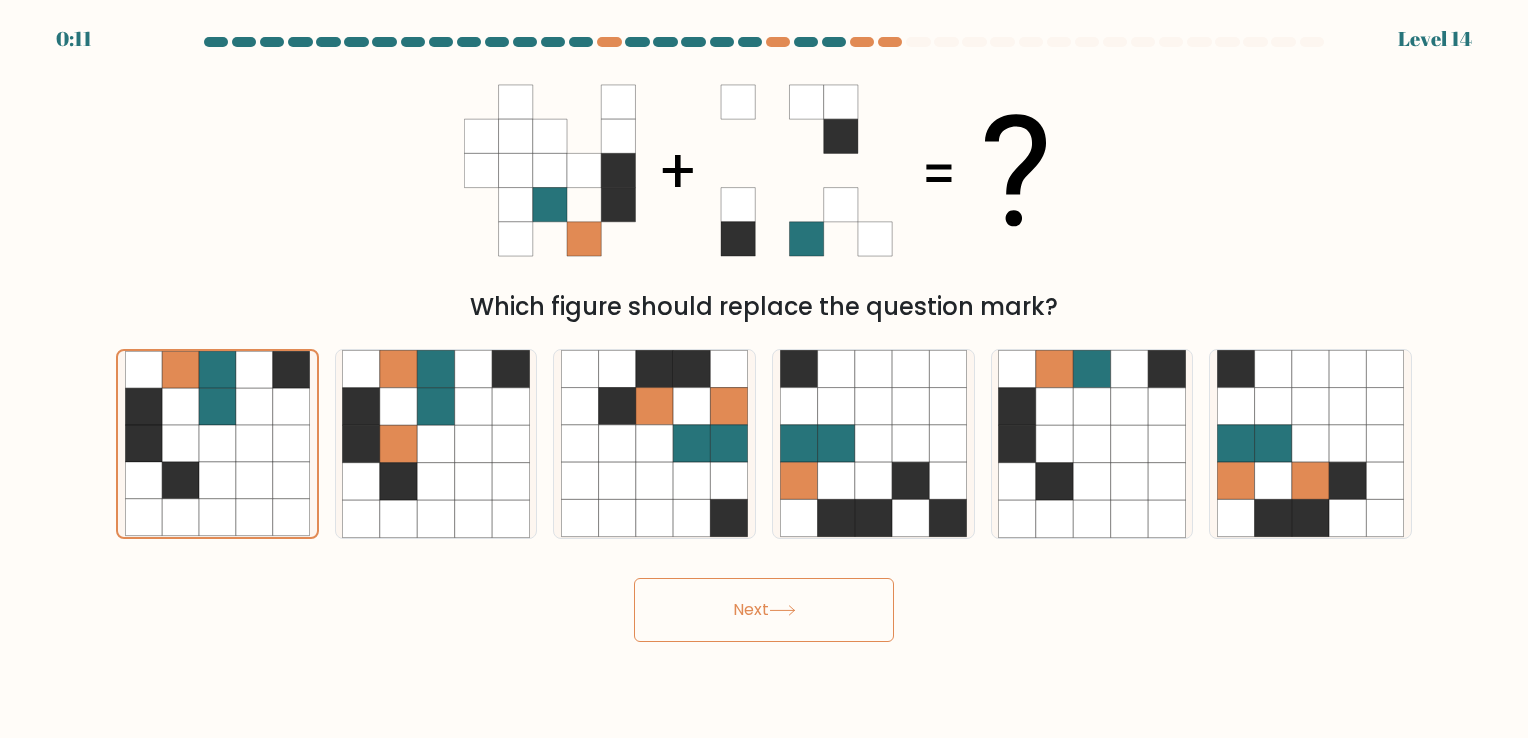 click on "Next" at bounding box center [764, 610] 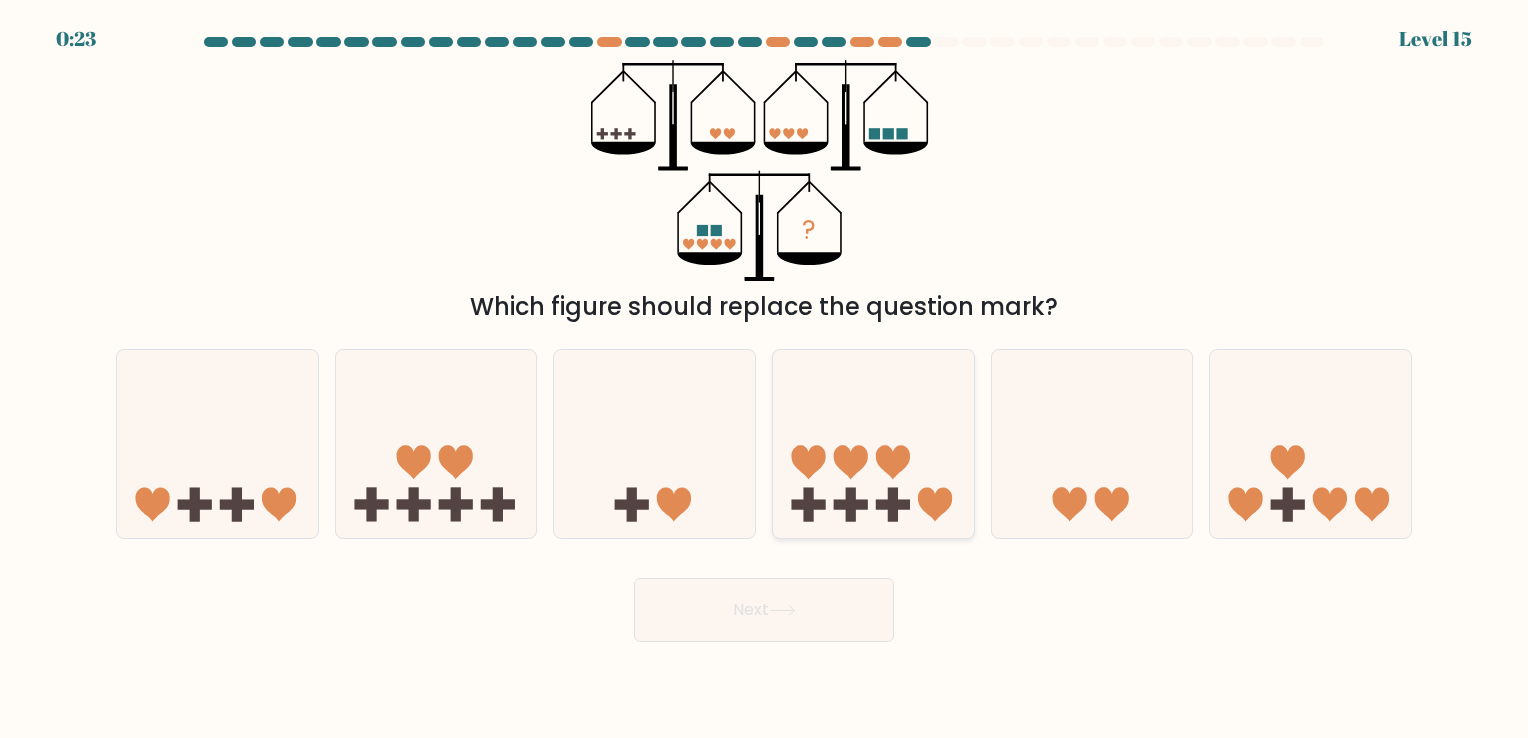 click 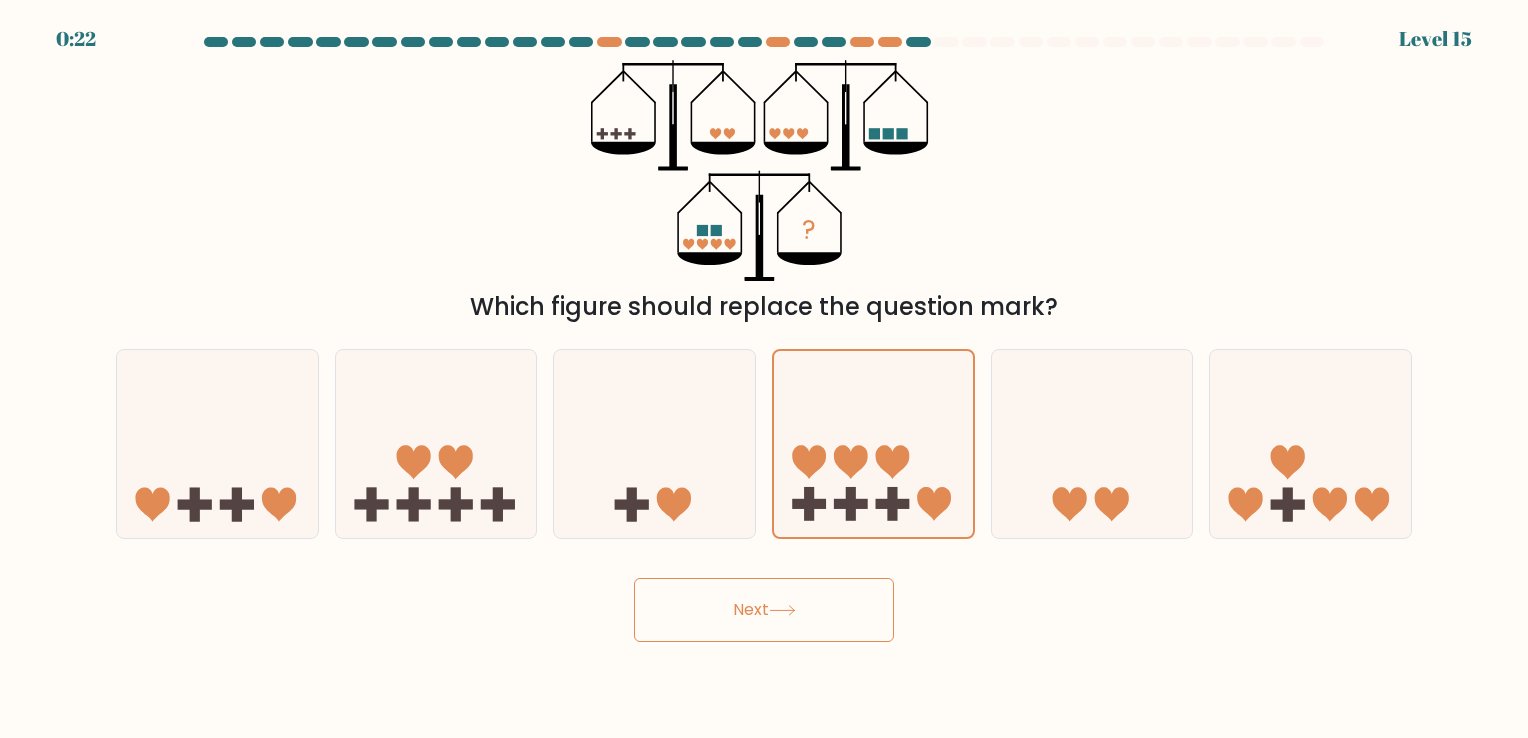 click on "Next" at bounding box center (764, 610) 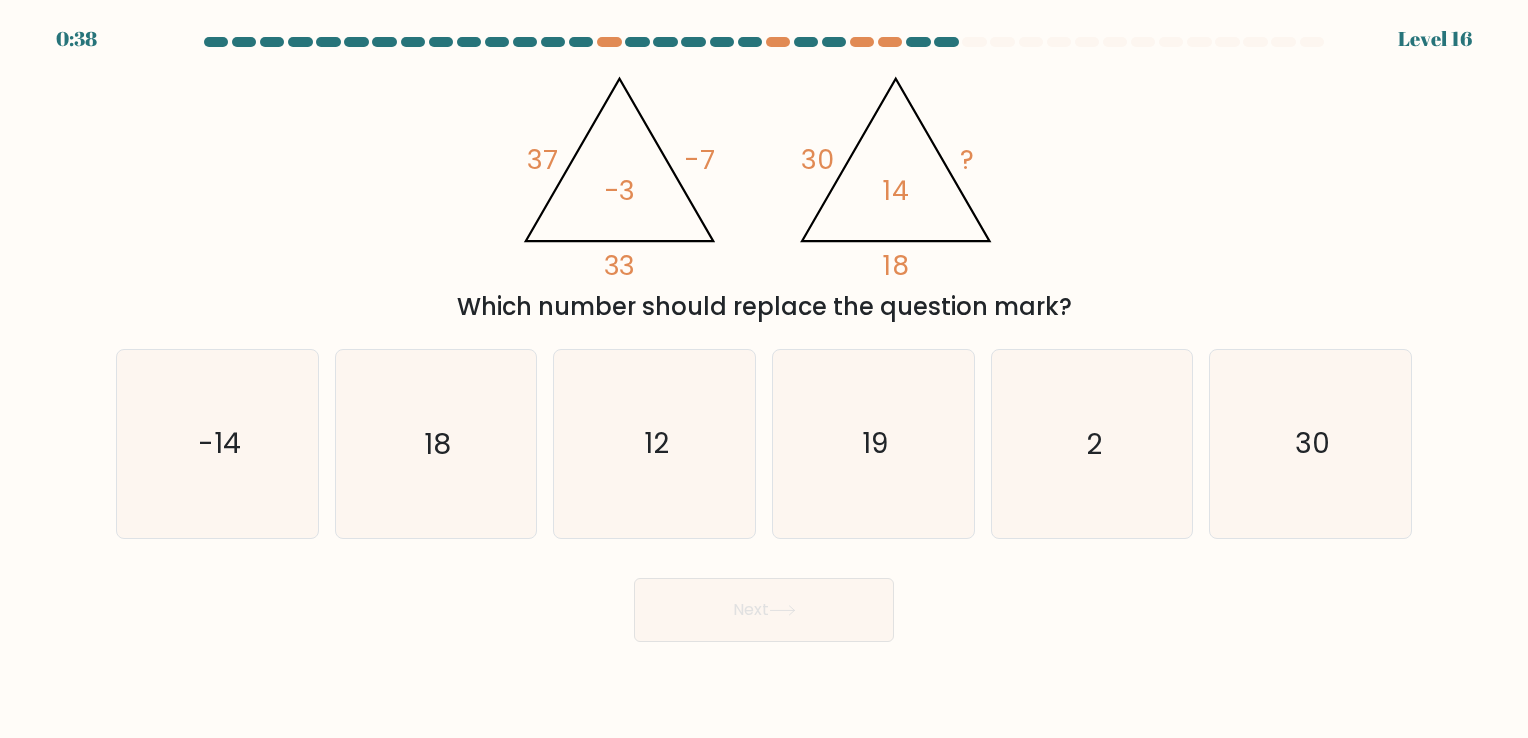 click on "@import url('https://fonts.googleapis.com/css?family=Abril+Fatface:400,100,100italic,300,300italic,400italic,500,500italic,700,700italic,900,900italic');                        37       -7       33       -3                                       @import url('https://fonts.googleapis.com/css?family=Abril+Fatface:400,100,100italic,300,300italic,400italic,500,500italic,700,700italic,900,900italic');                        30       ?       18       14
Which number should replace the question mark?" at bounding box center [764, 192] 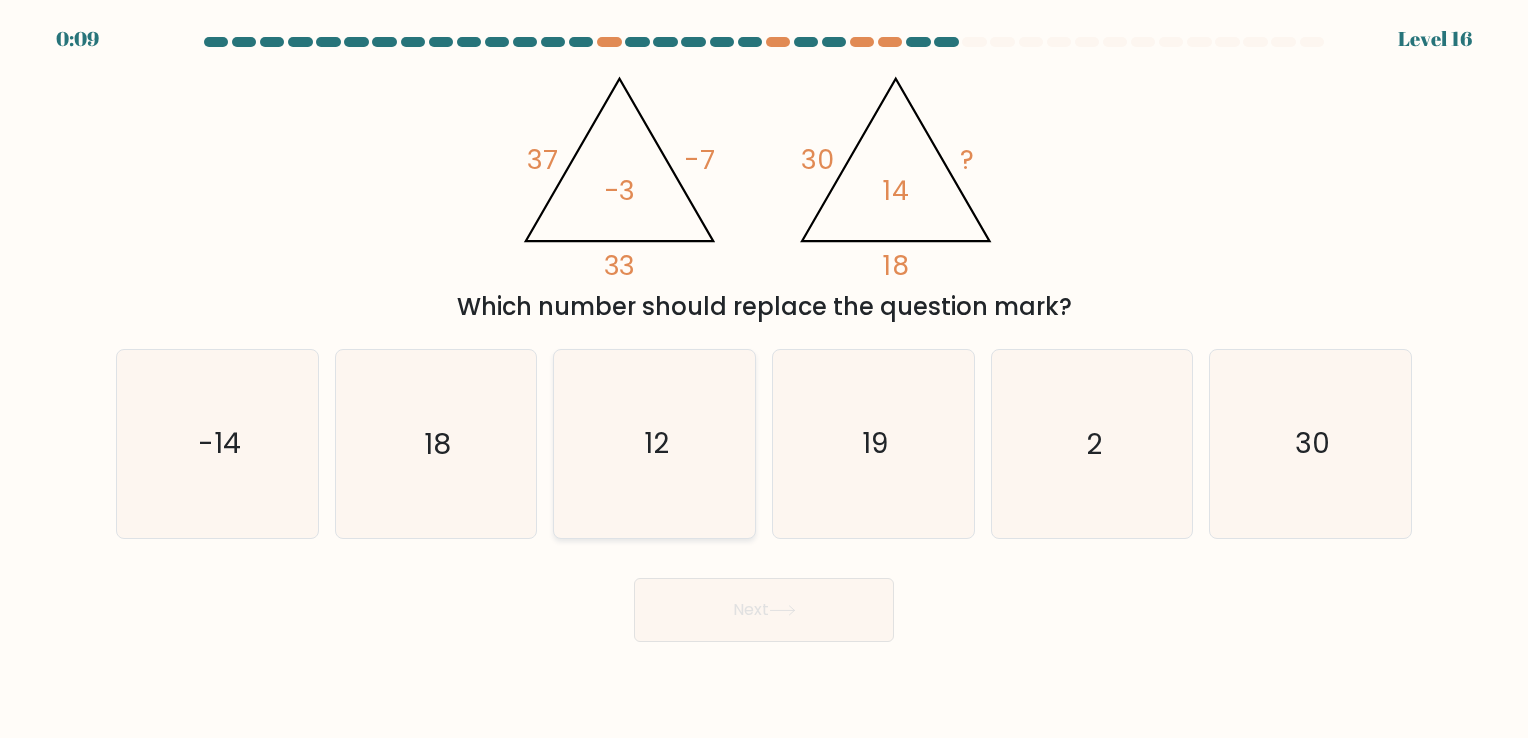 click on "12" 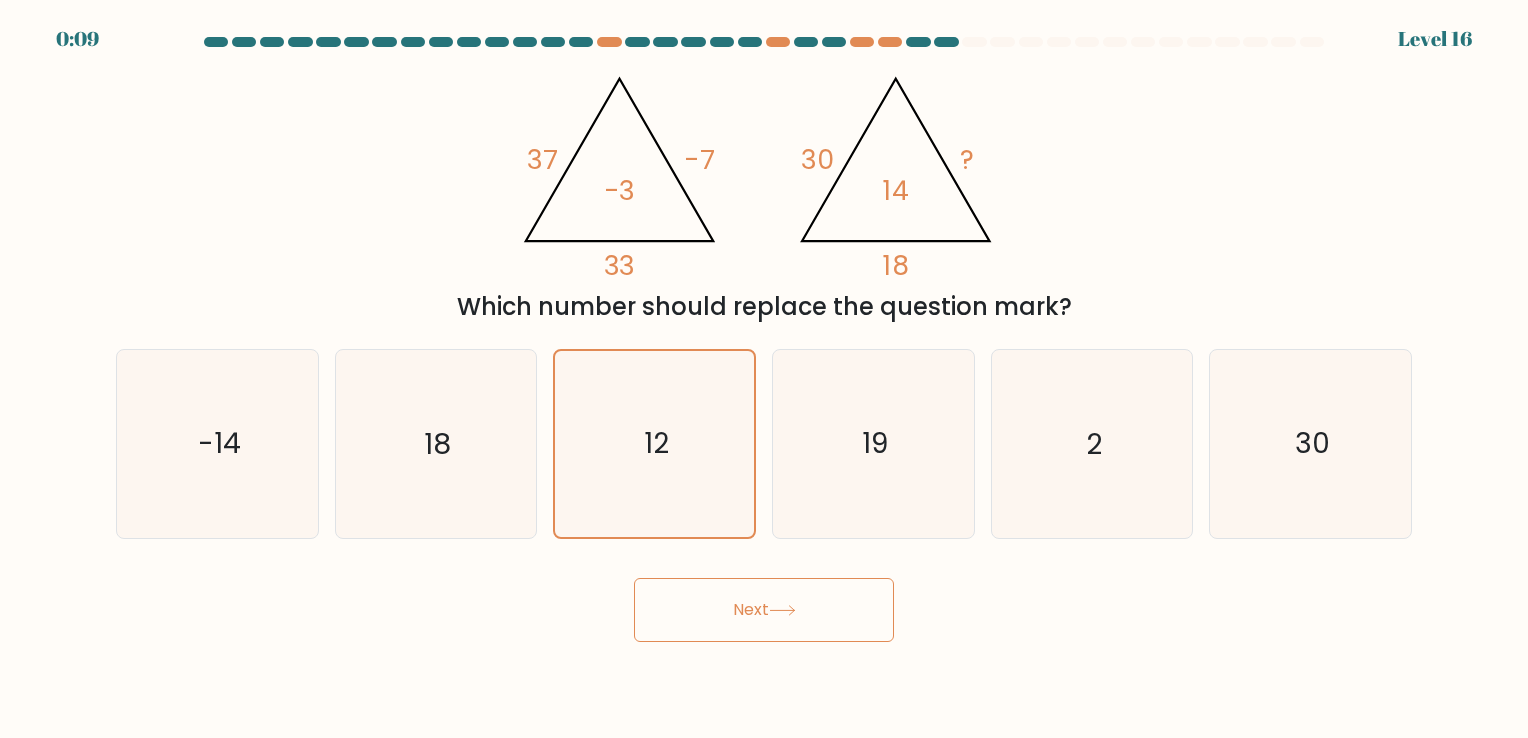 click on "Next" at bounding box center [764, 610] 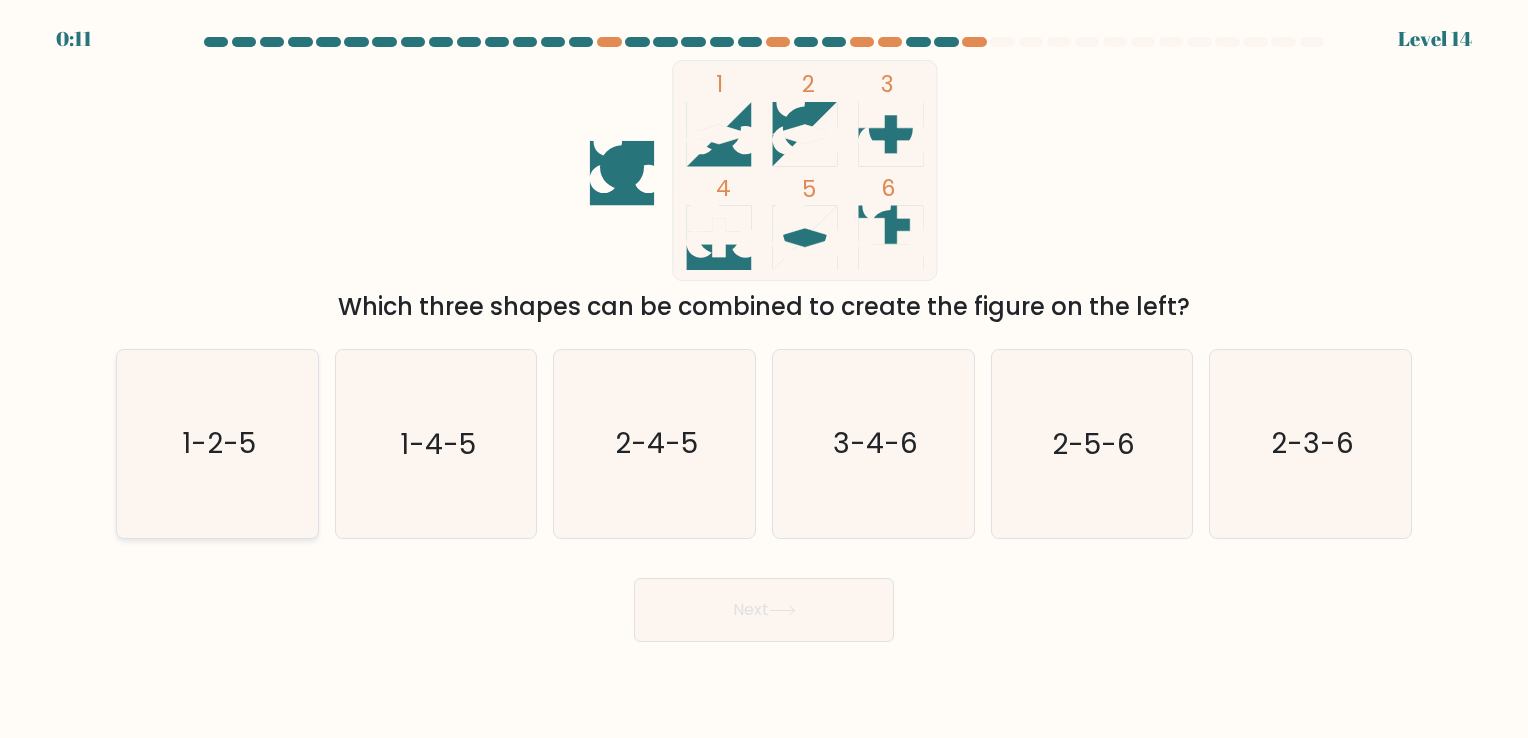 click on "1-2-5" 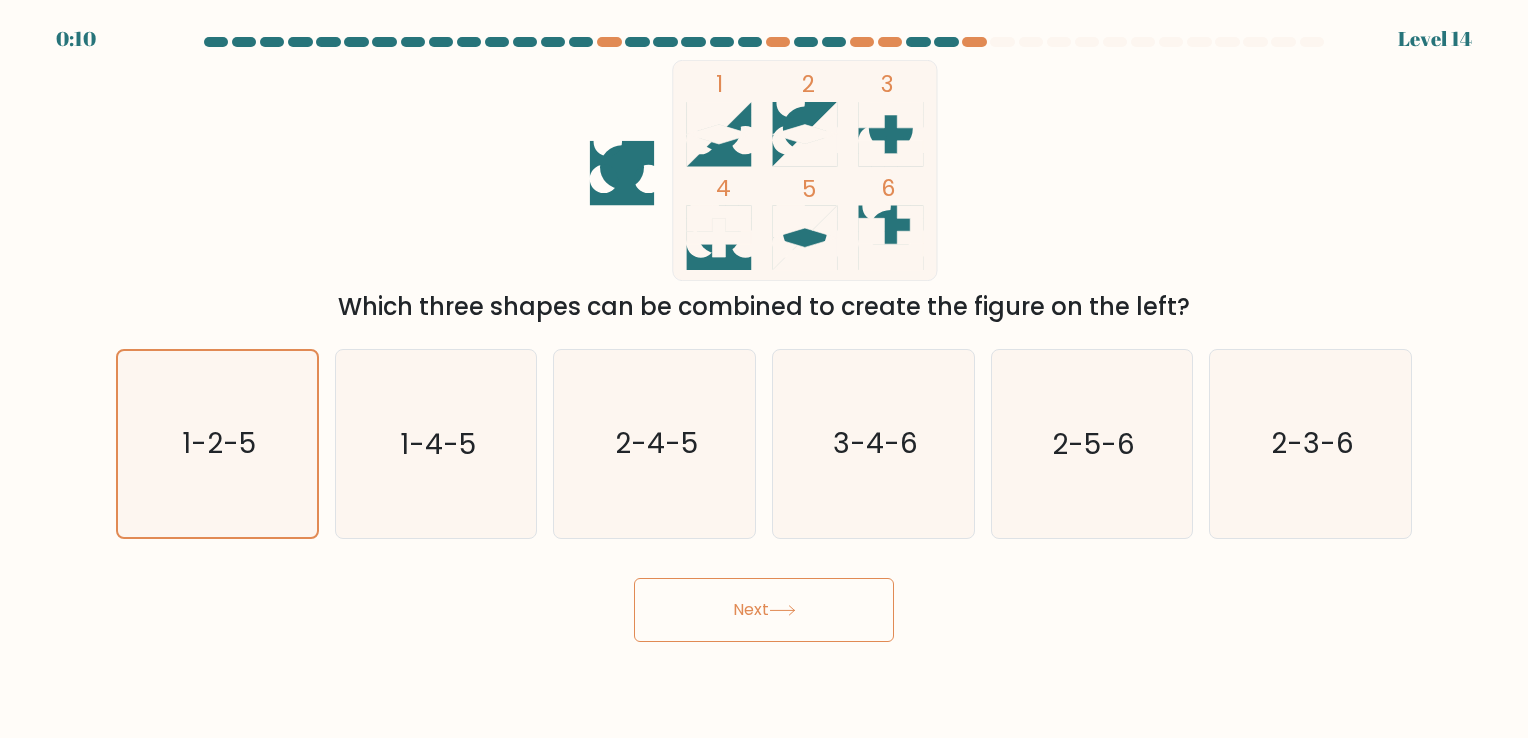 click on "Next" at bounding box center [764, 610] 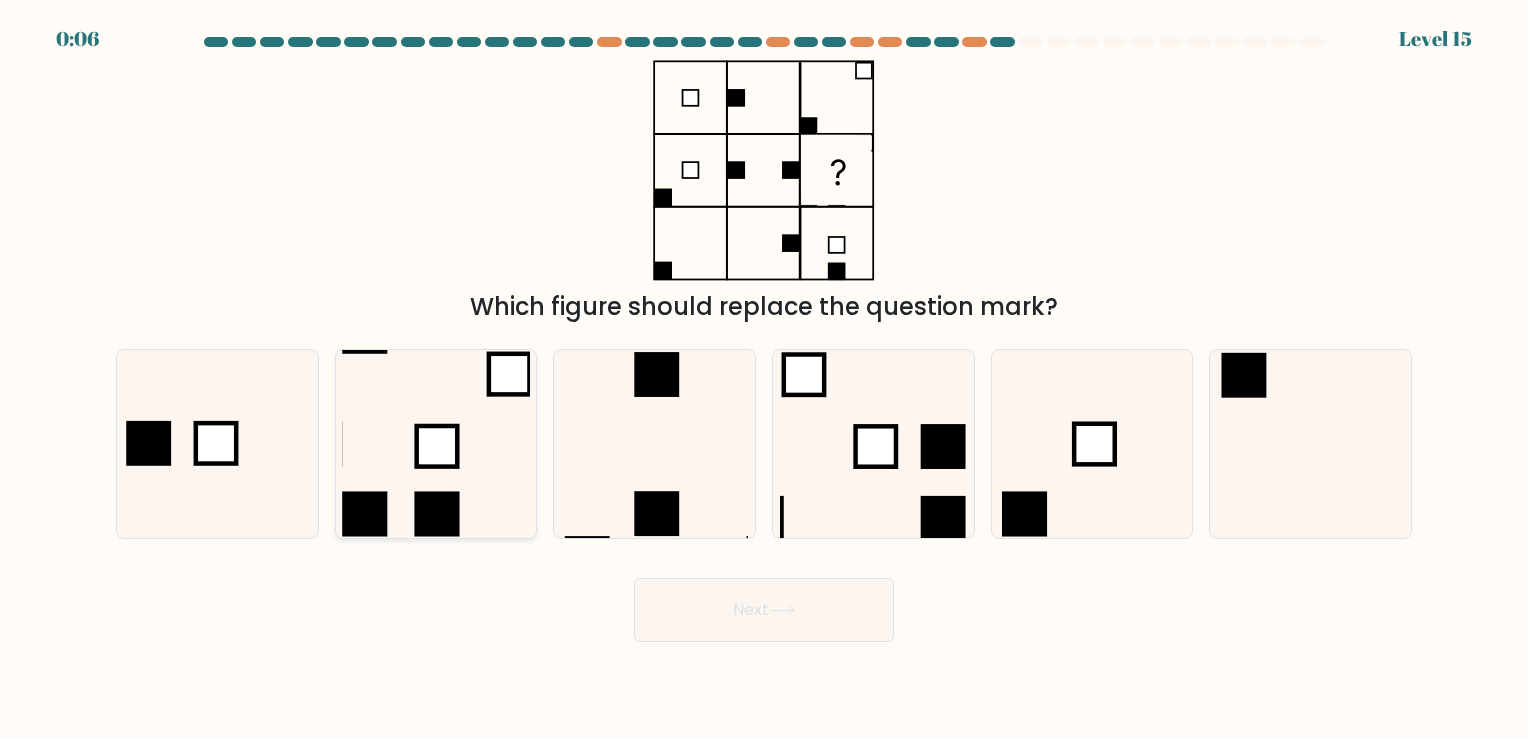 click 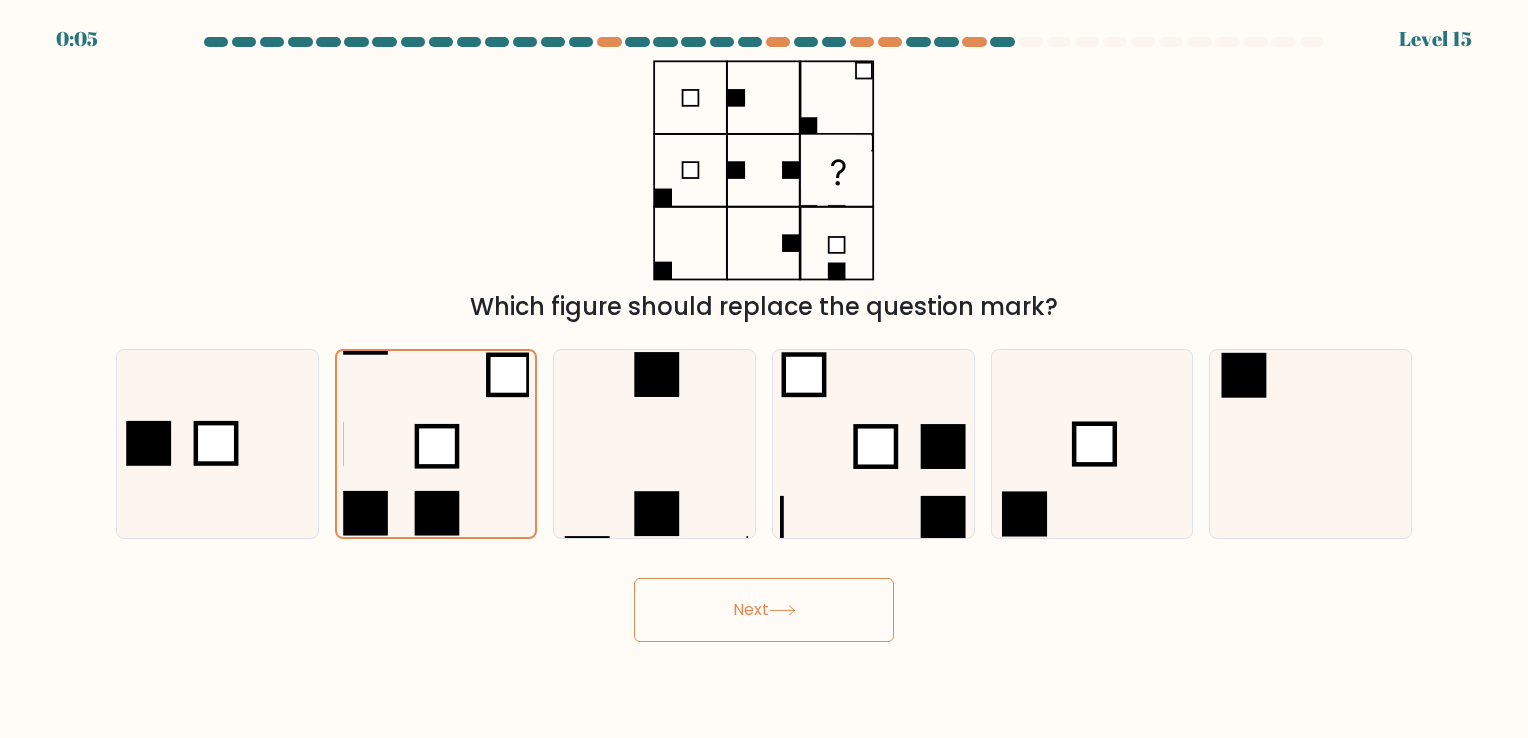 click 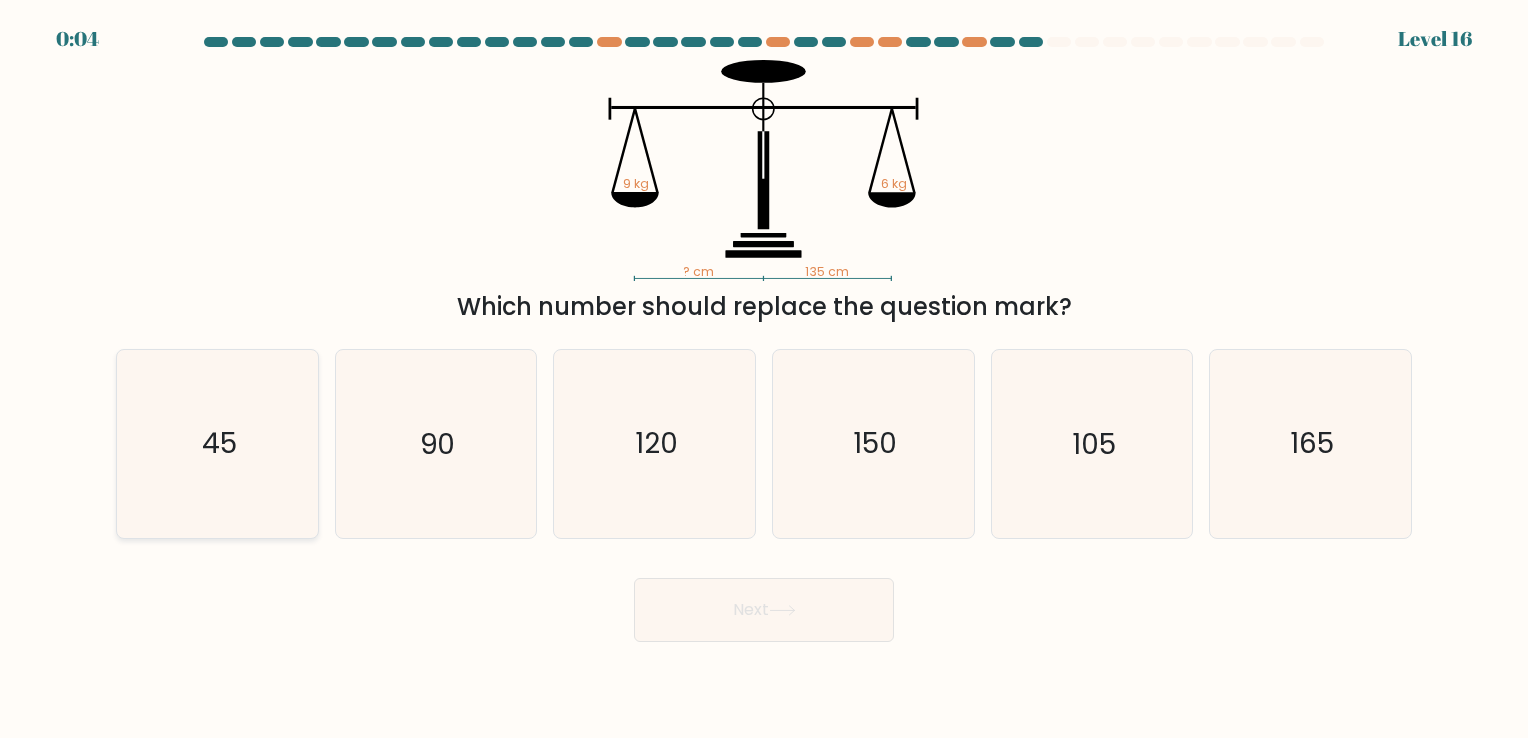 click on "45" 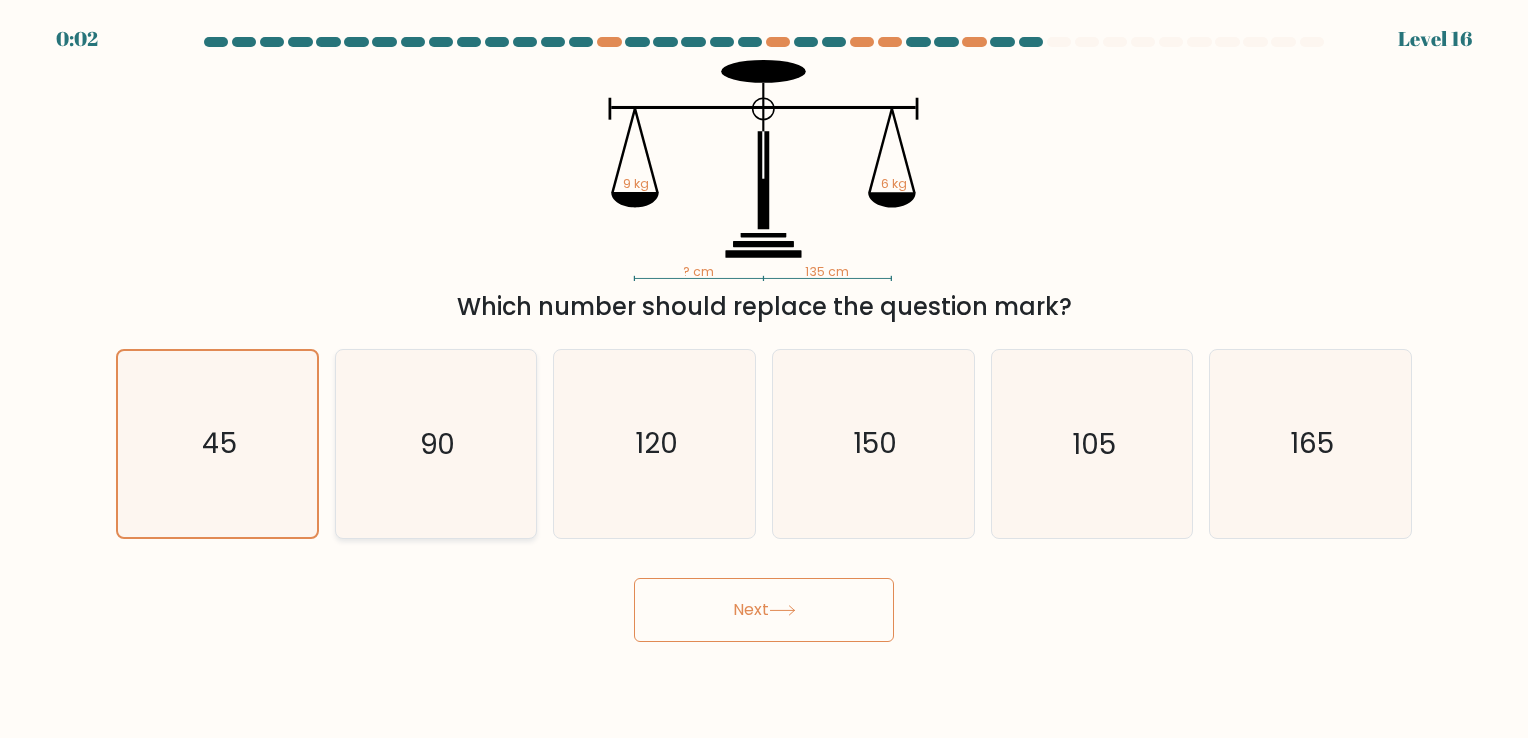 click on "90" 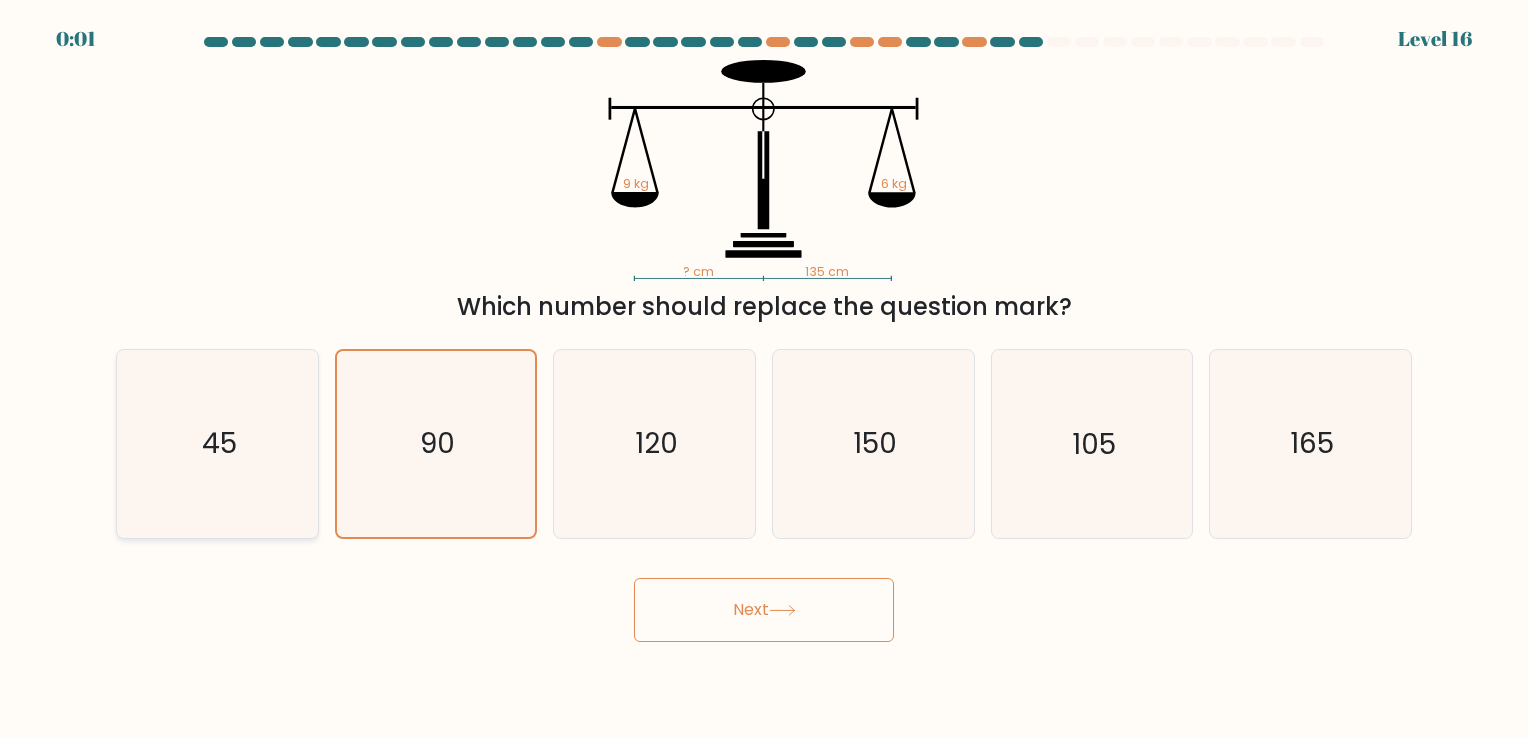 click on "45" 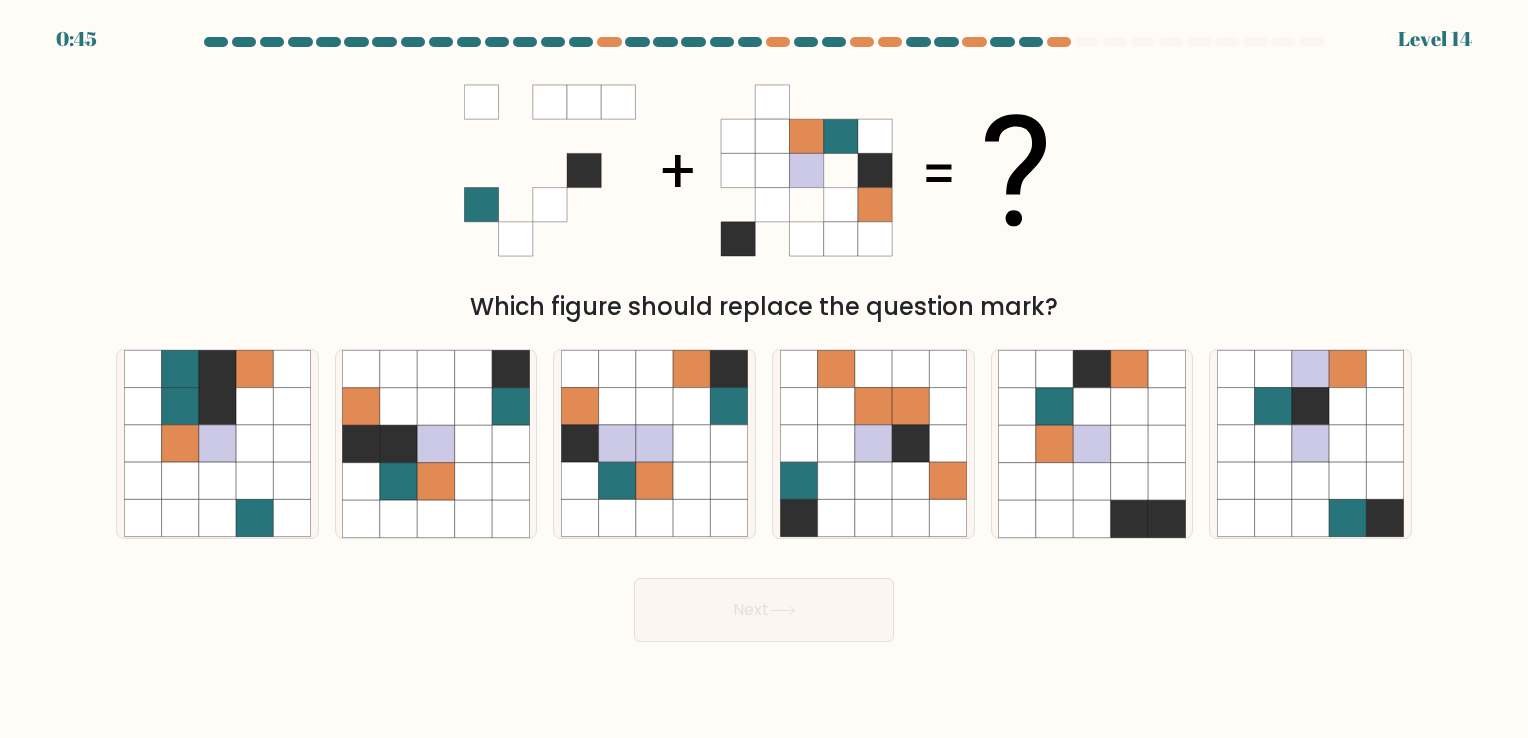 scroll, scrollTop: 0, scrollLeft: 0, axis: both 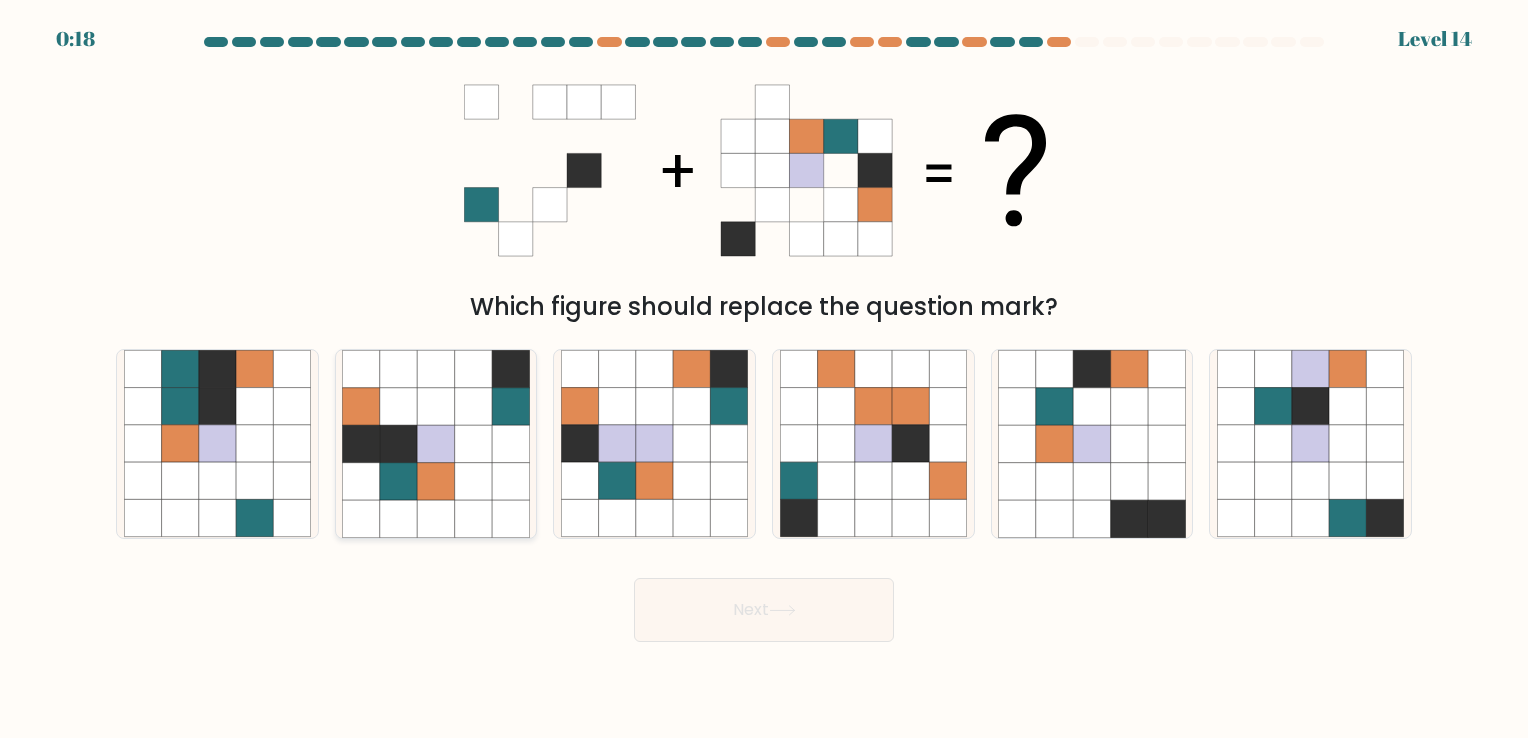 click 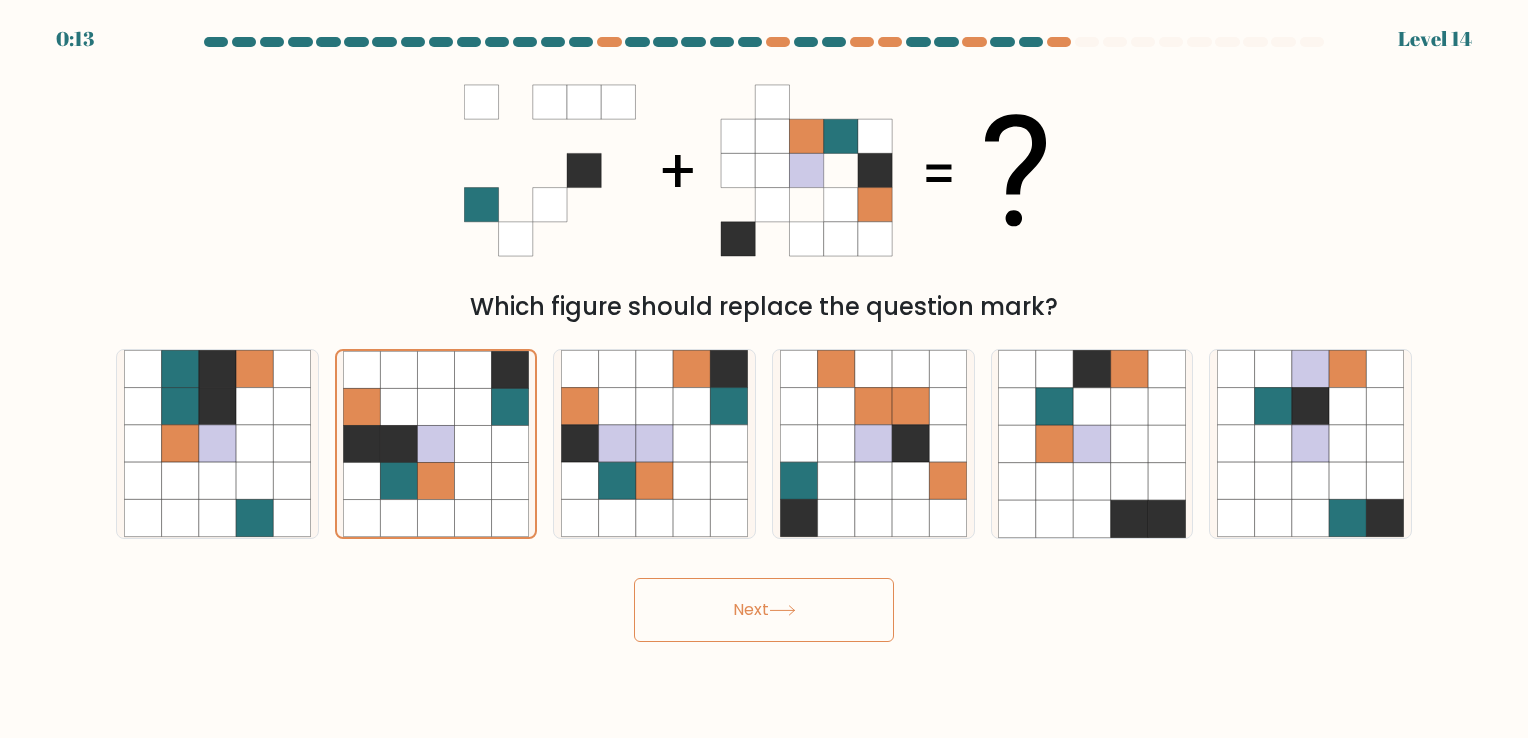 click on "Next" at bounding box center (764, 610) 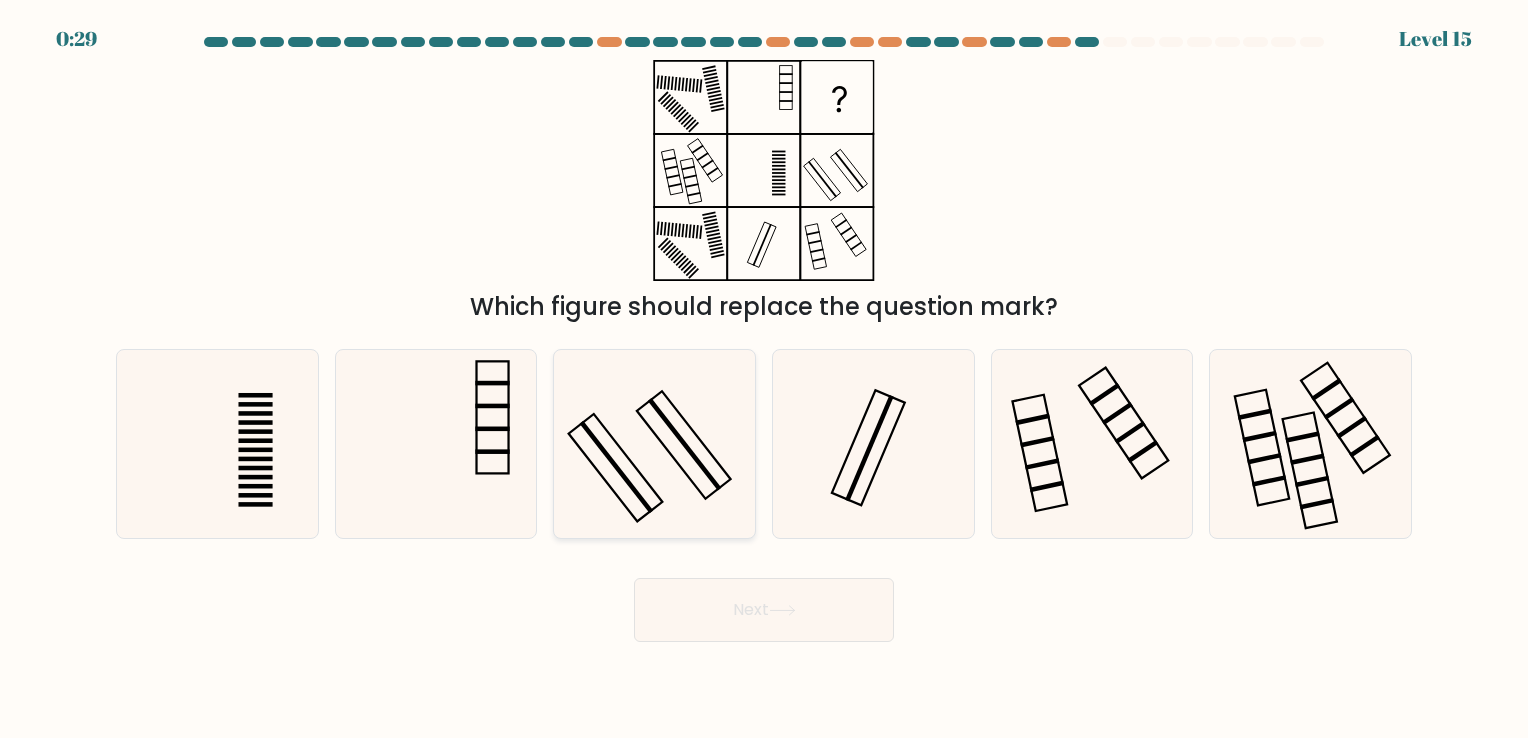click 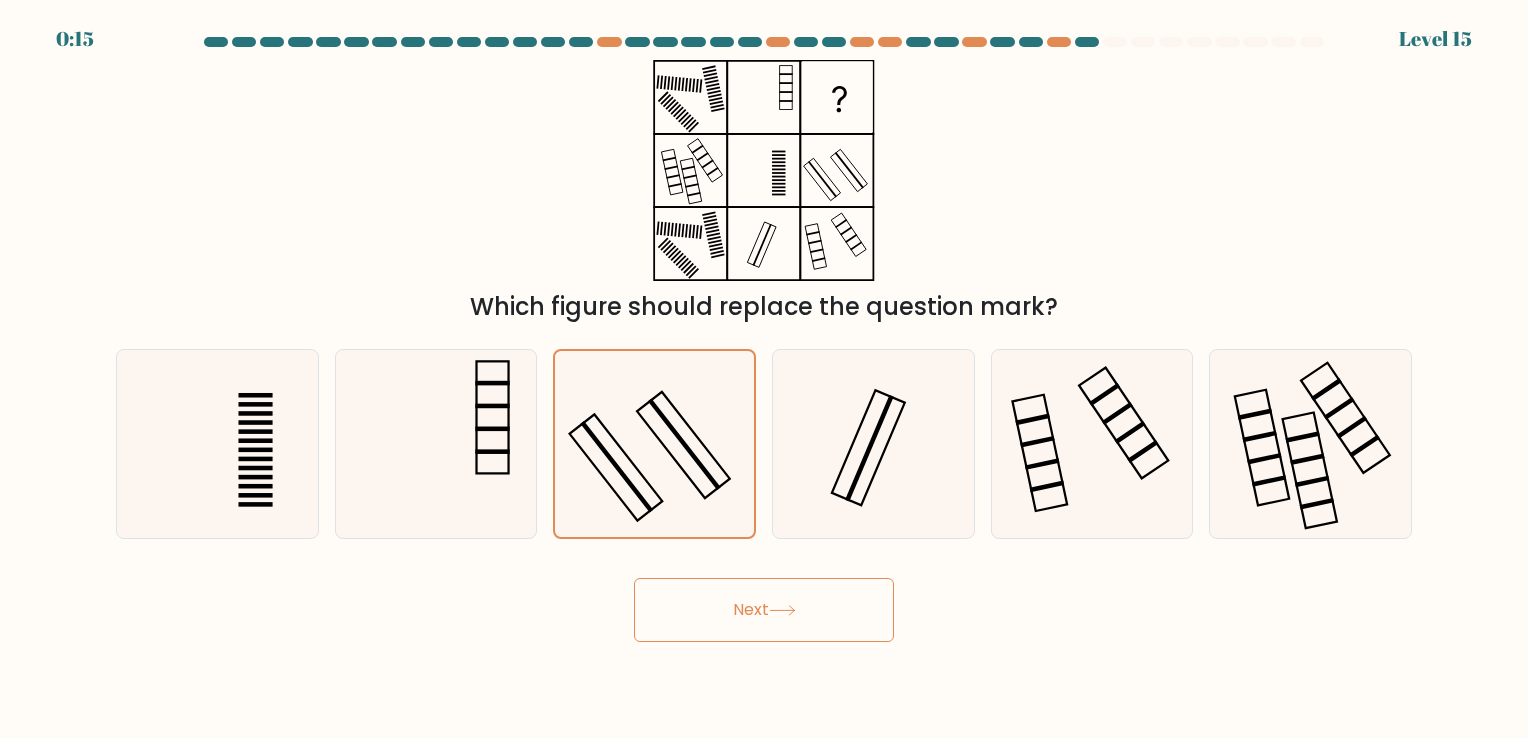click 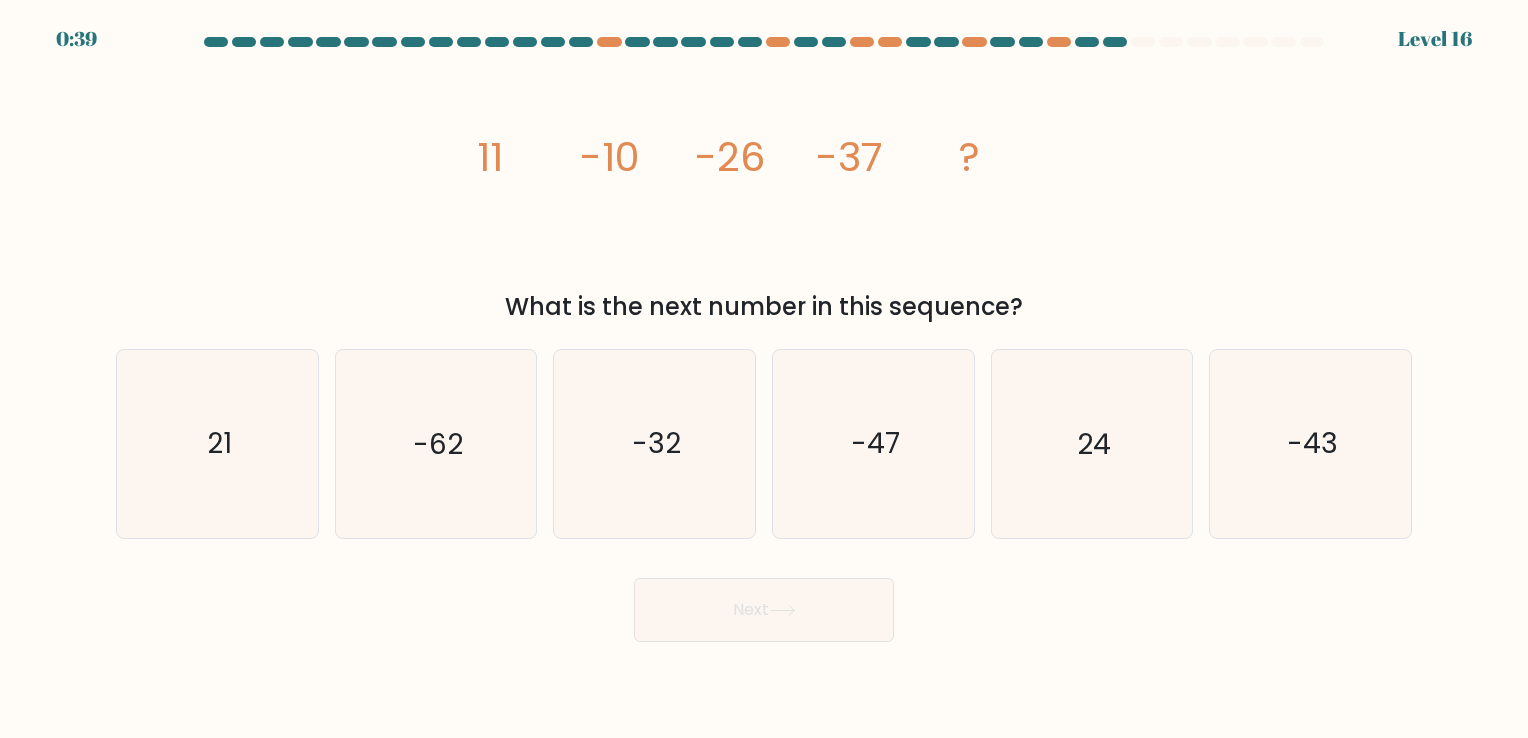 click on "image/svg+xml
11
-10
-26
-37
?
What is the next number in this sequence?" at bounding box center (764, 192) 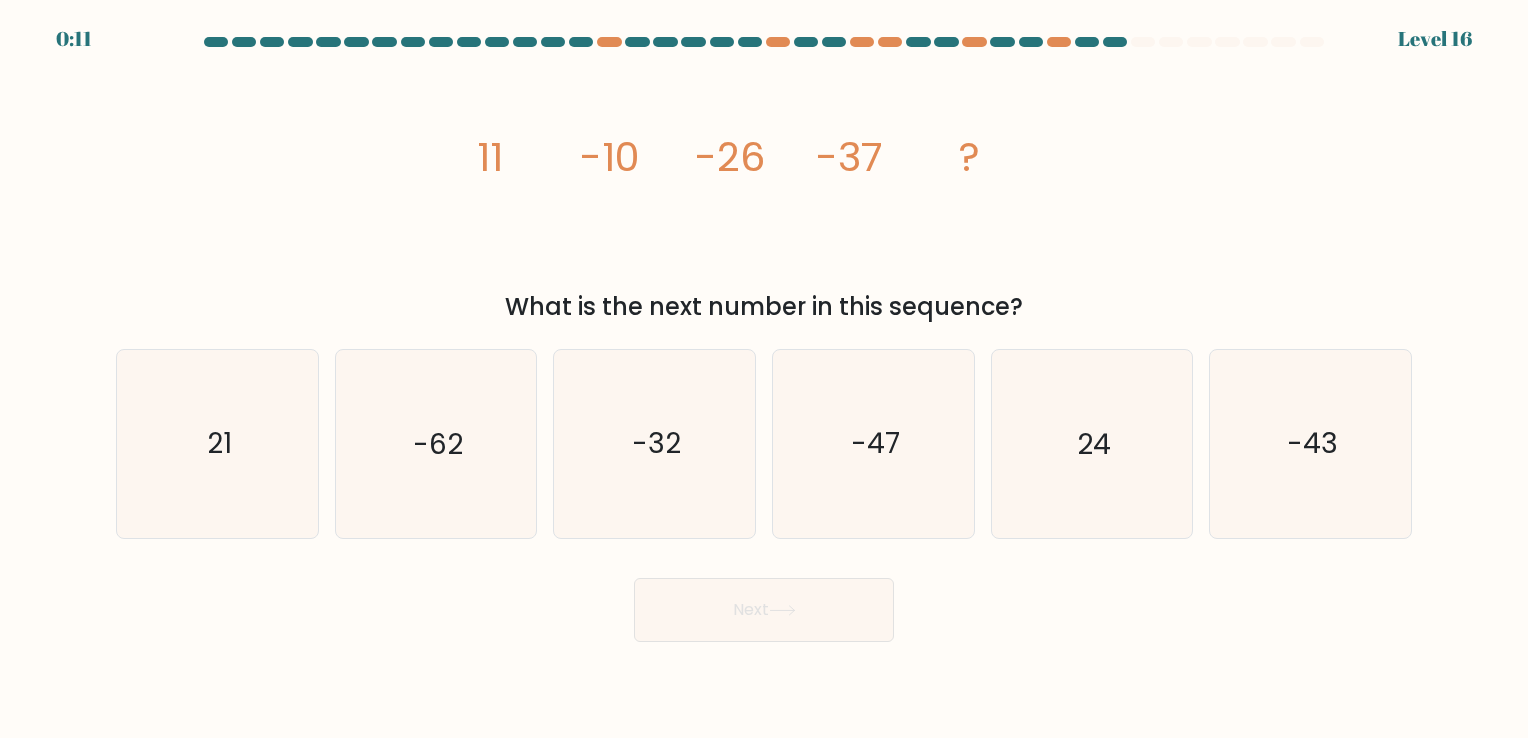 click on "image/svg+xml
11
-10
-26
-37
?
What is the next number in this sequence?" at bounding box center (764, 192) 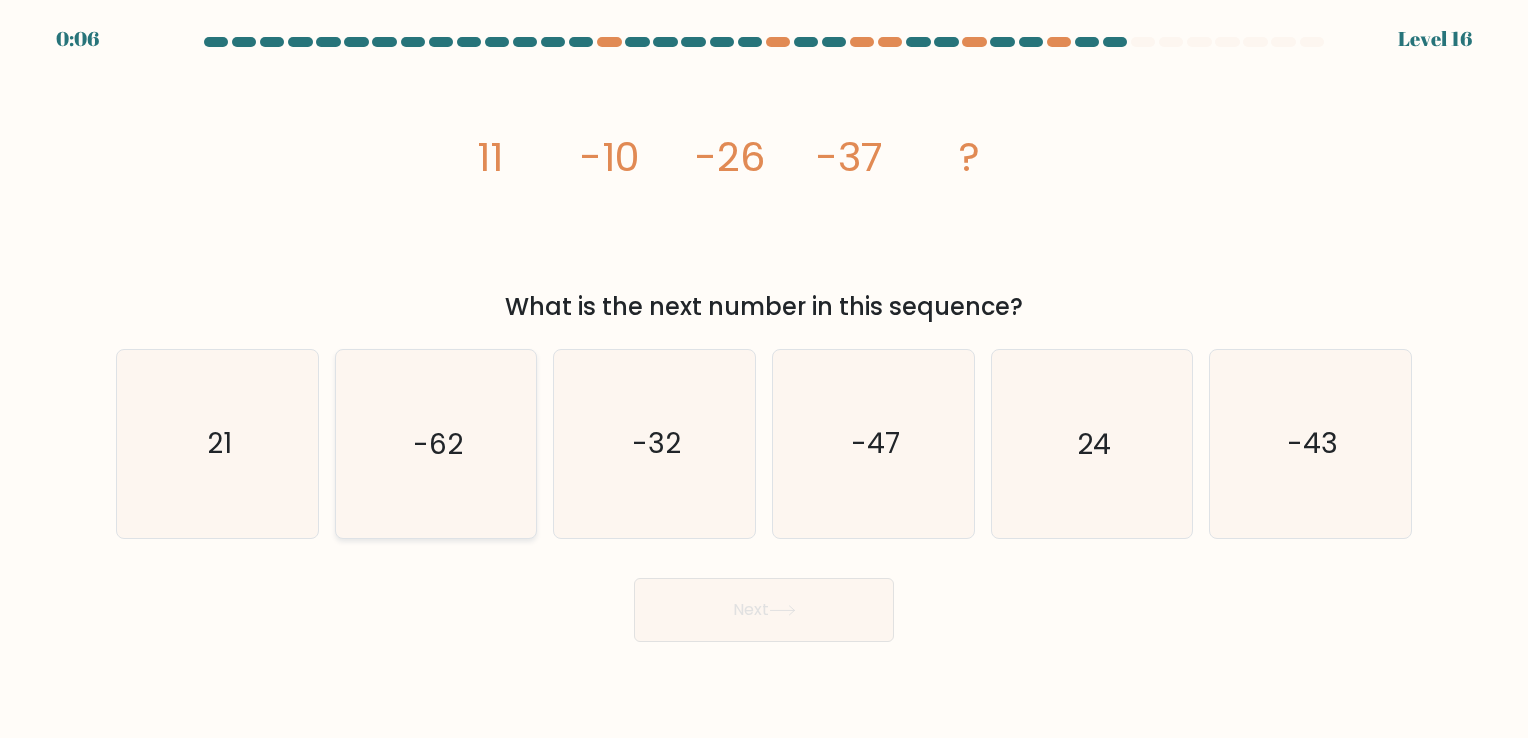 click on "-62" 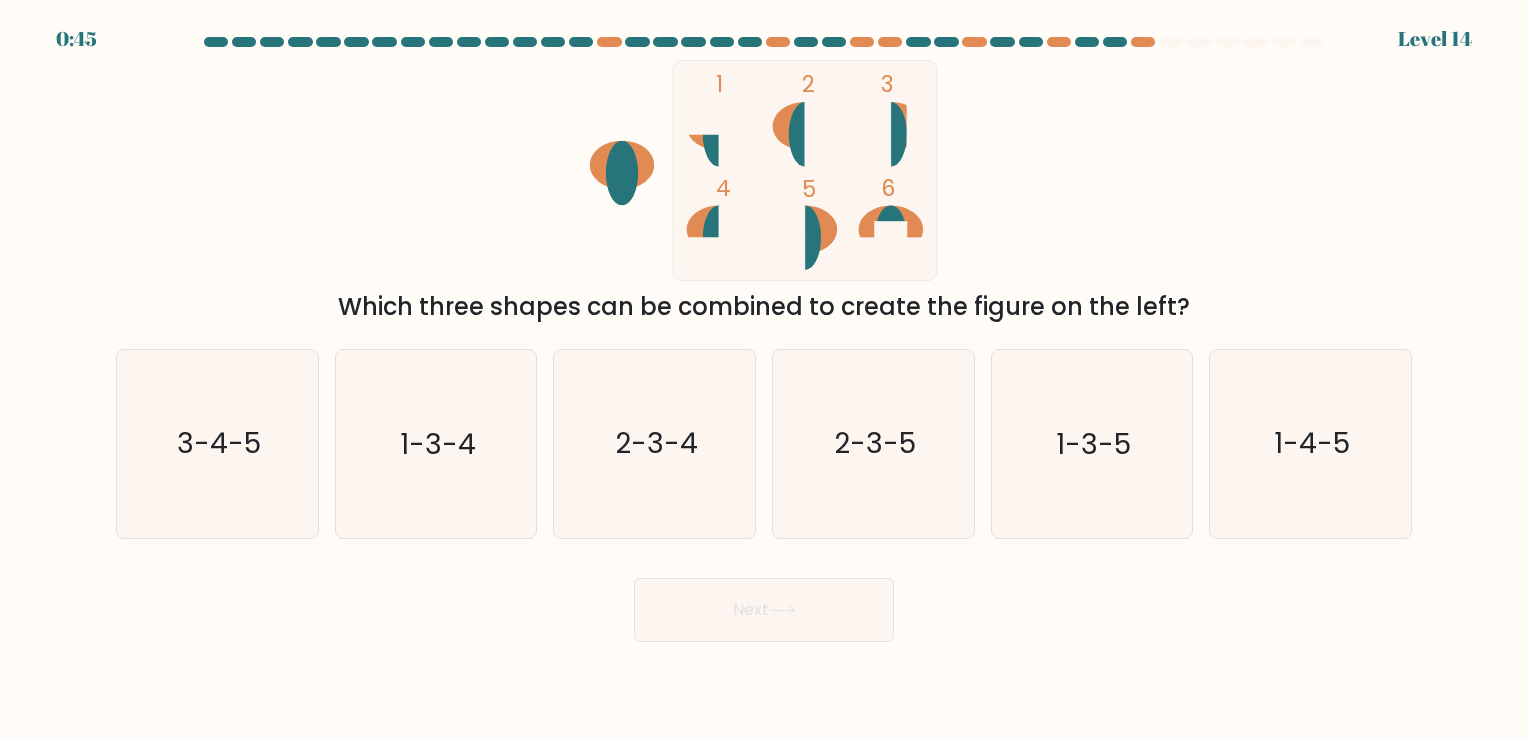 scroll, scrollTop: 0, scrollLeft: 0, axis: both 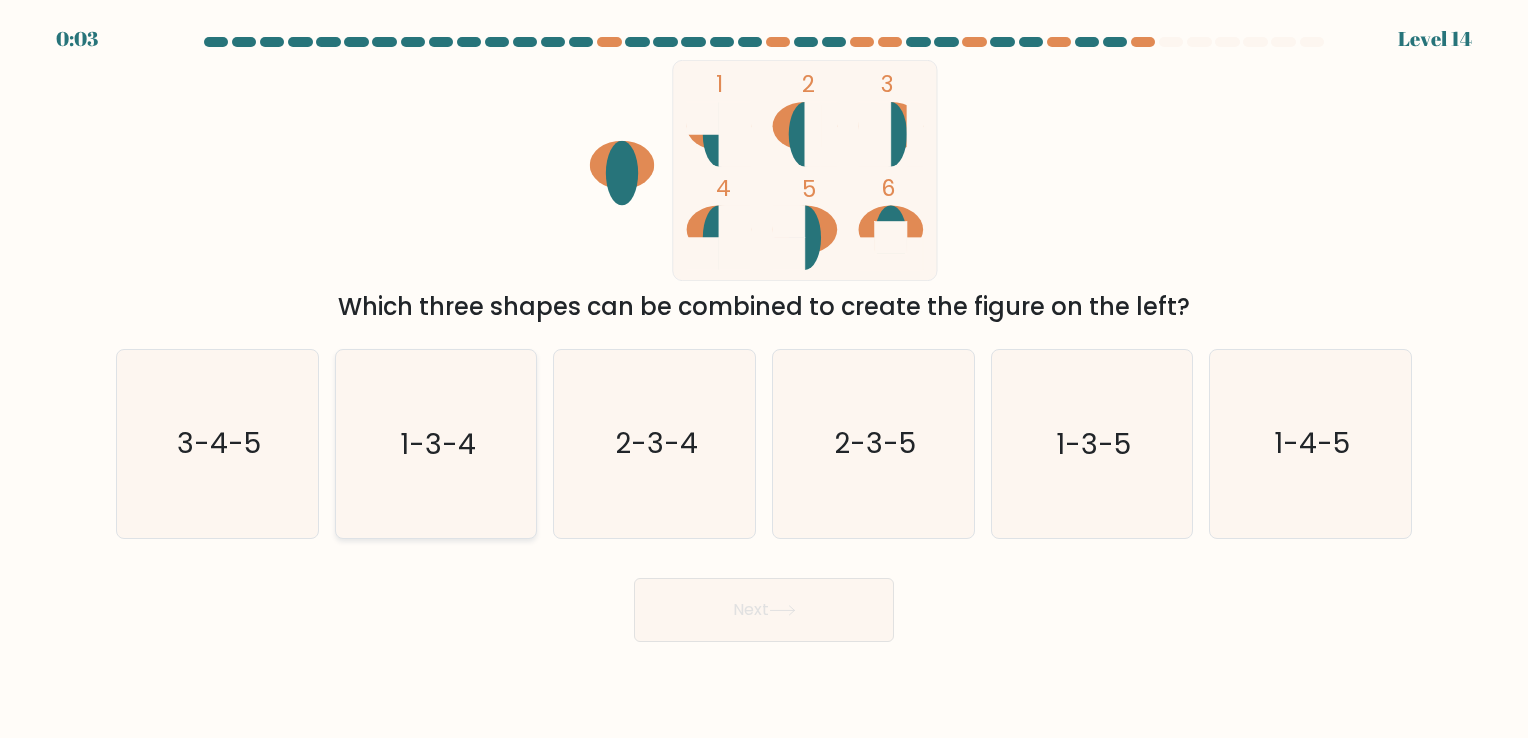 click on "1-3-4" 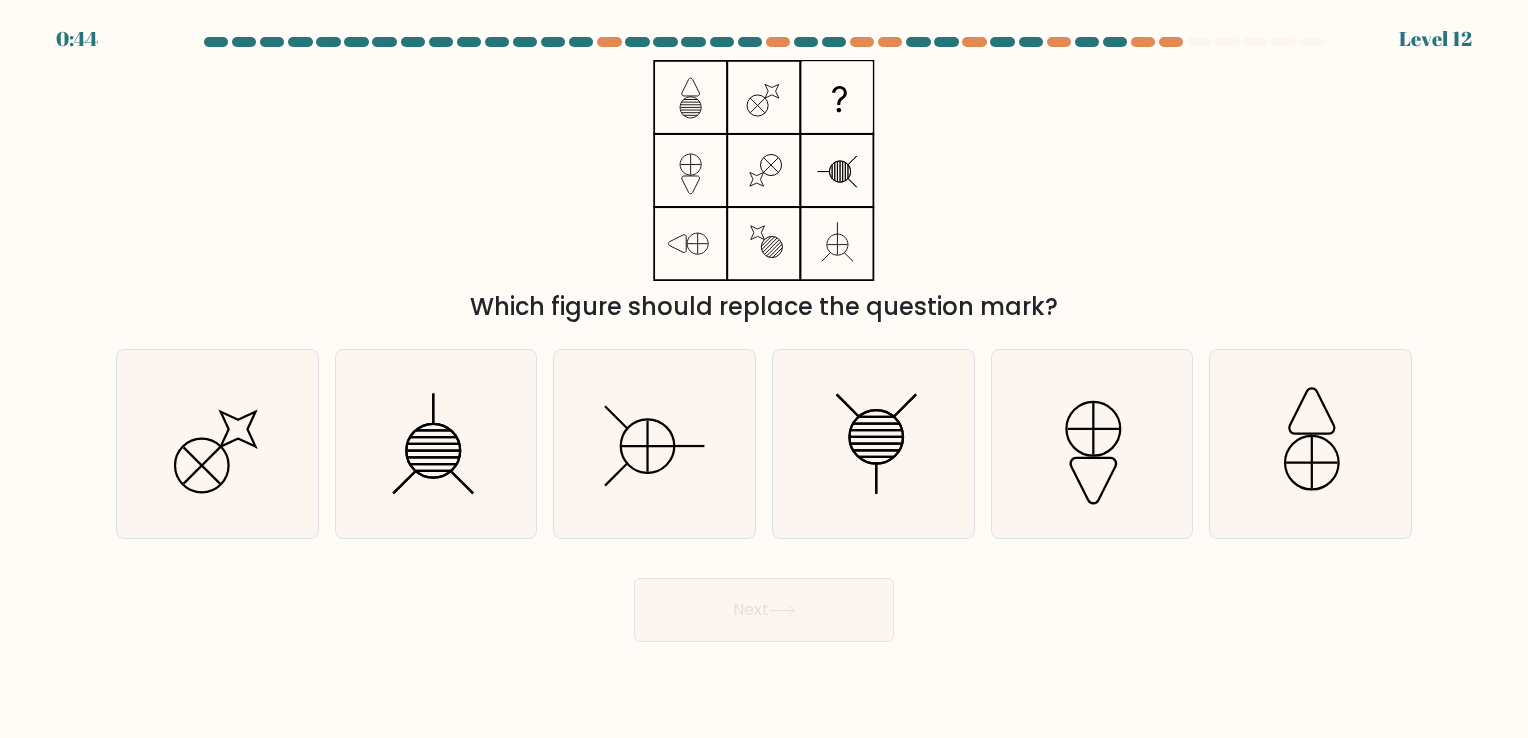 scroll, scrollTop: 0, scrollLeft: 0, axis: both 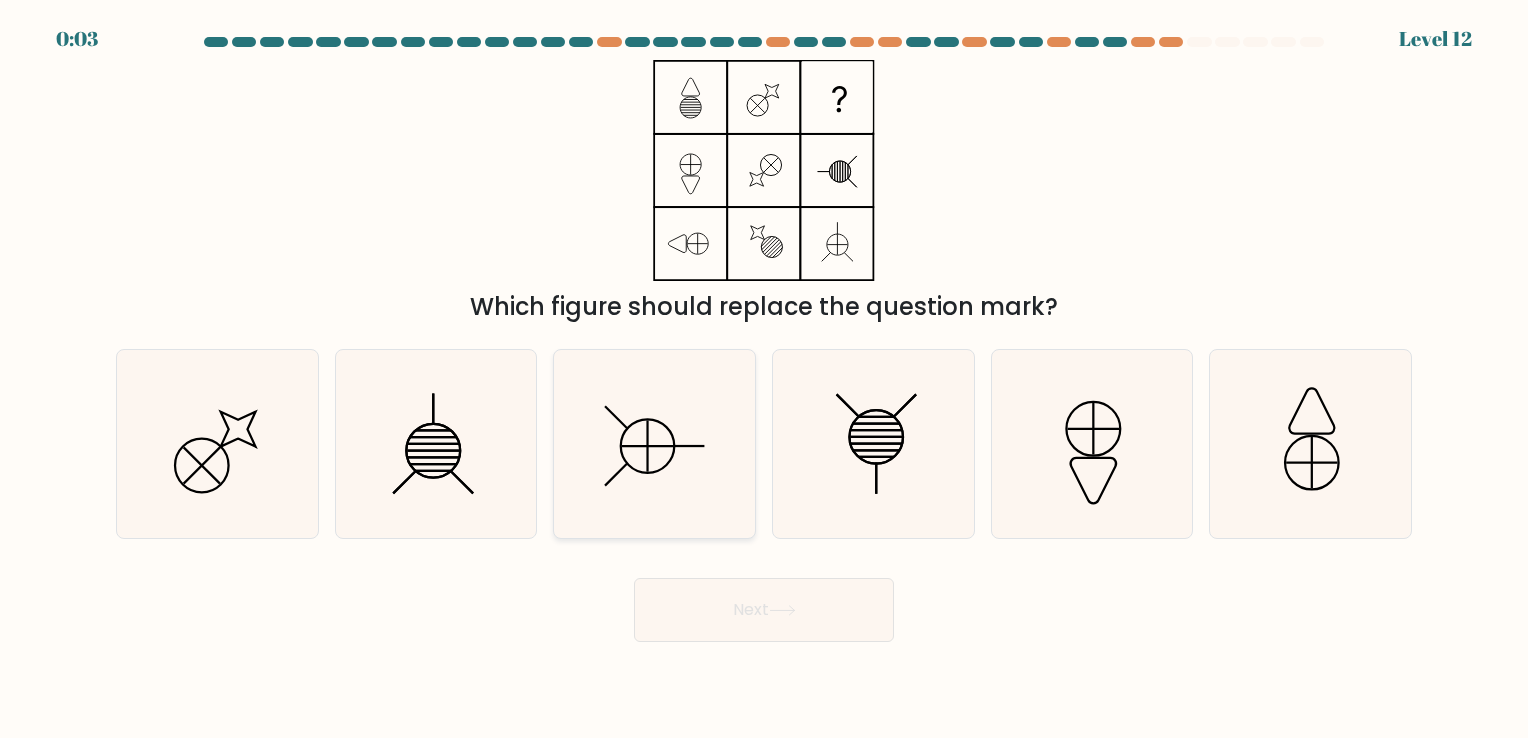 click 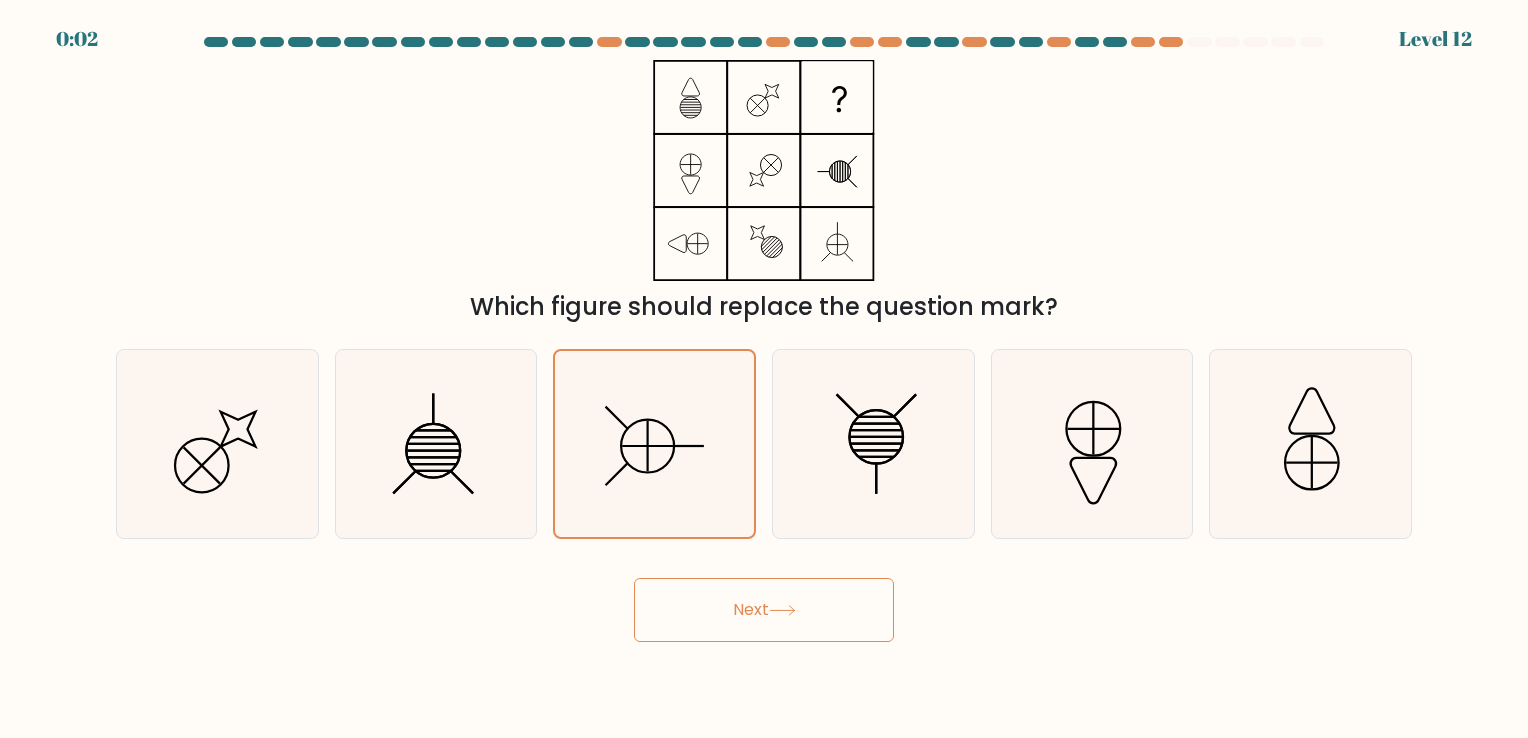 click on "Next" at bounding box center [764, 610] 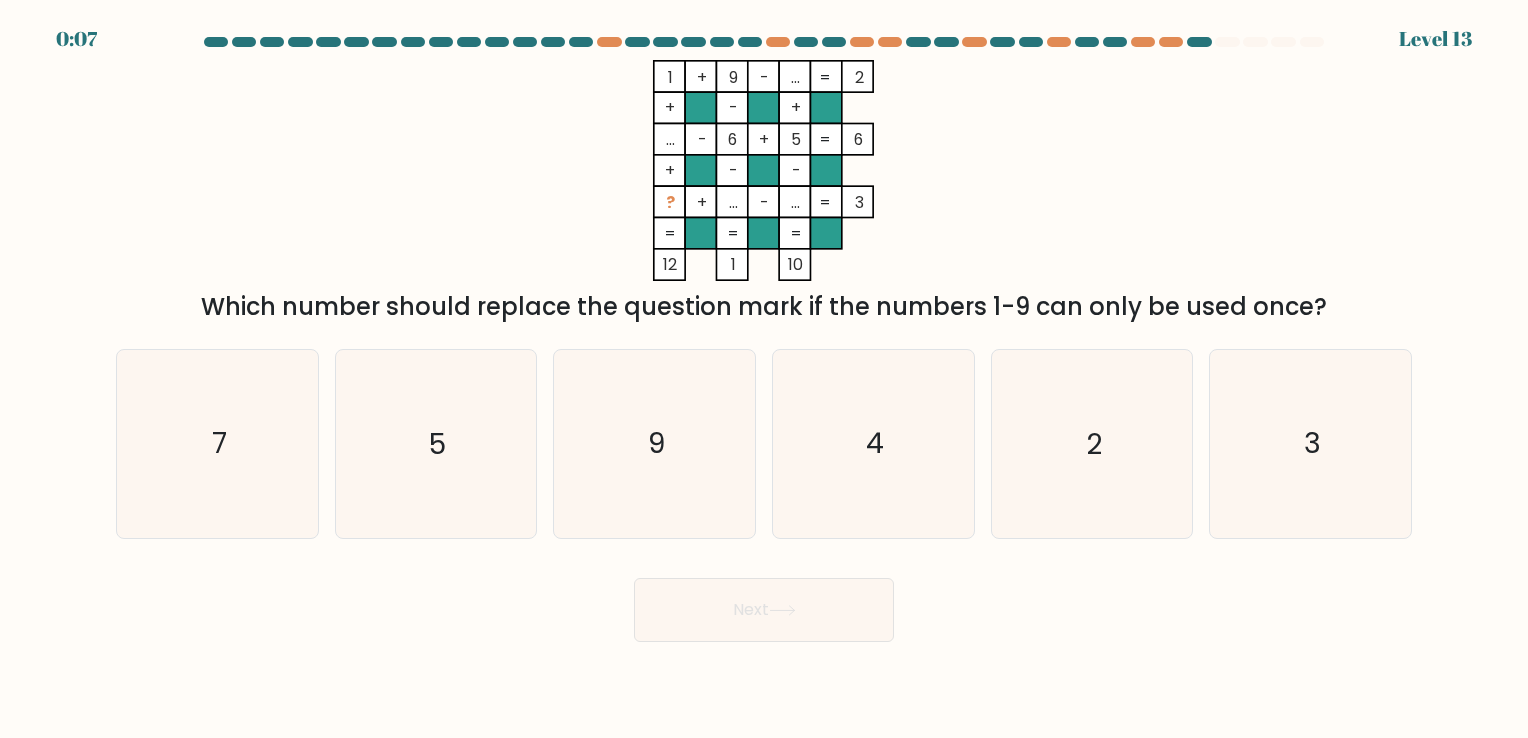 drag, startPoint x: 675, startPoint y: 208, endPoint x: 1215, endPoint y: 160, distance: 542.12915 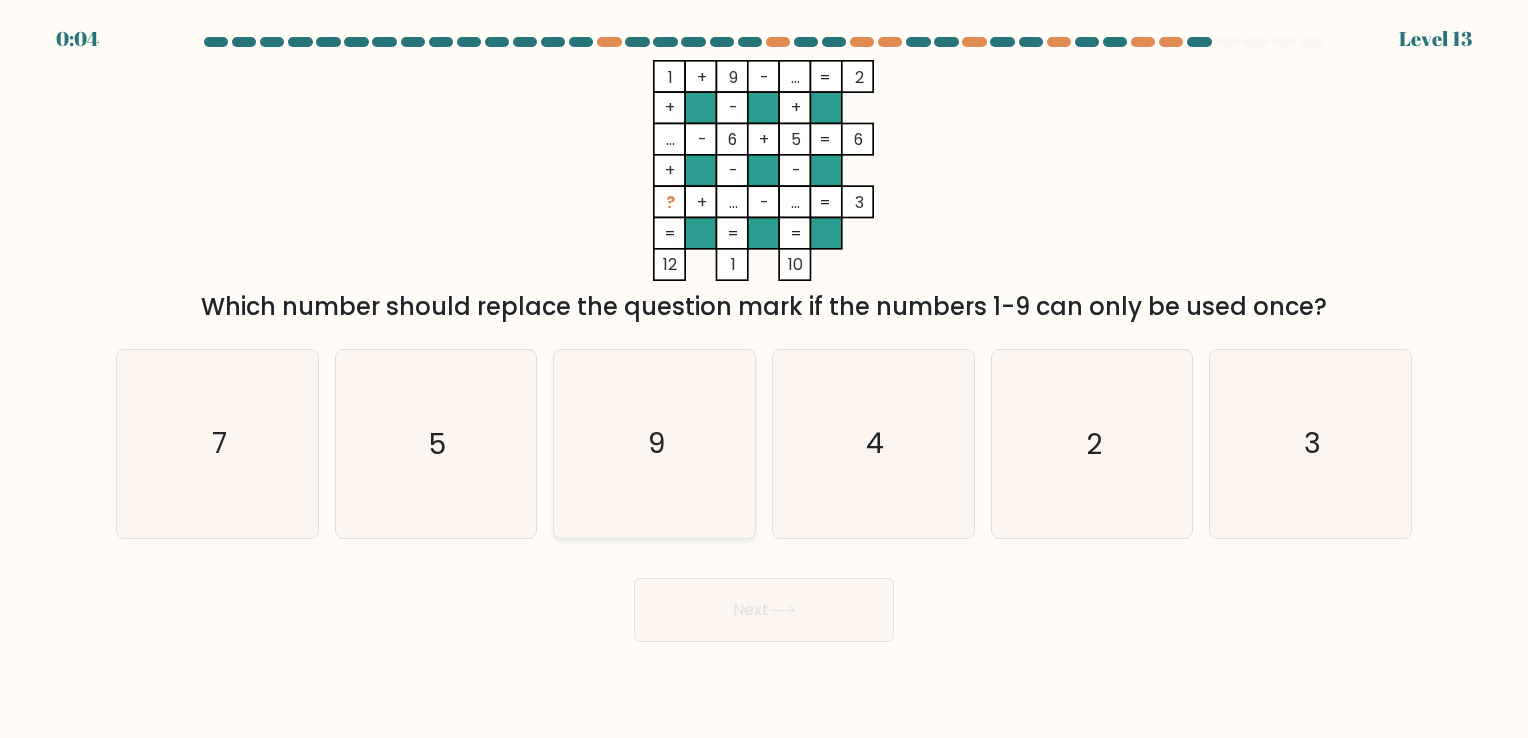 click on "9" 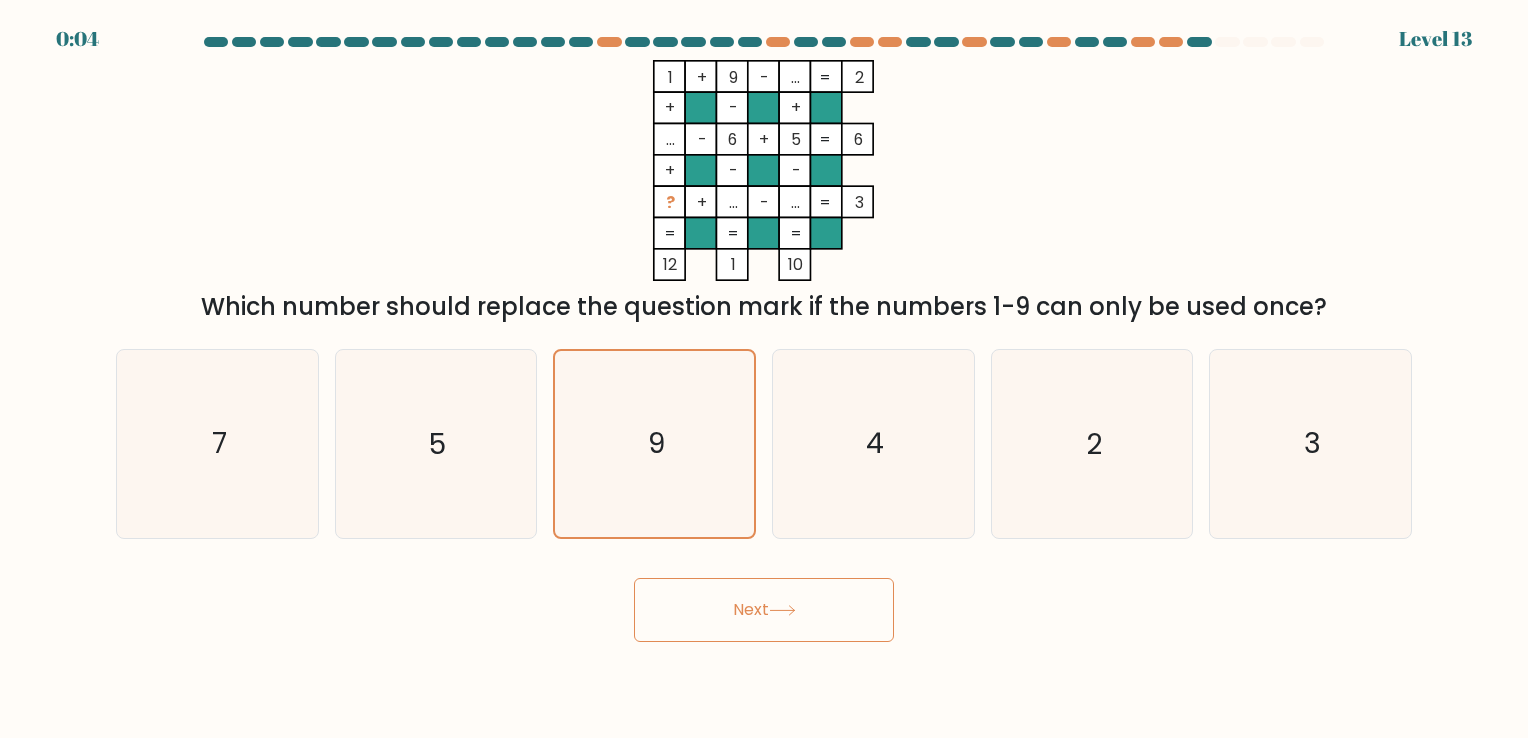 click on "Next" at bounding box center (764, 610) 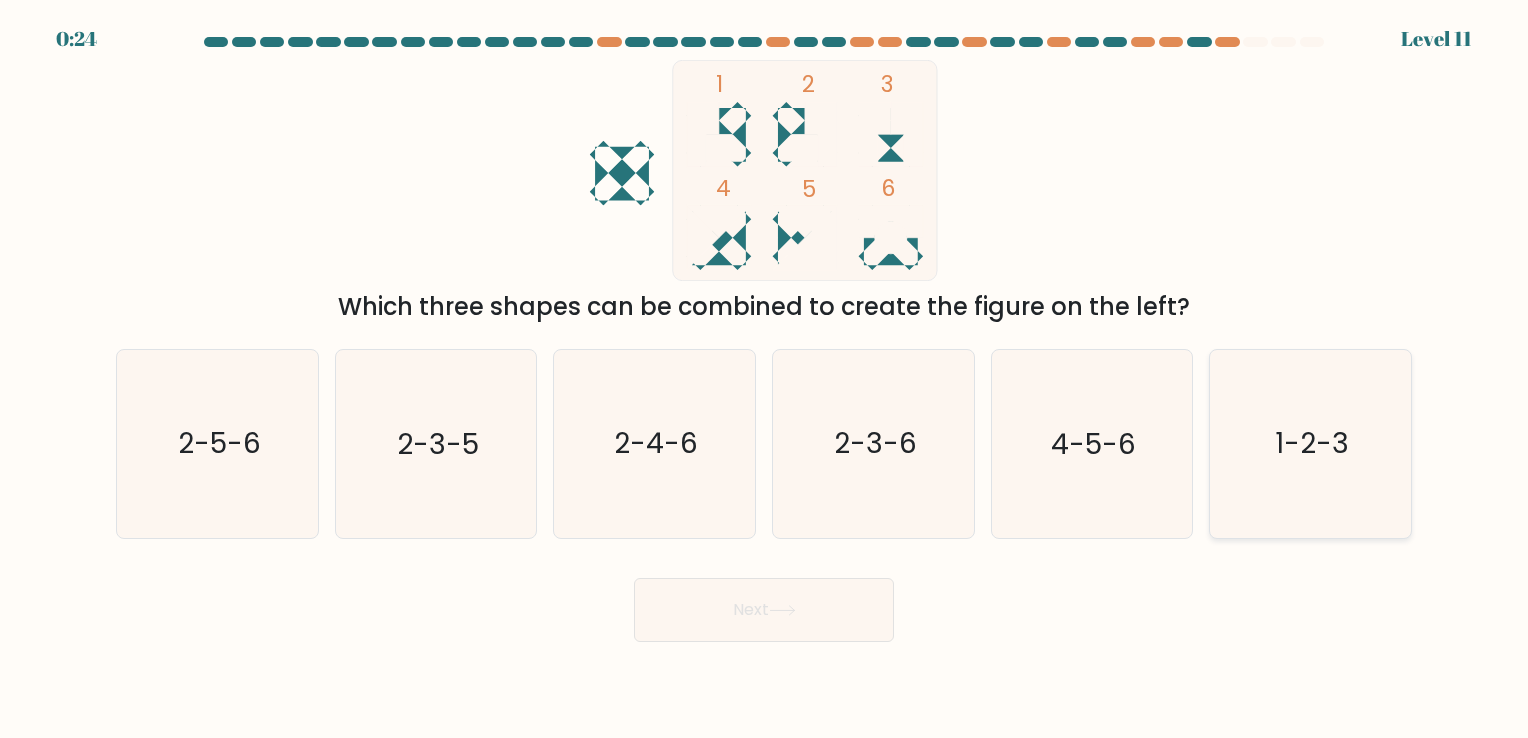 click on "1-2-3" 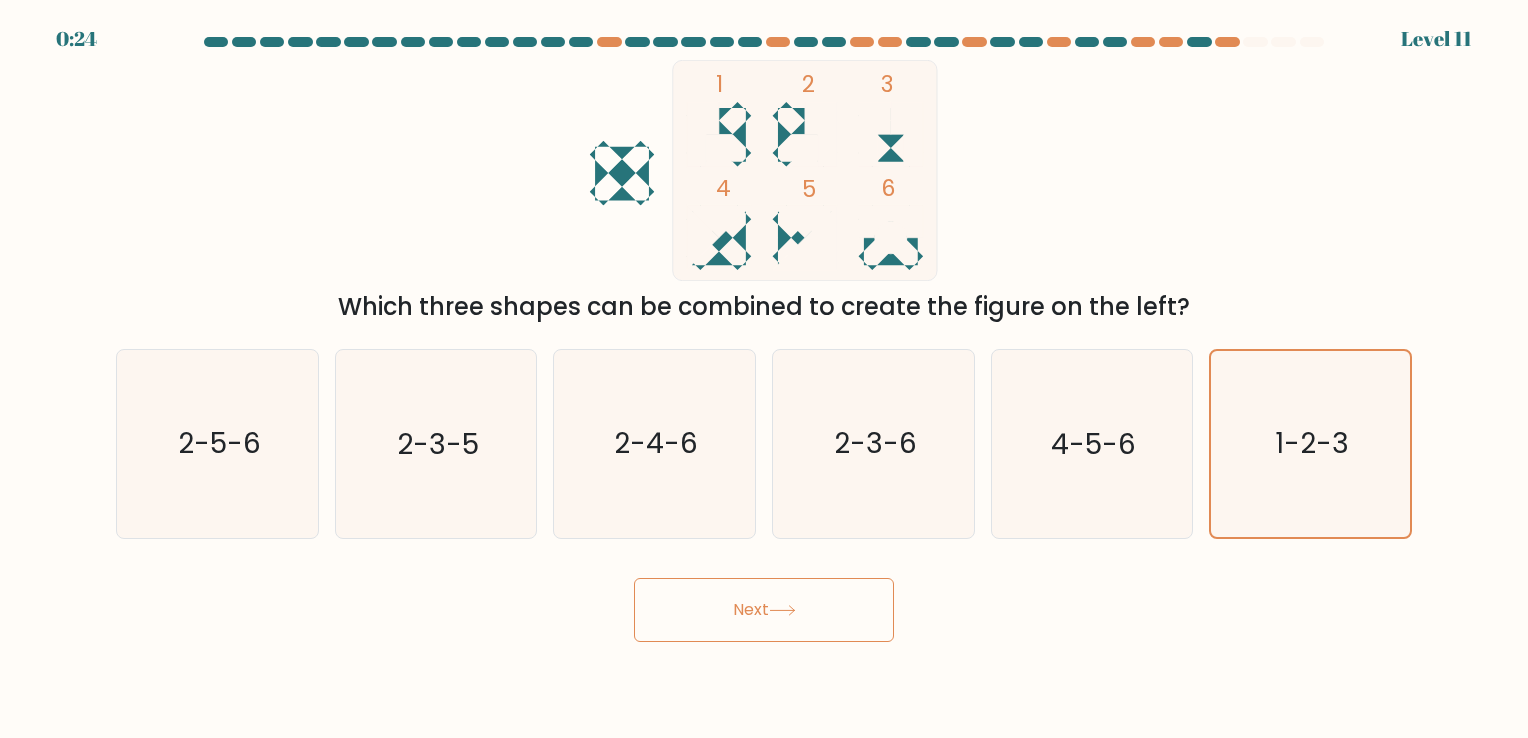 click on "Next" at bounding box center [764, 610] 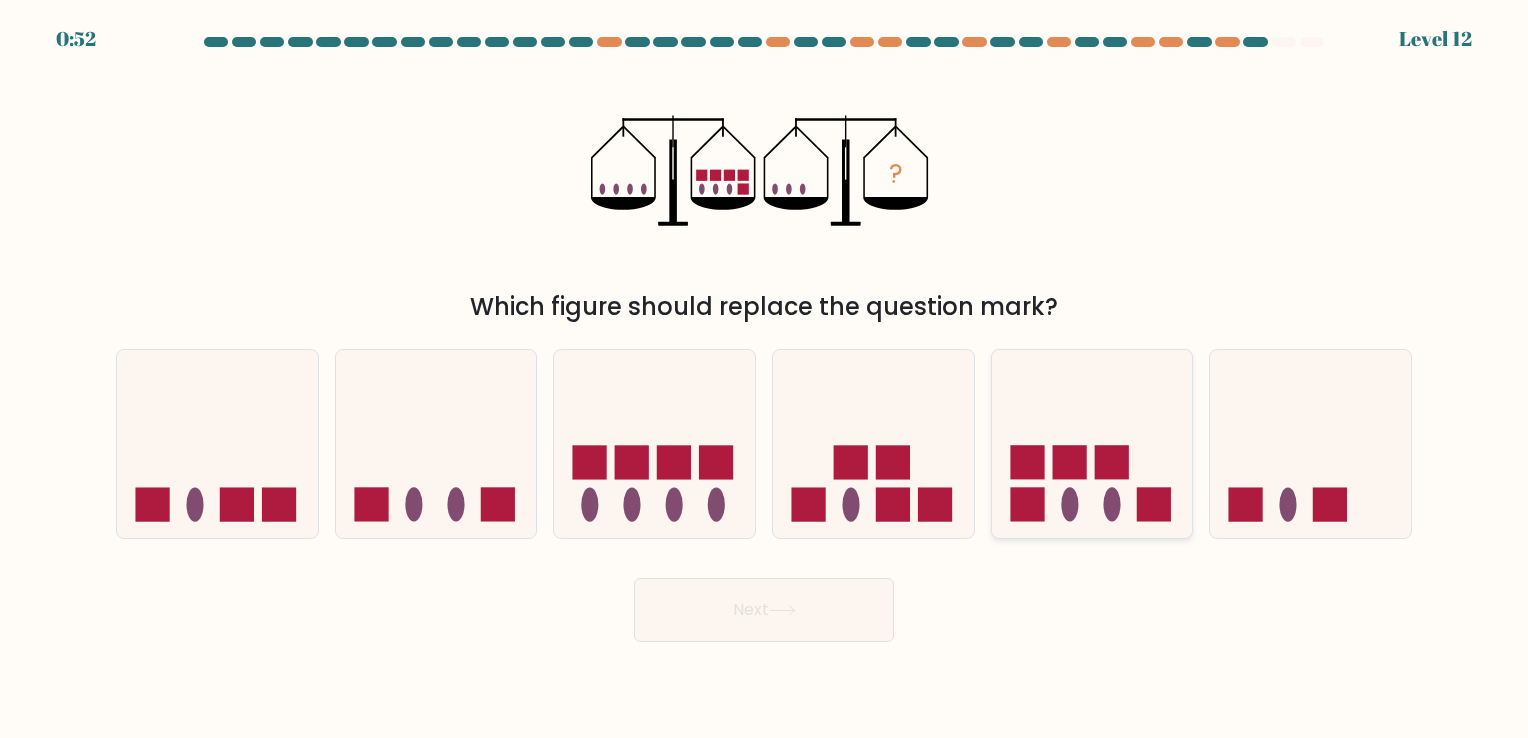 click 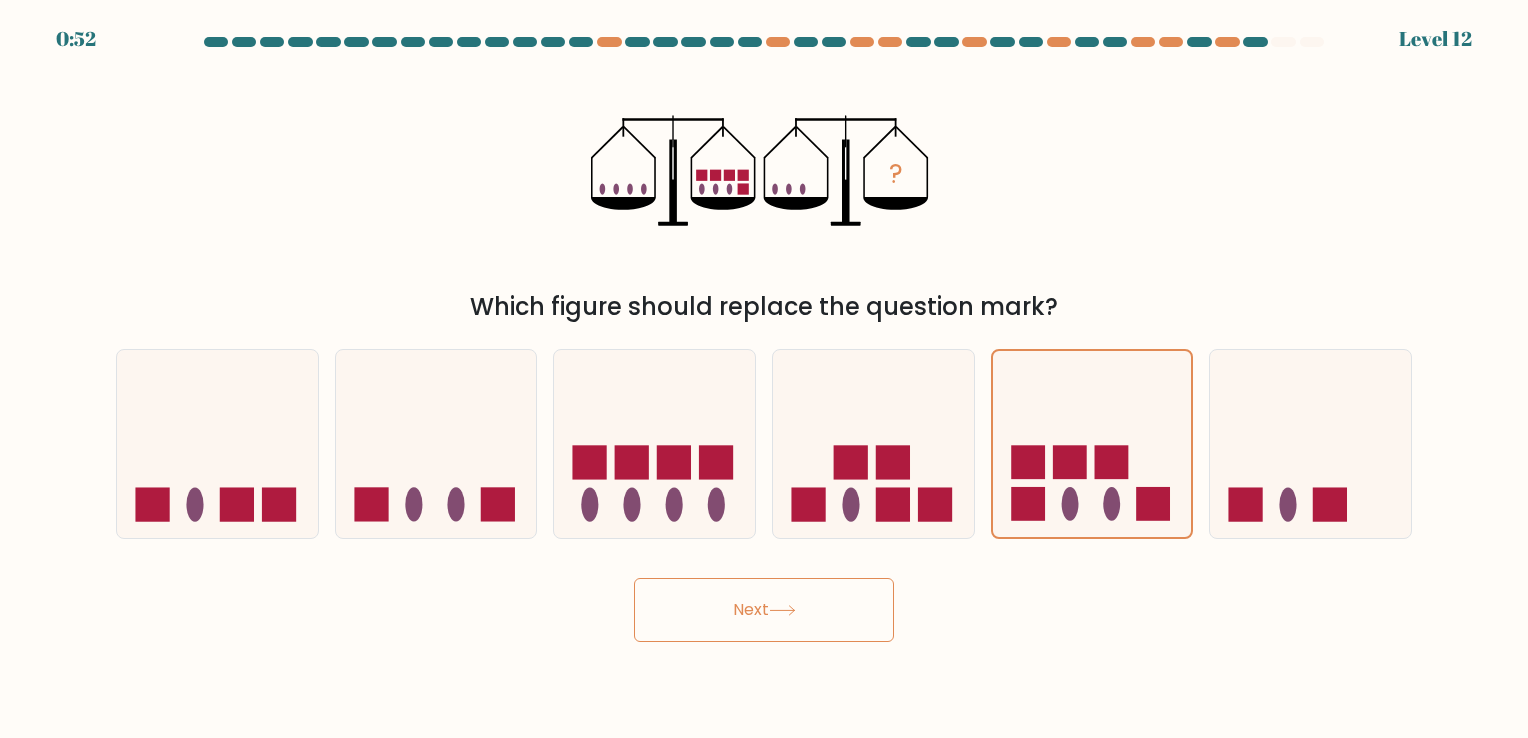 click on "Next" at bounding box center (764, 610) 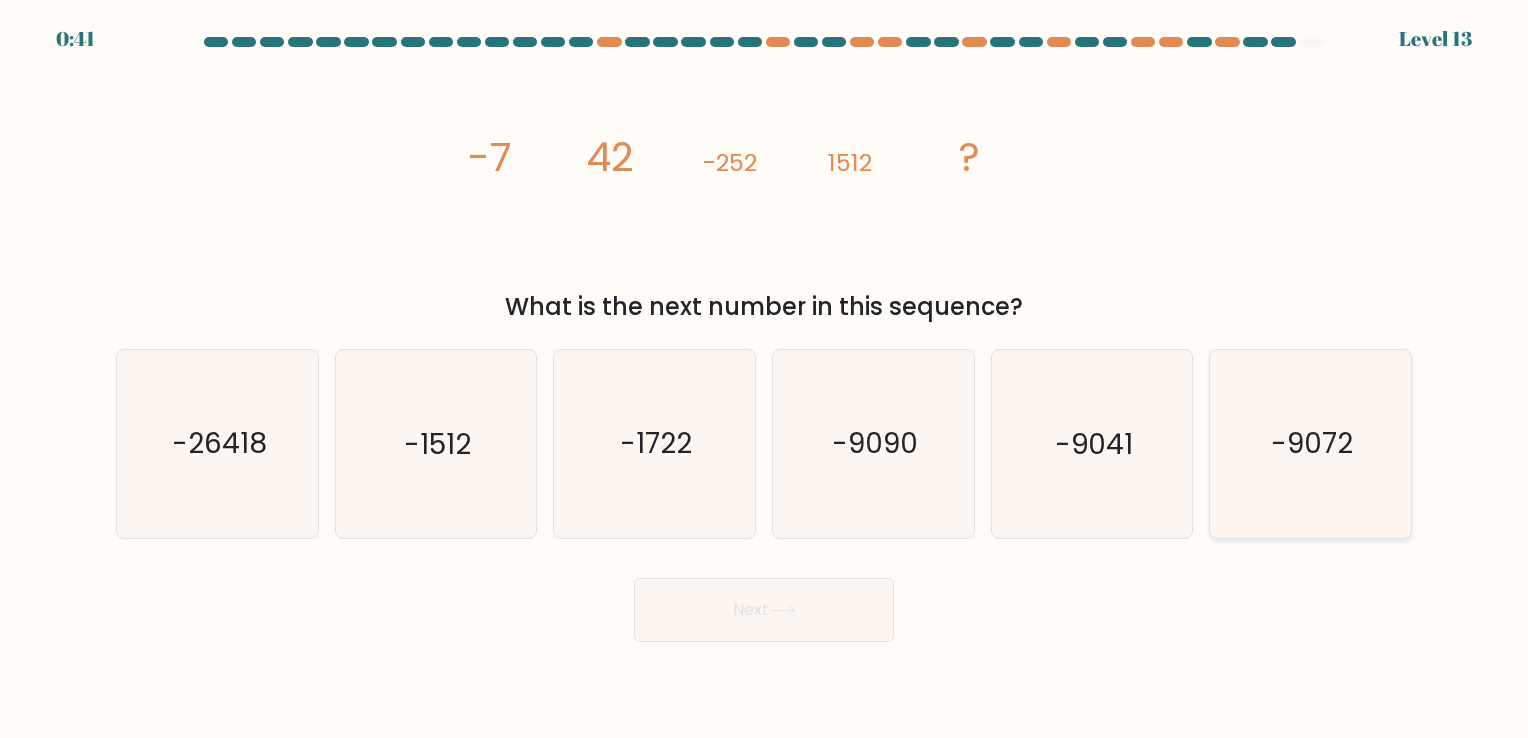 click on "-9072" 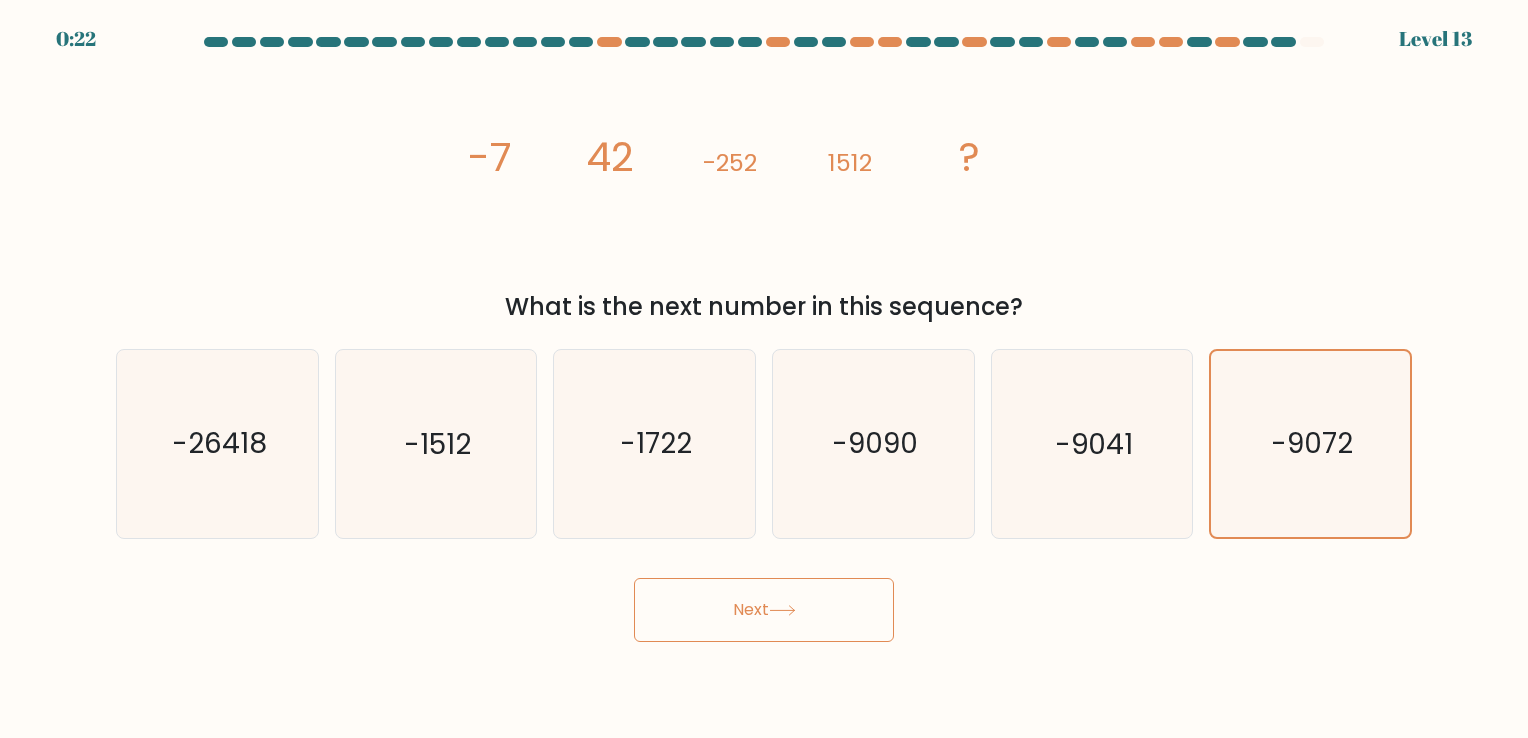 click on "image/svg+xml
-7
42
-252
1512
?
What is the next number in this sequence?" at bounding box center (764, 192) 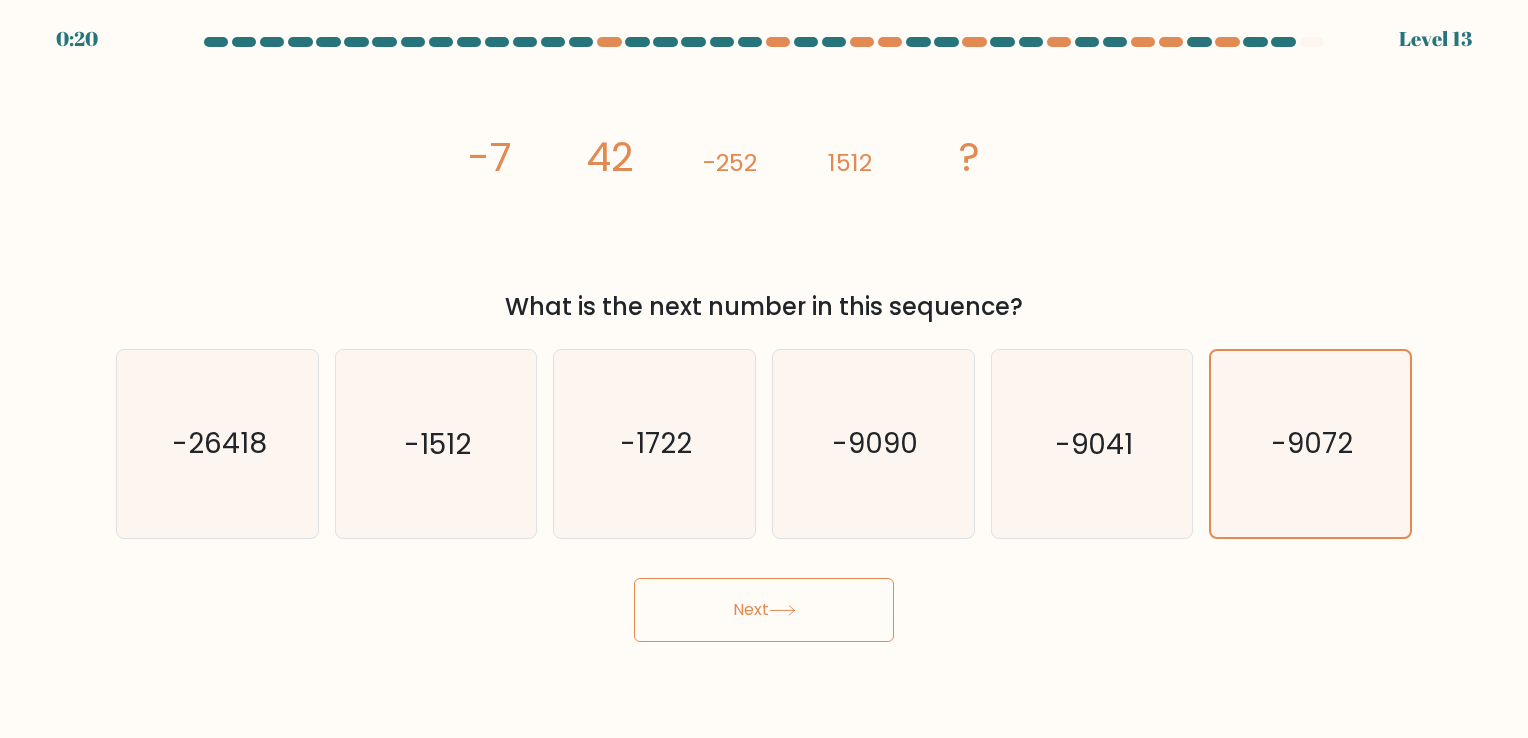 click on "Next" at bounding box center (764, 610) 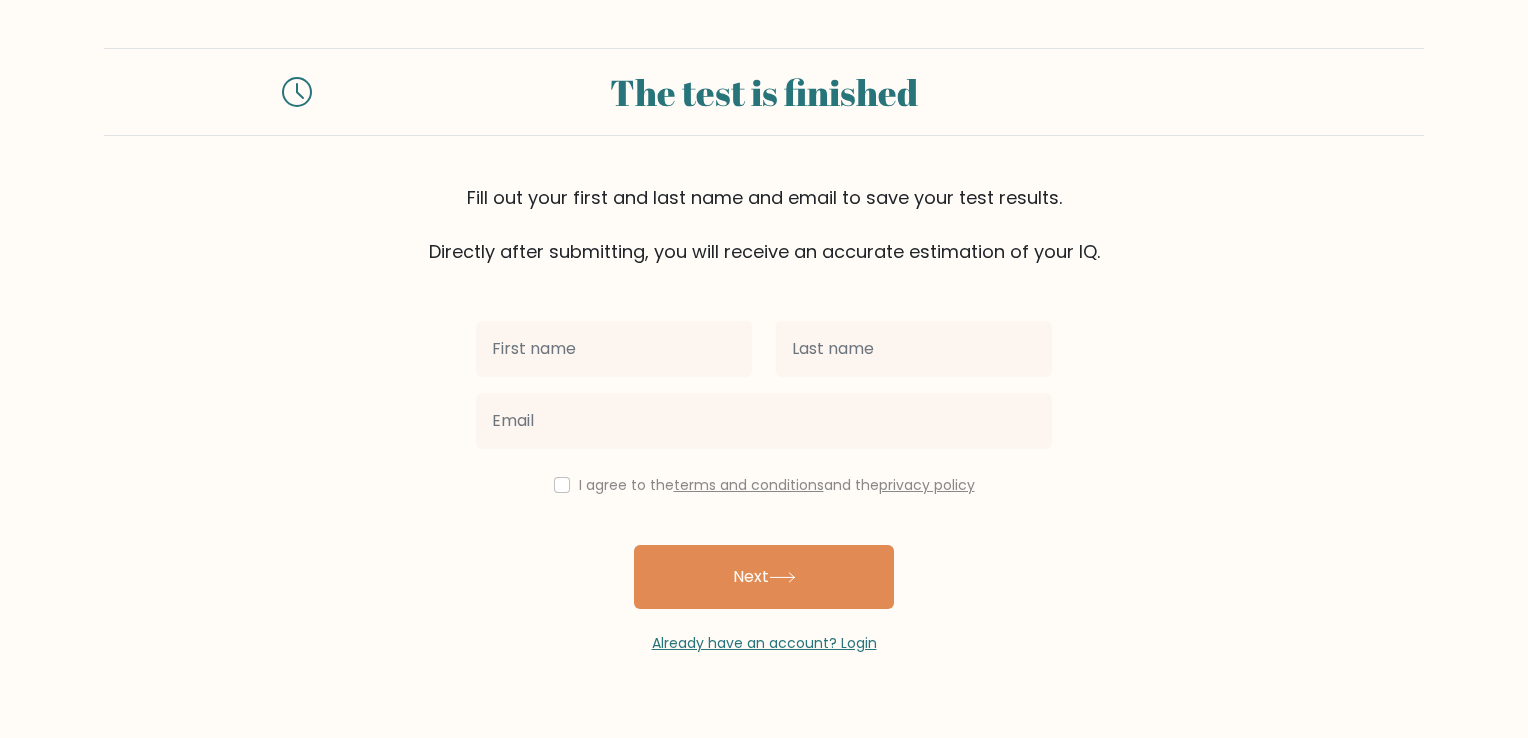 scroll, scrollTop: 0, scrollLeft: 0, axis: both 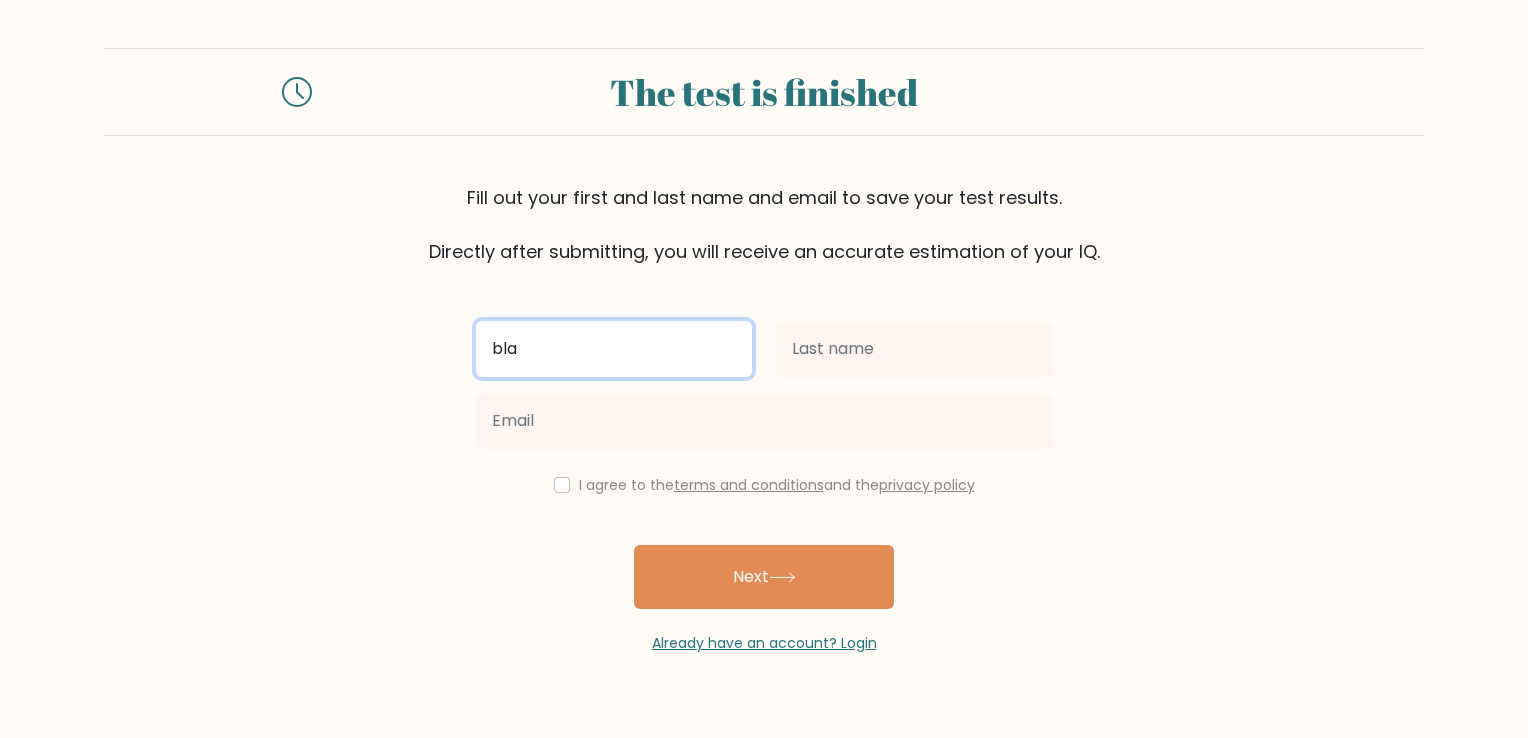 type on "bla" 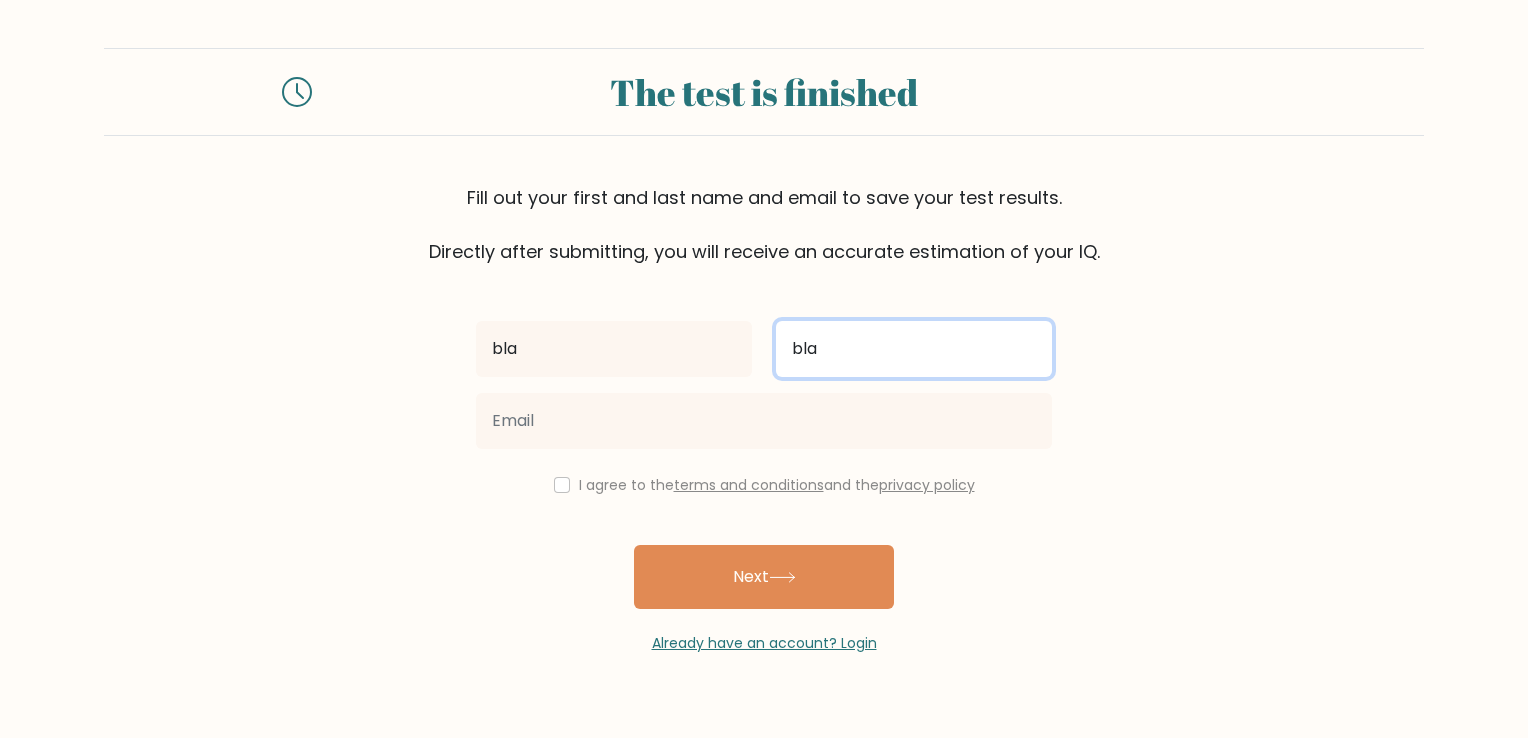 type on "bla" 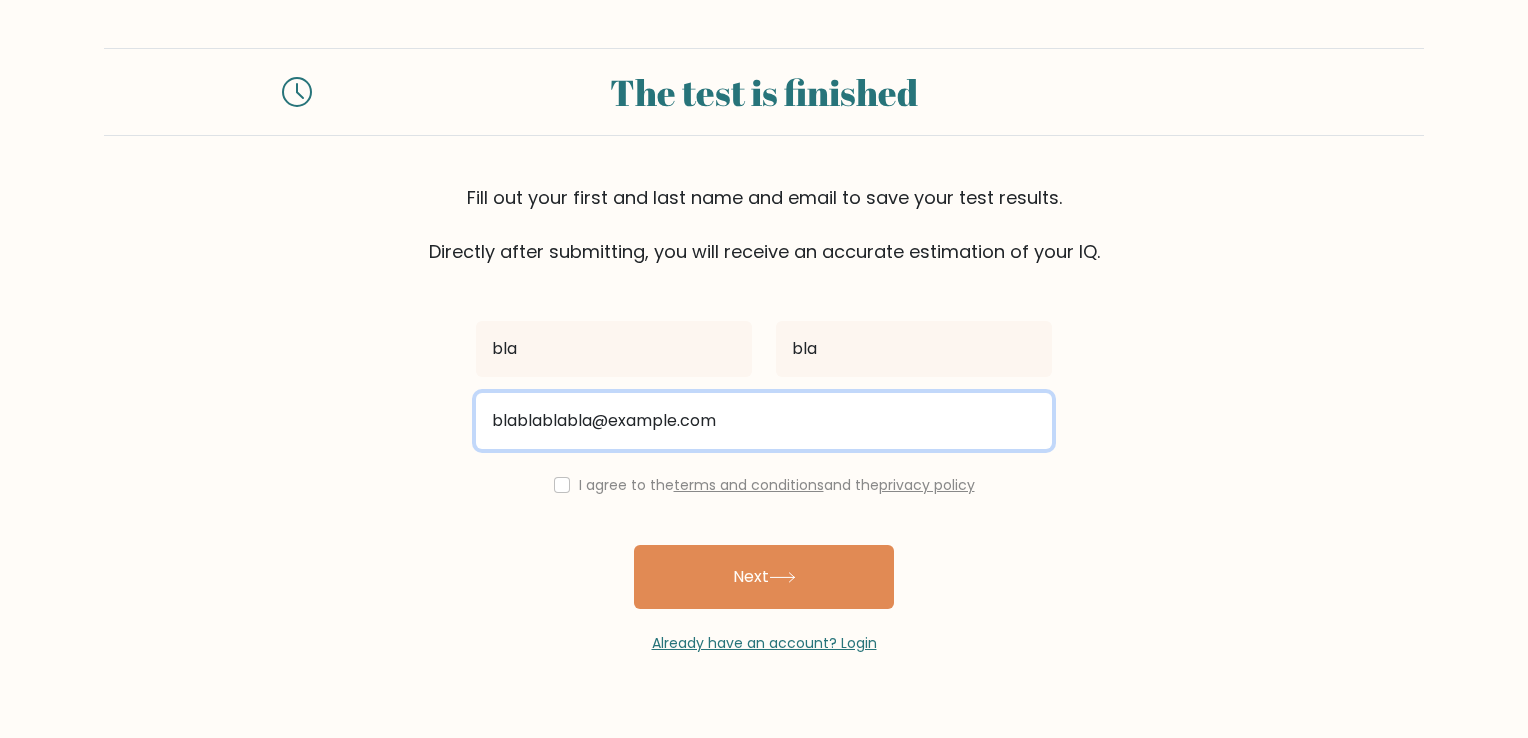type on "blablablabla@example.com" 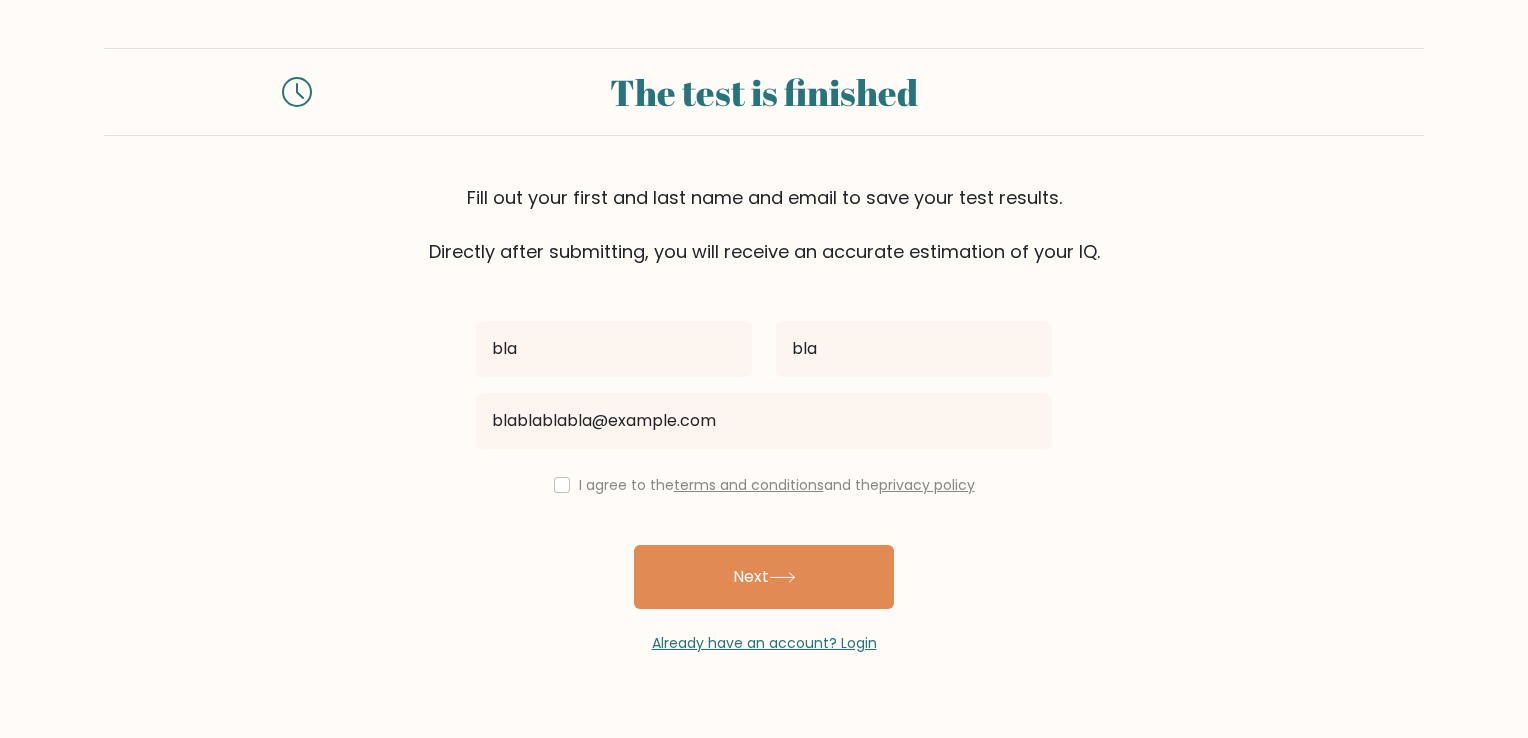 click on "I agree to the  terms and conditions  and the  privacy policy" at bounding box center [764, 485] 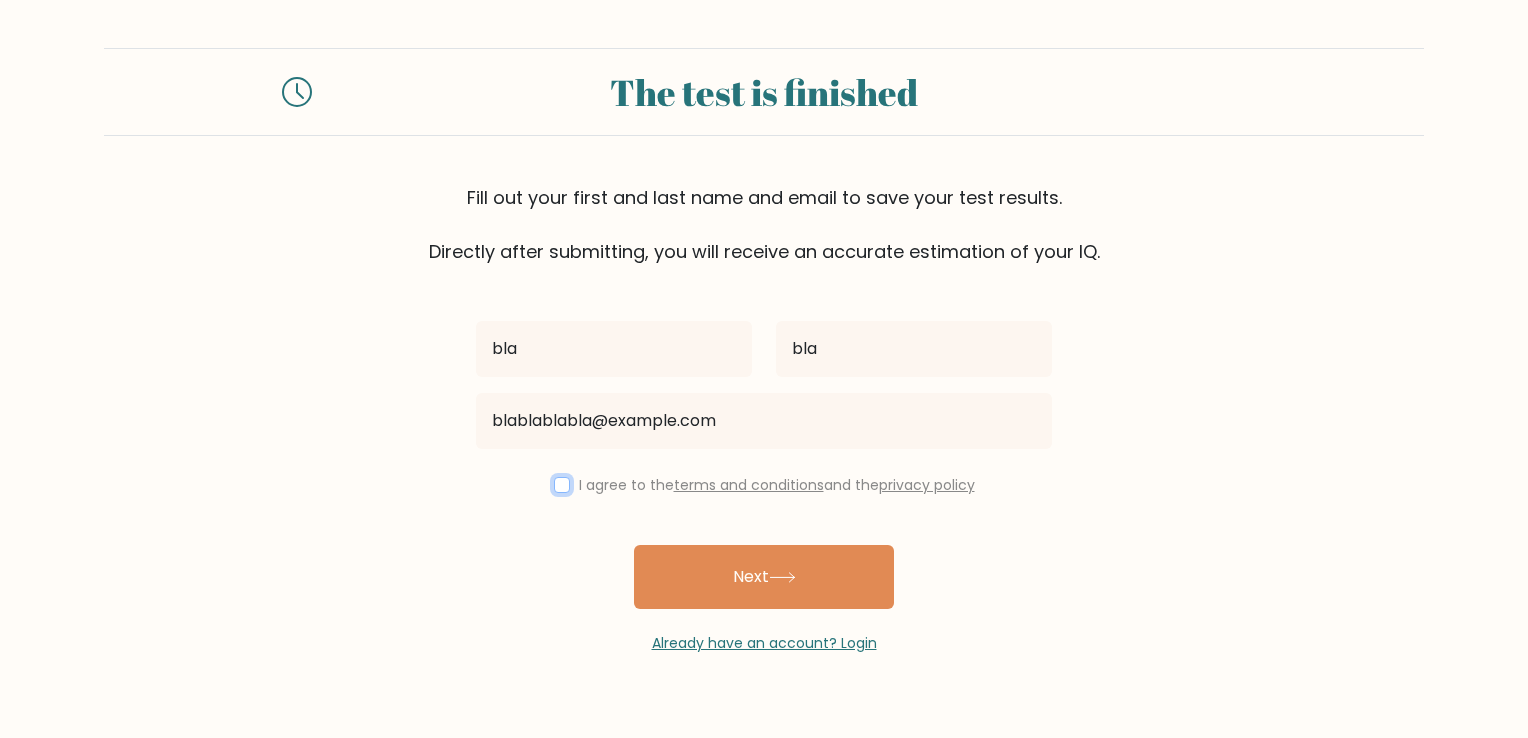 click at bounding box center (562, 485) 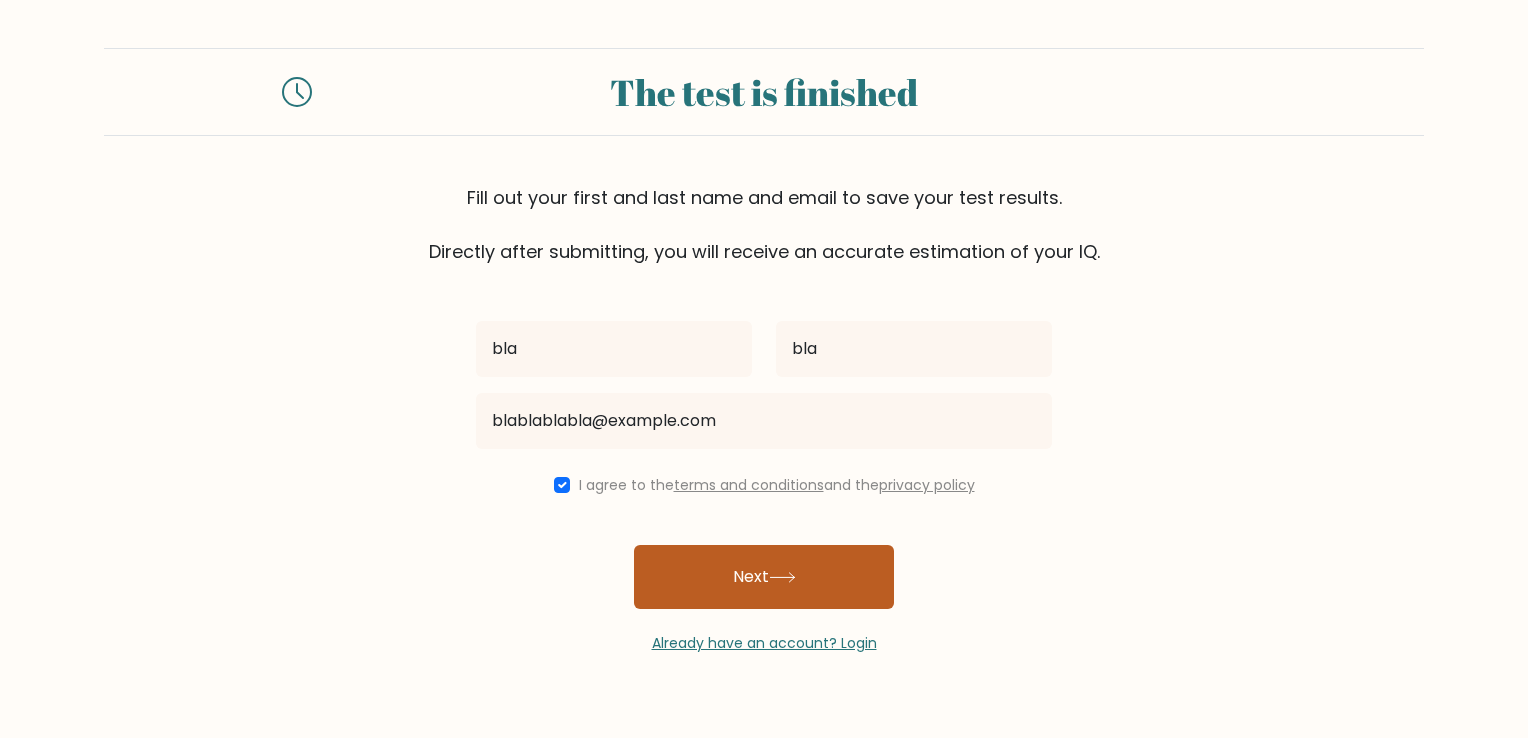 click on "Next" at bounding box center (764, 577) 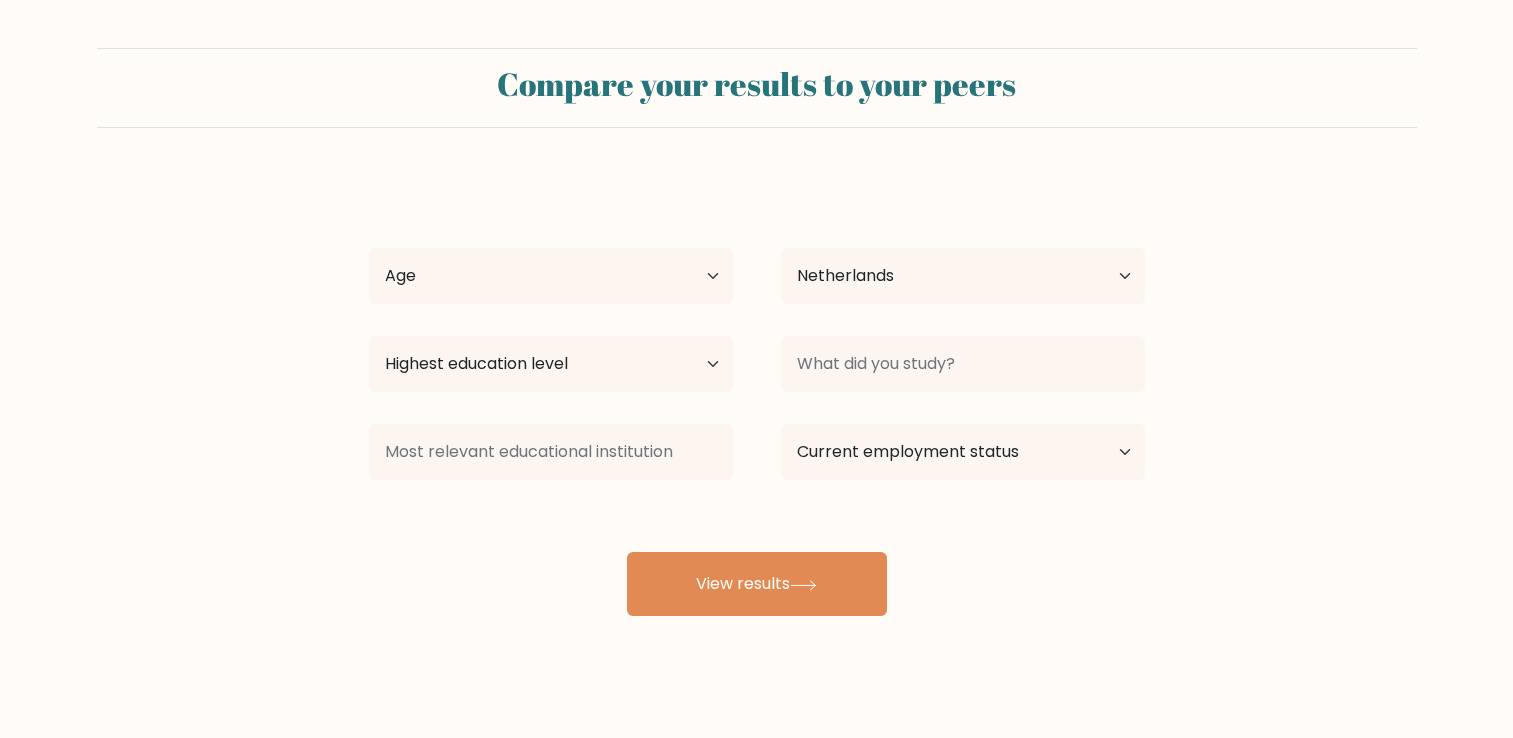 select on "NL" 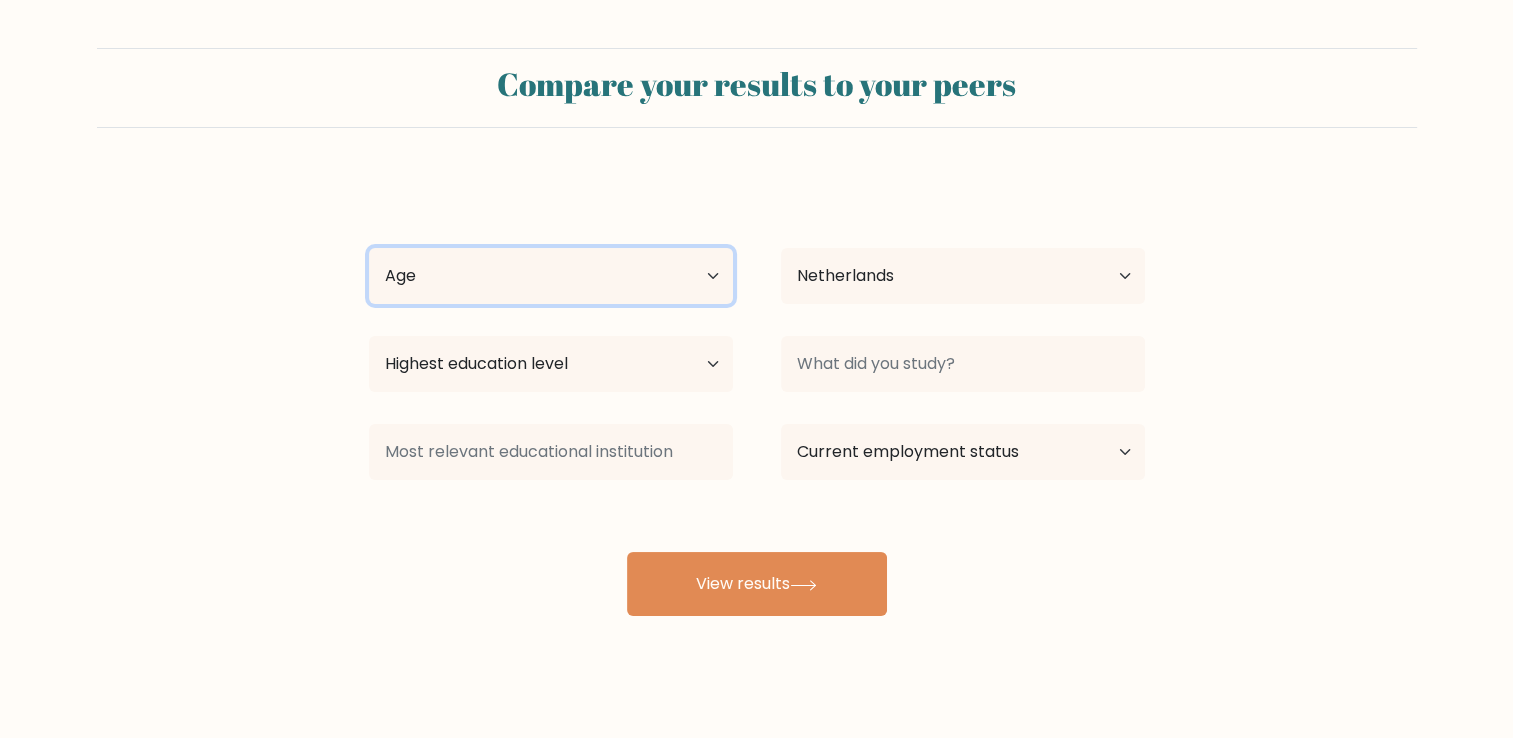 drag, startPoint x: 704, startPoint y: 274, endPoint x: 619, endPoint y: 302, distance: 89.49302 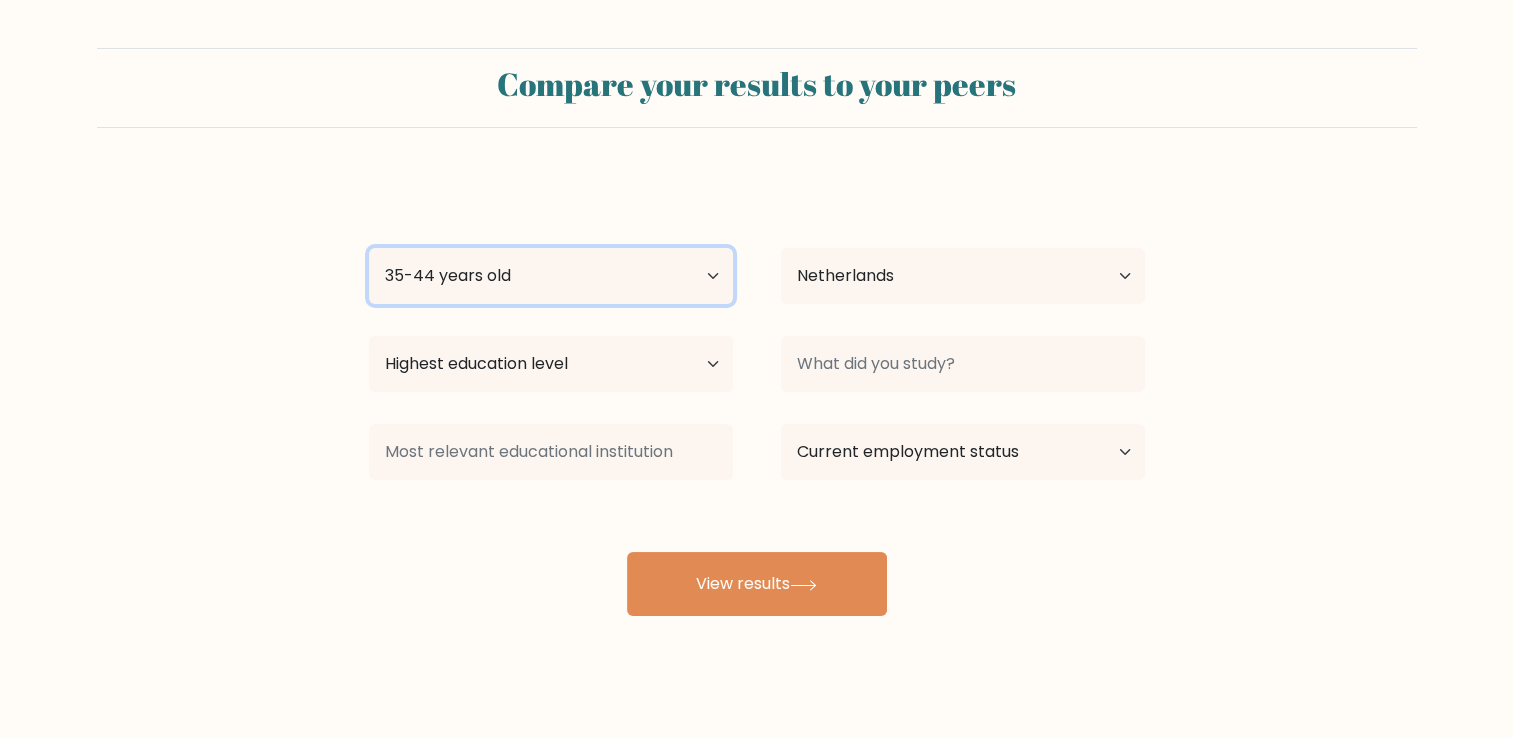 click on "Age
Under 18 years old
18-24 years old
25-34 years old
35-44 years old
45-54 years old
55-64 years old
65 years old and above" at bounding box center (551, 276) 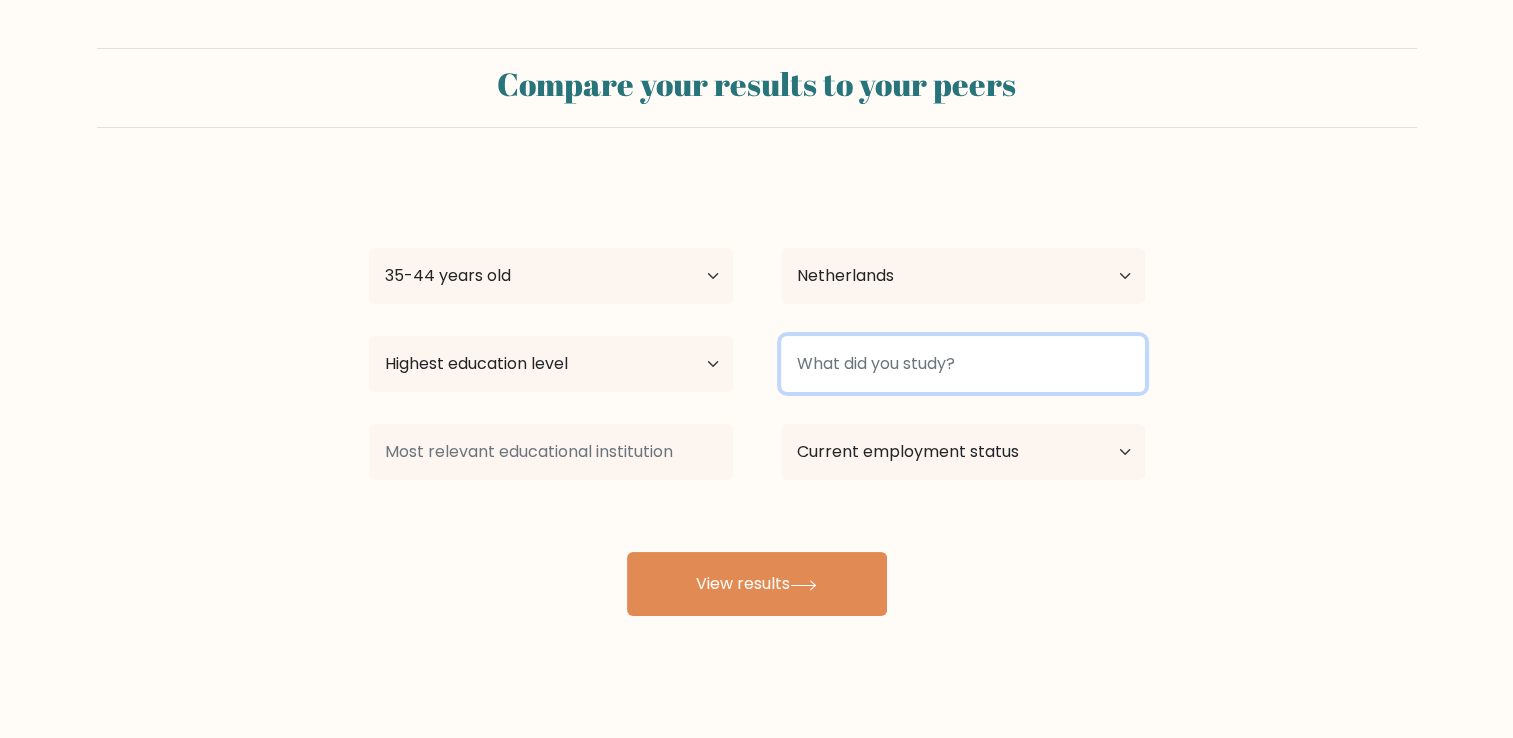 click at bounding box center (963, 364) 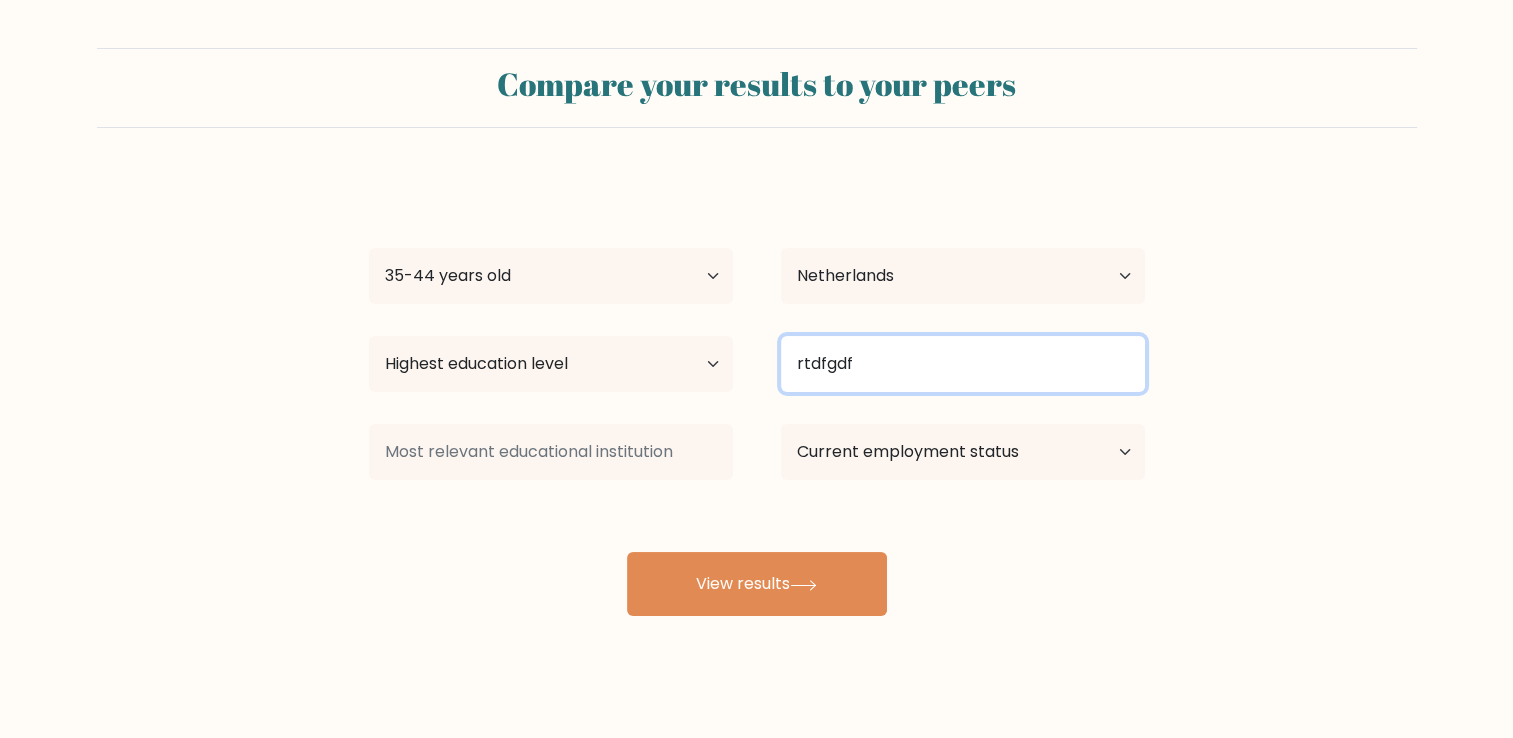 type on "rtdfgdf" 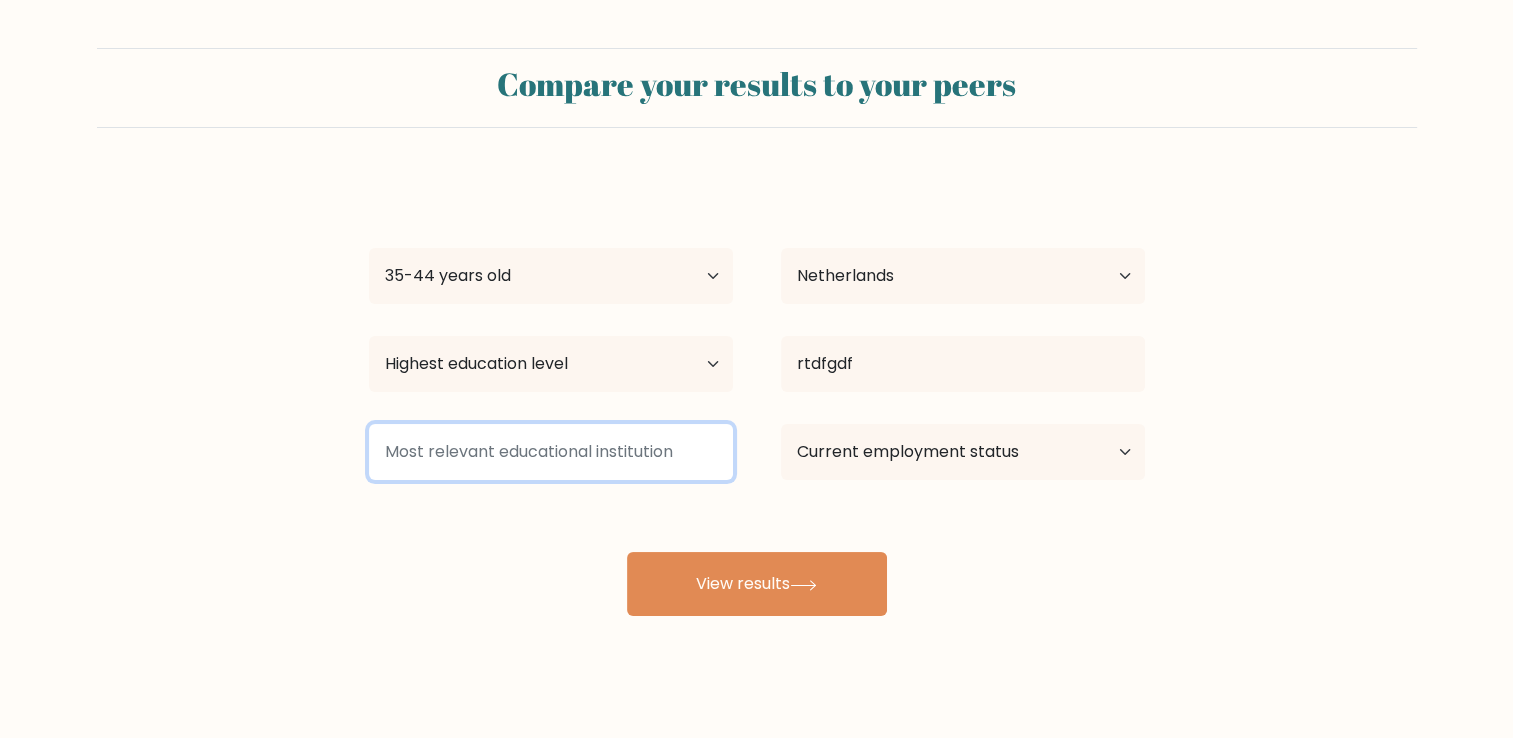click at bounding box center (551, 452) 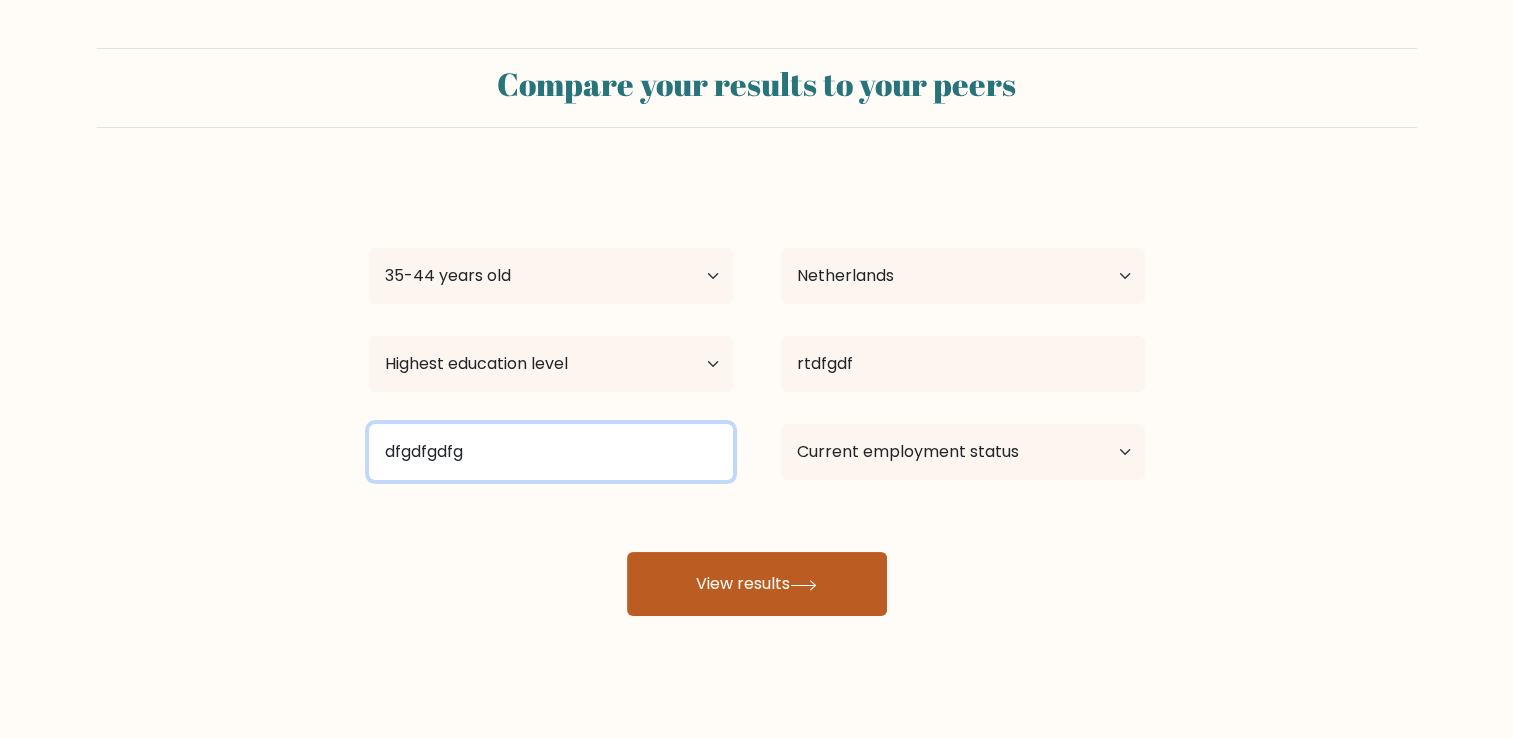 type on "dfgdfgdfg" 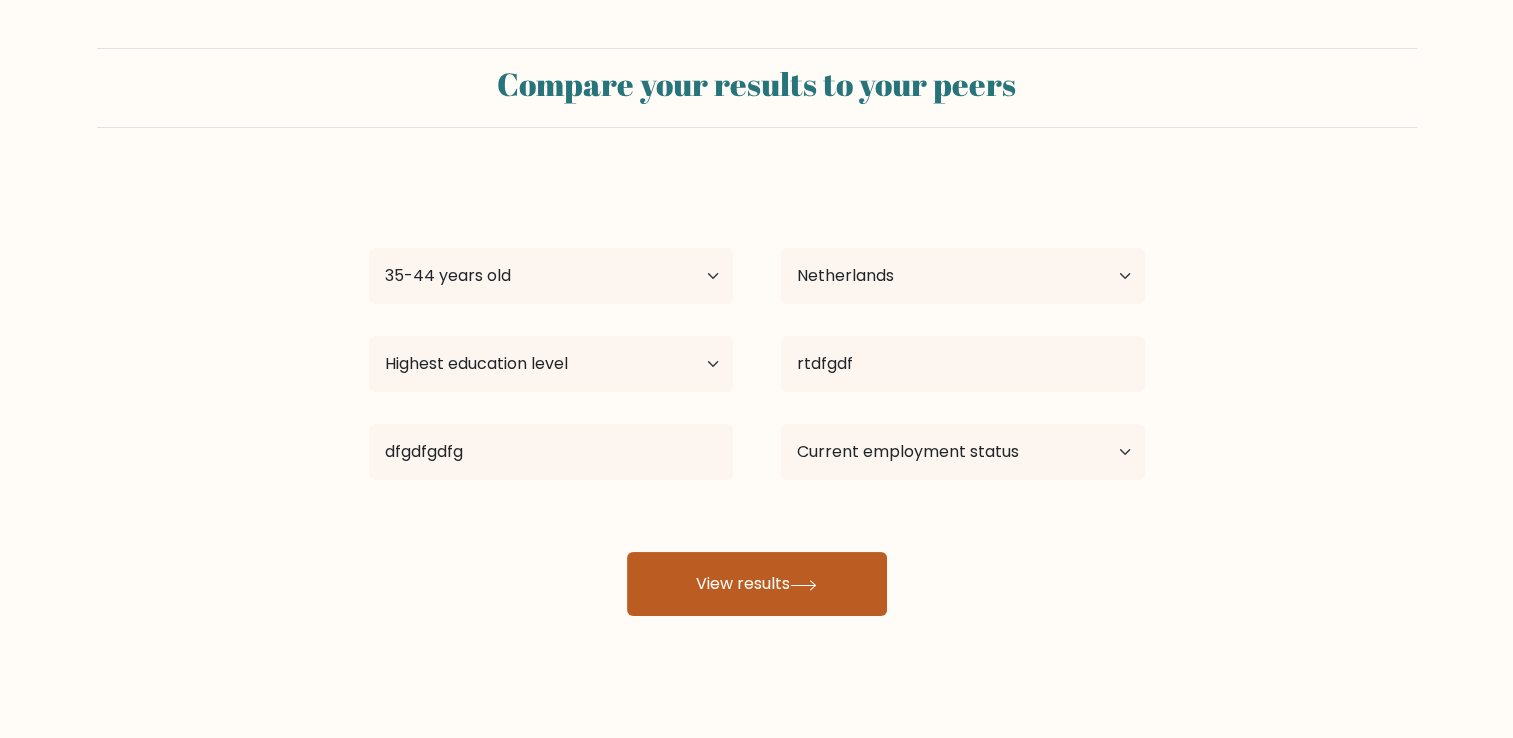 click on "View results" at bounding box center (757, 584) 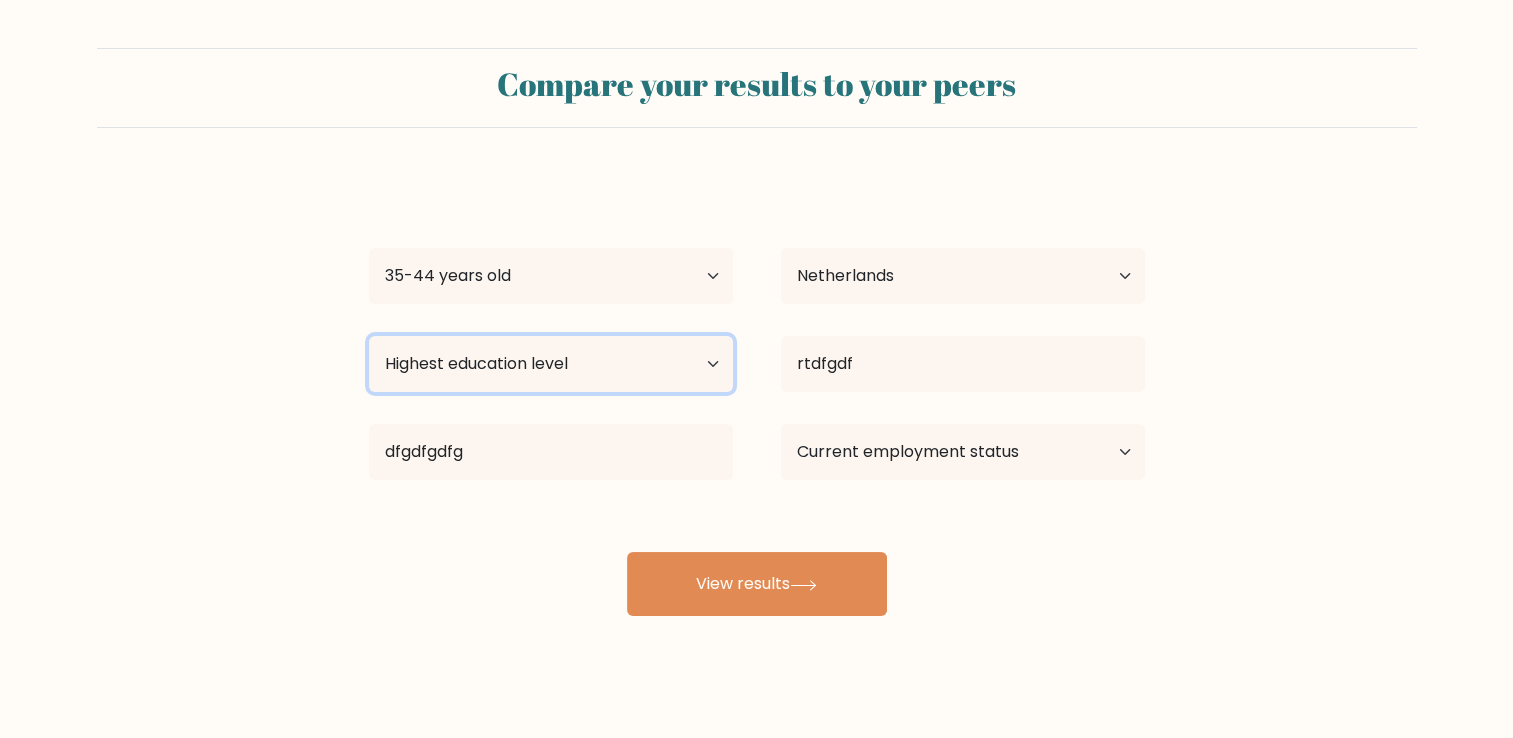 click on "Highest education level
No schooling
Primary
Lower Secondary
Upper Secondary
Occupation Specific
Bachelor's degree
Master's degree
Doctoral degree" at bounding box center (551, 364) 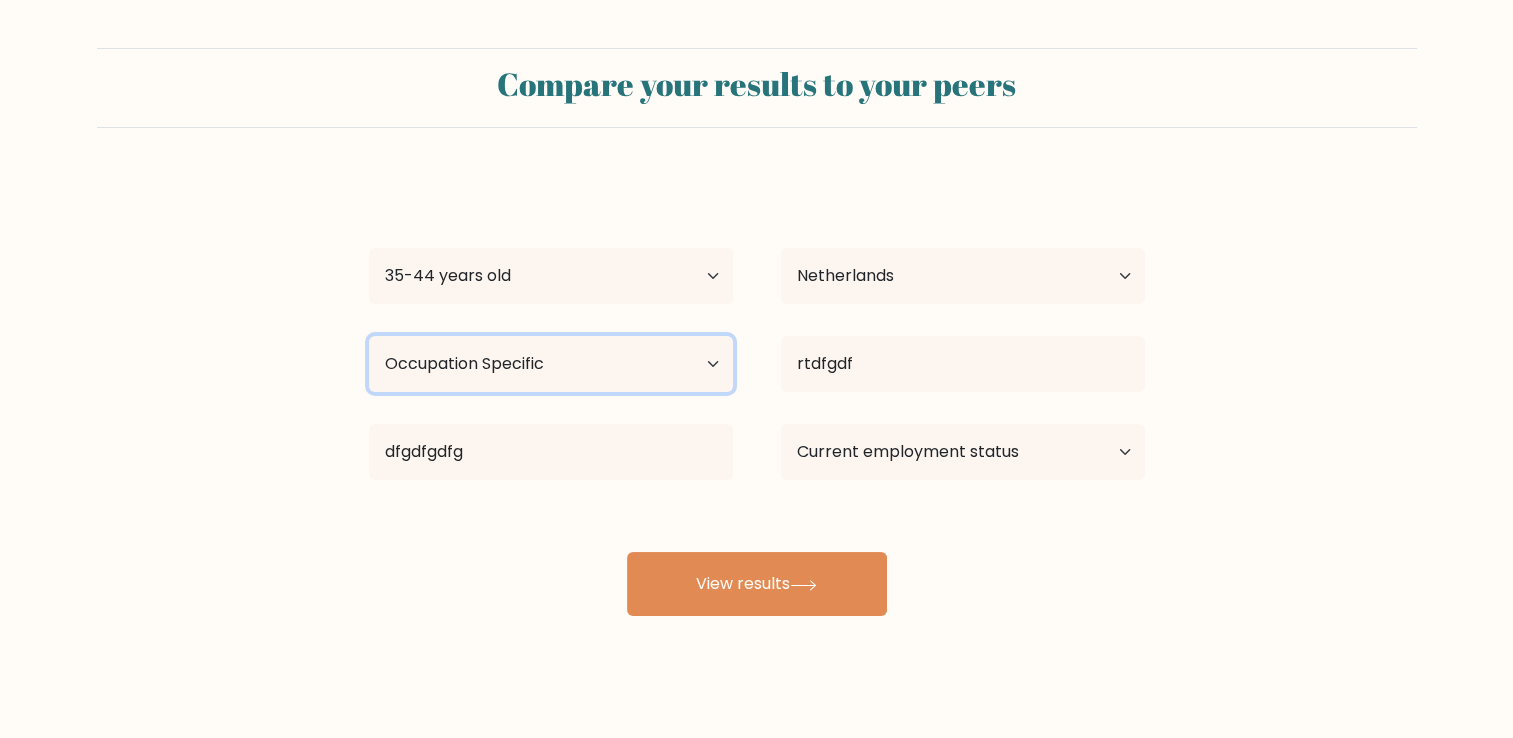click on "Highest education level
No schooling
Primary
Lower Secondary
Upper Secondary
Occupation Specific
Bachelor's degree
Master's degree
Doctoral degree" at bounding box center [551, 364] 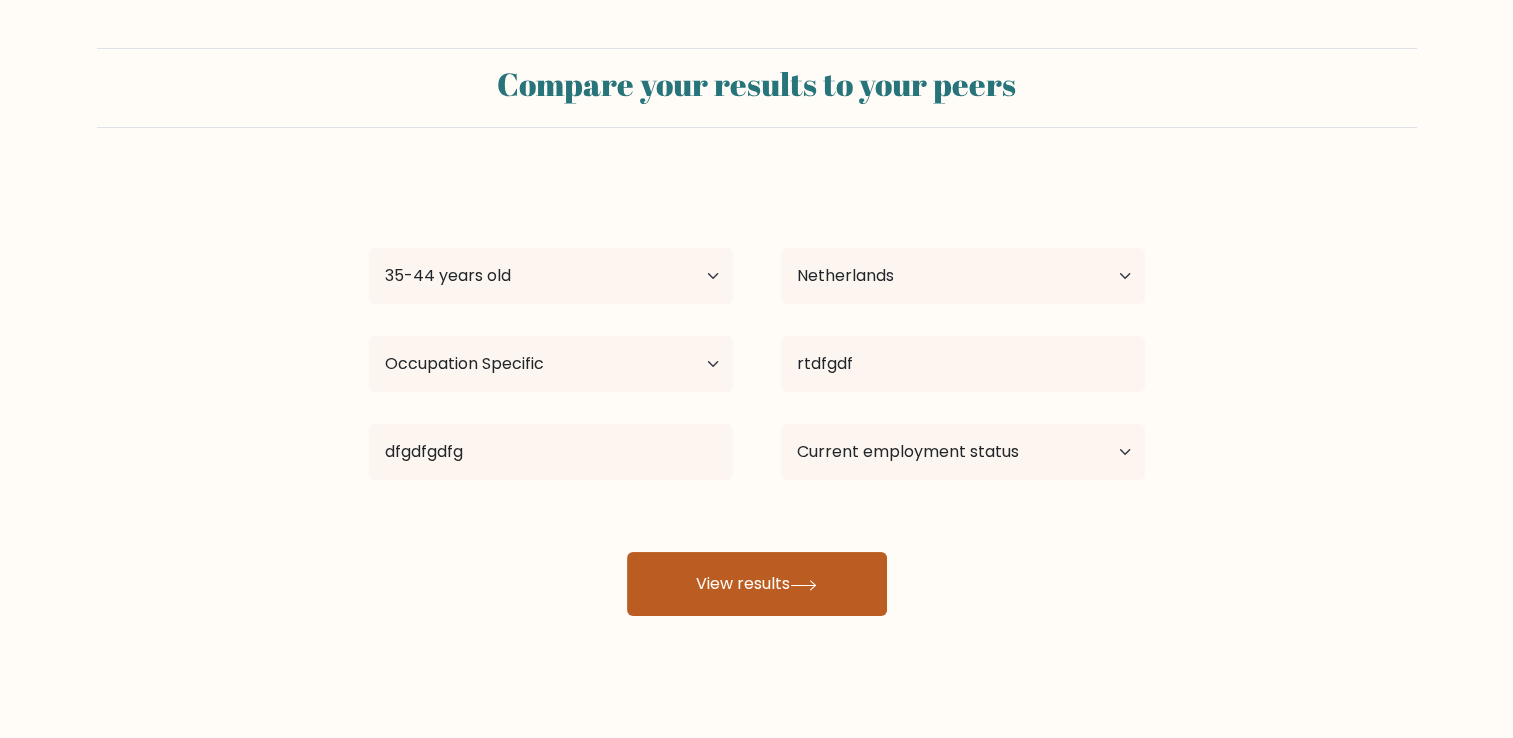 click on "View results" at bounding box center [757, 584] 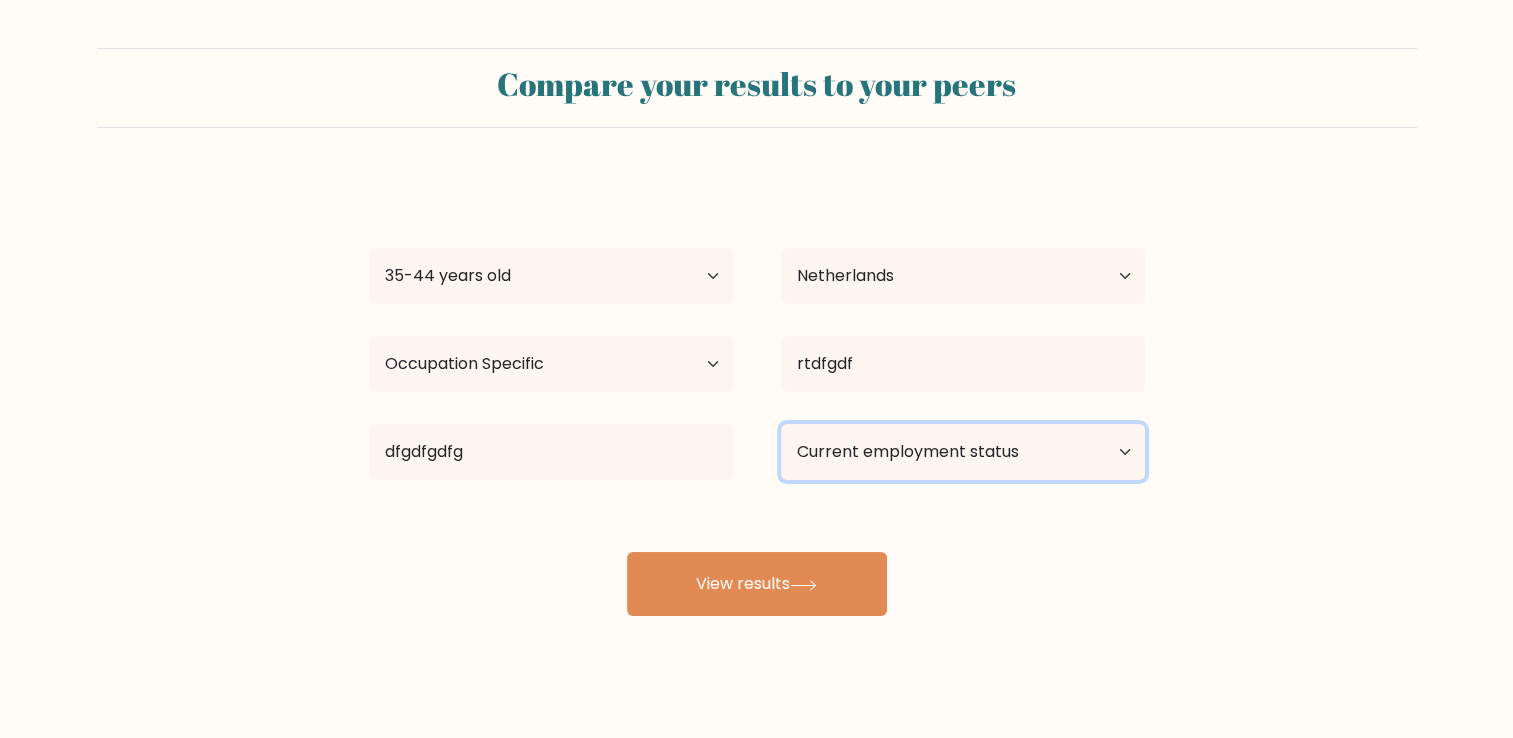 drag, startPoint x: 912, startPoint y: 468, endPoint x: 904, endPoint y: 480, distance: 14.422205 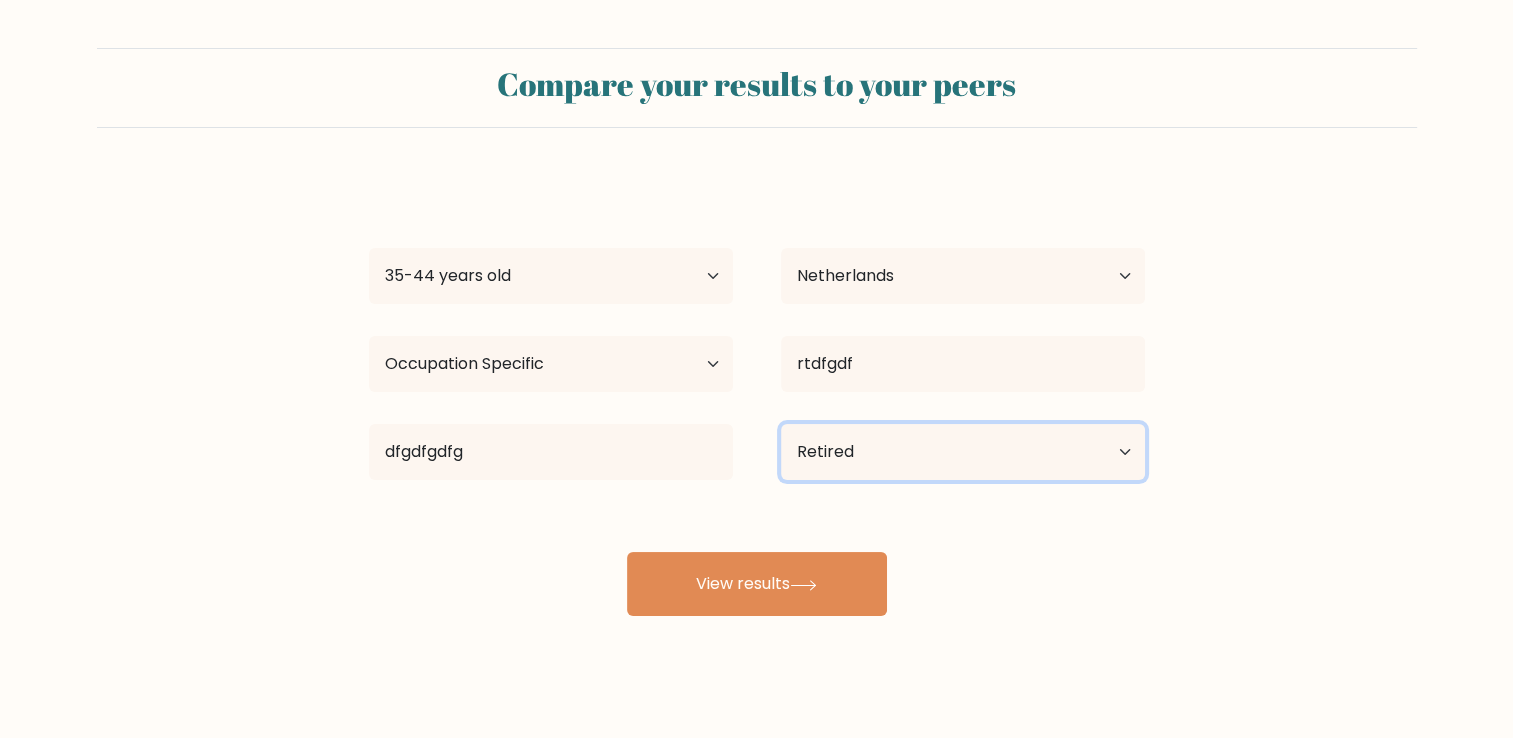 click on "Current employment status
Employed
Student
Retired
Other / prefer not to answer" at bounding box center (963, 452) 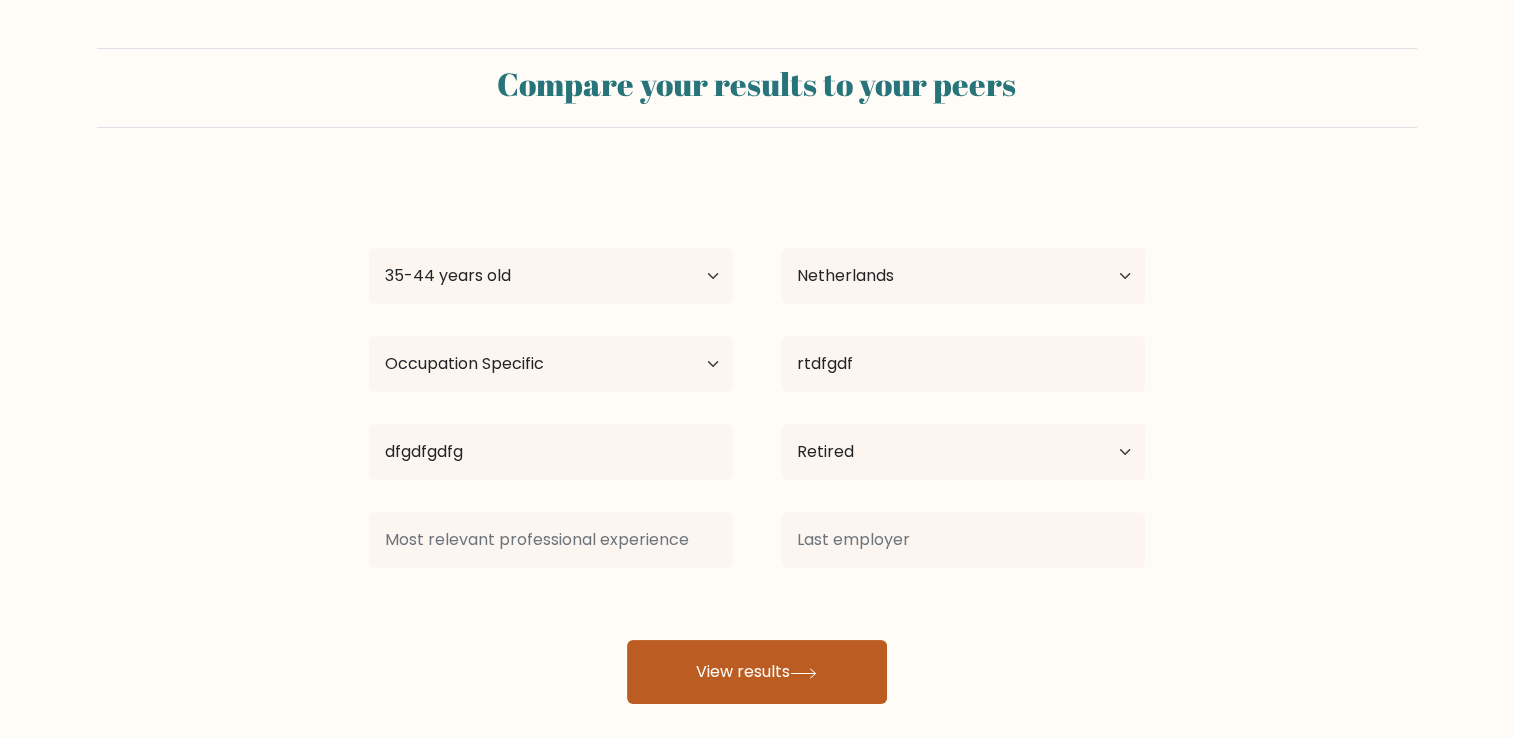 click on "View results" at bounding box center [757, 672] 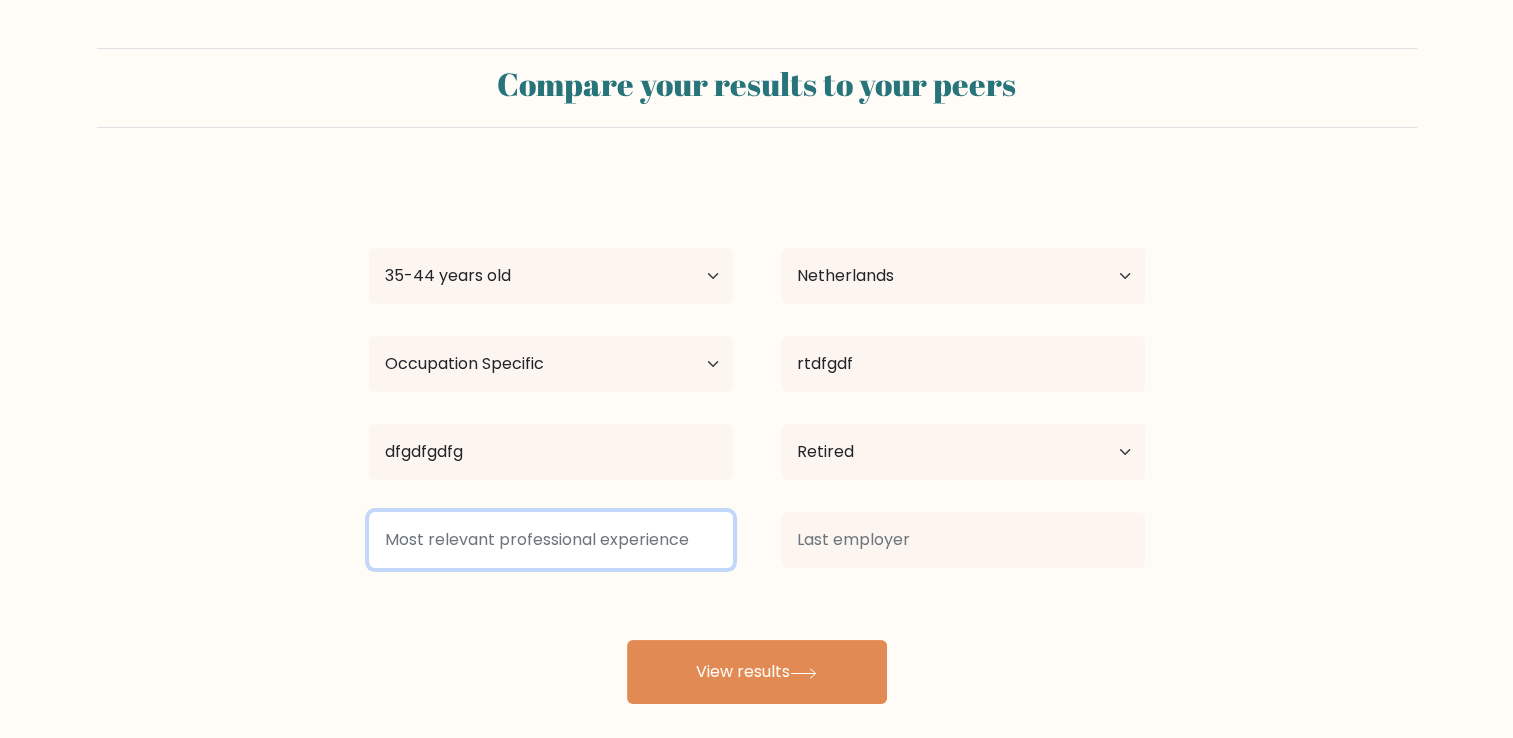 click at bounding box center [551, 540] 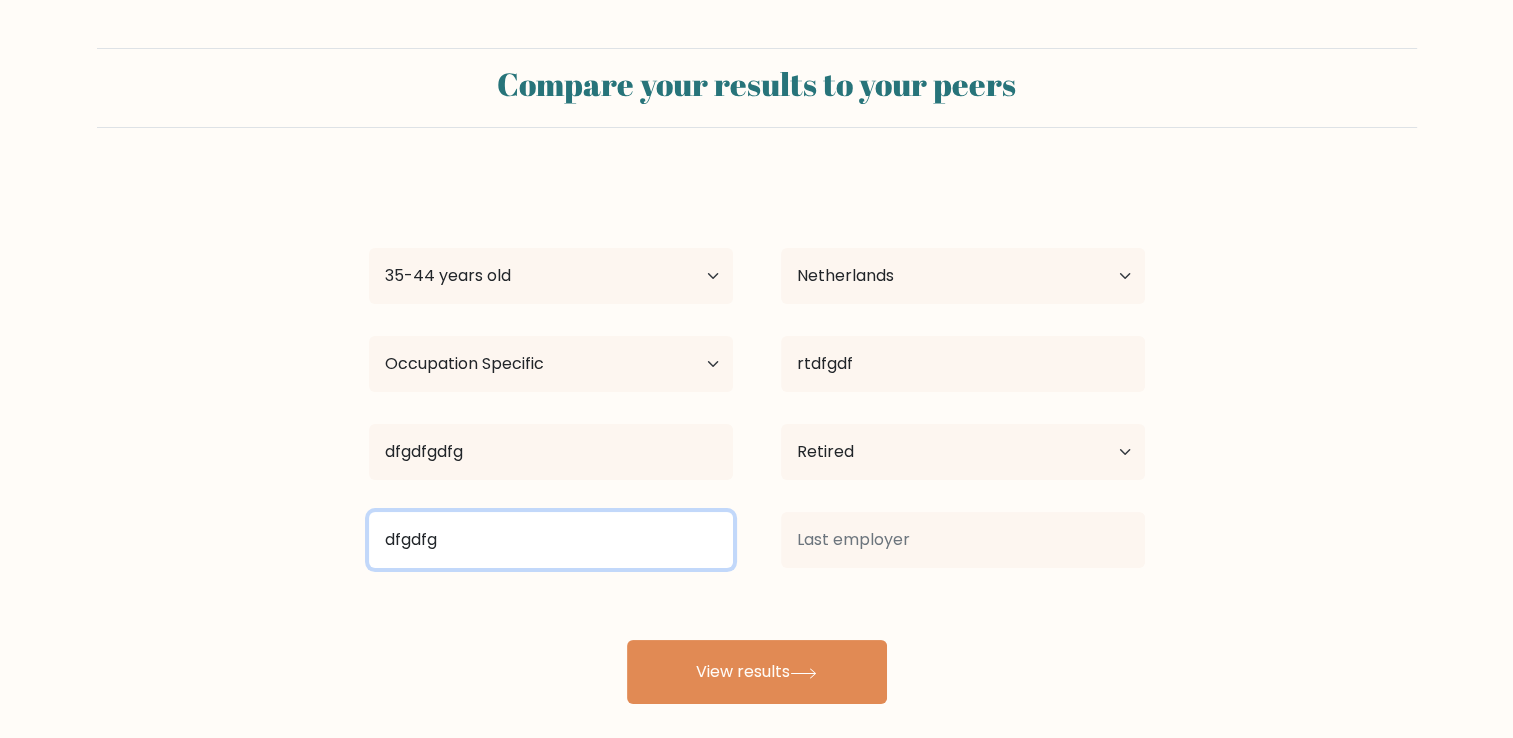 type on "dfgdfg" 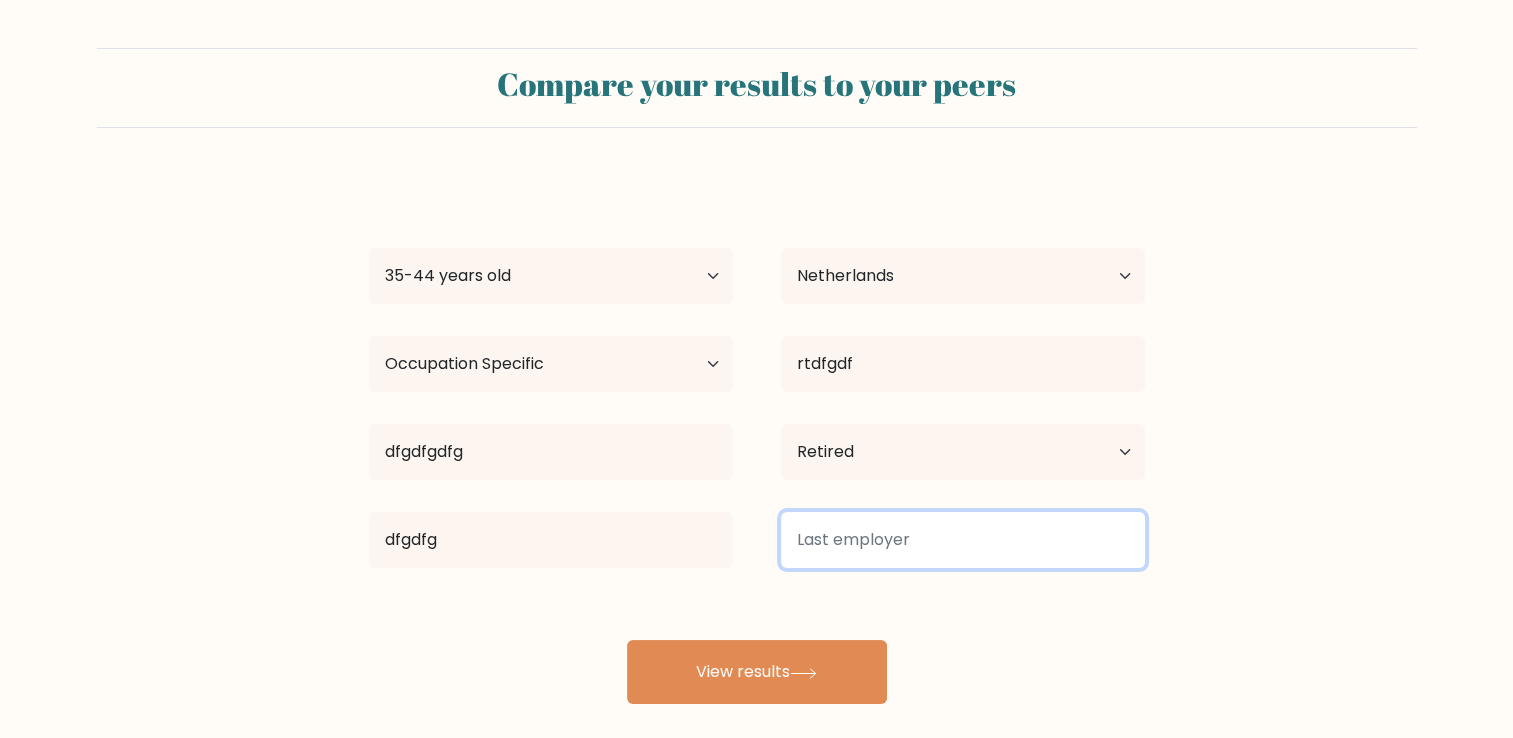 click at bounding box center [963, 540] 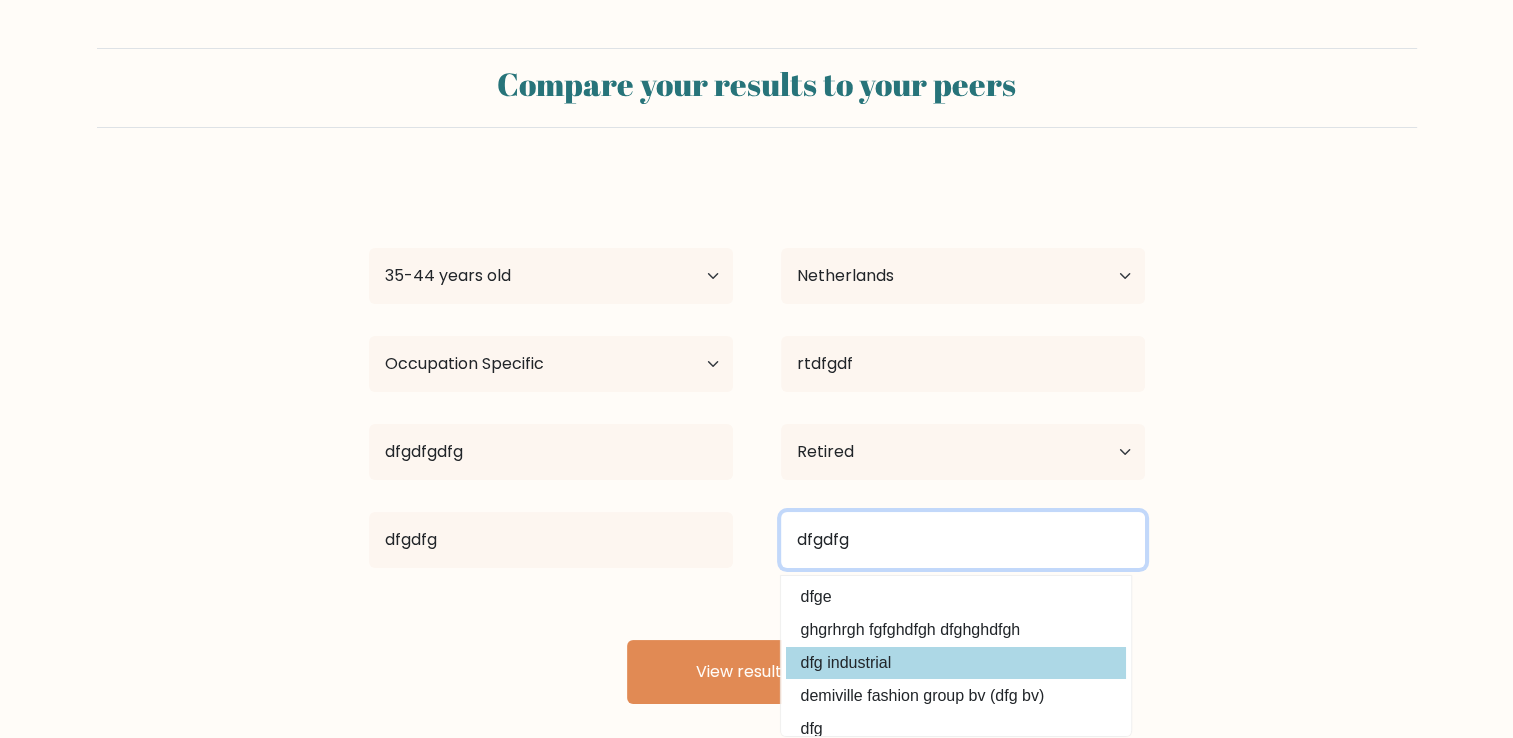 type on "dfgdfg" 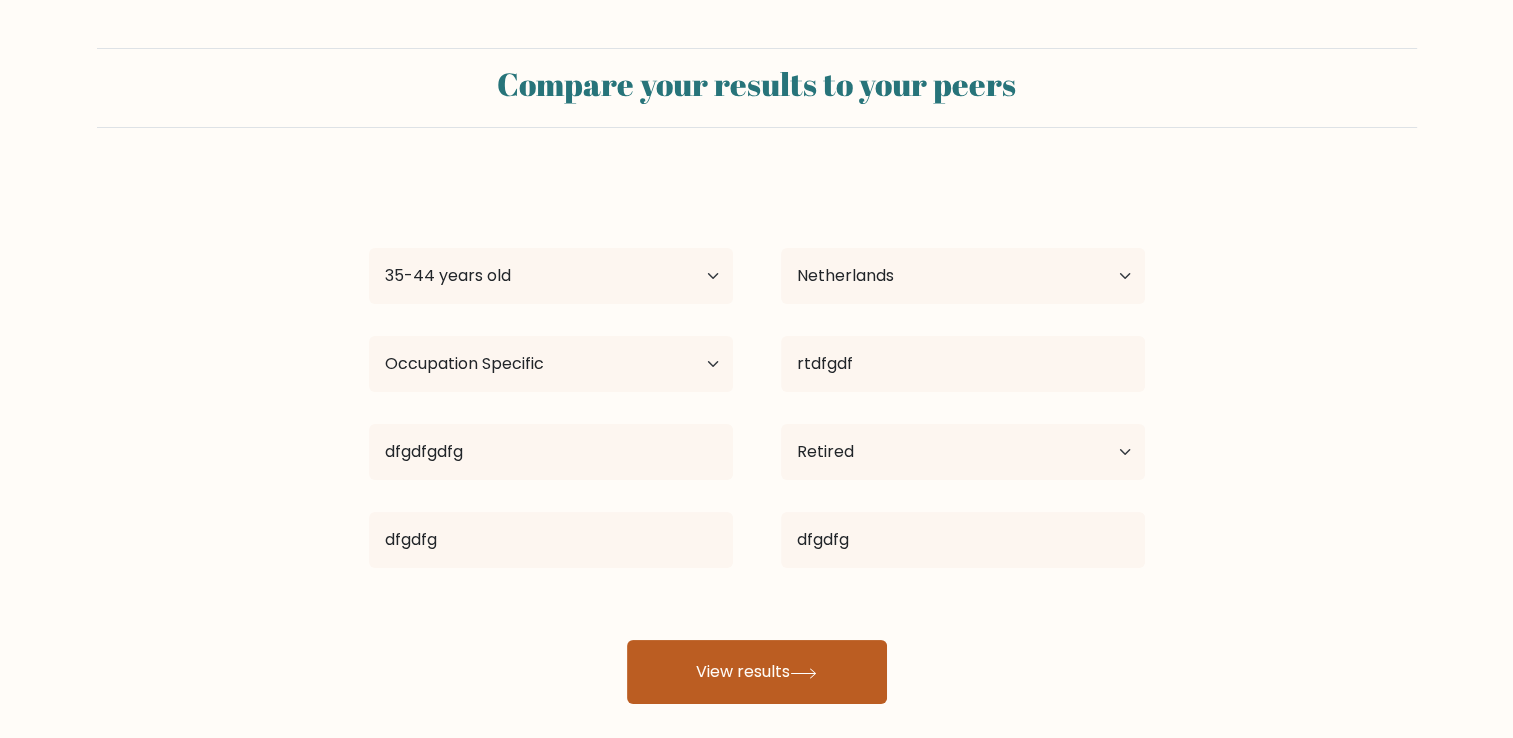 click on "View results" at bounding box center (757, 672) 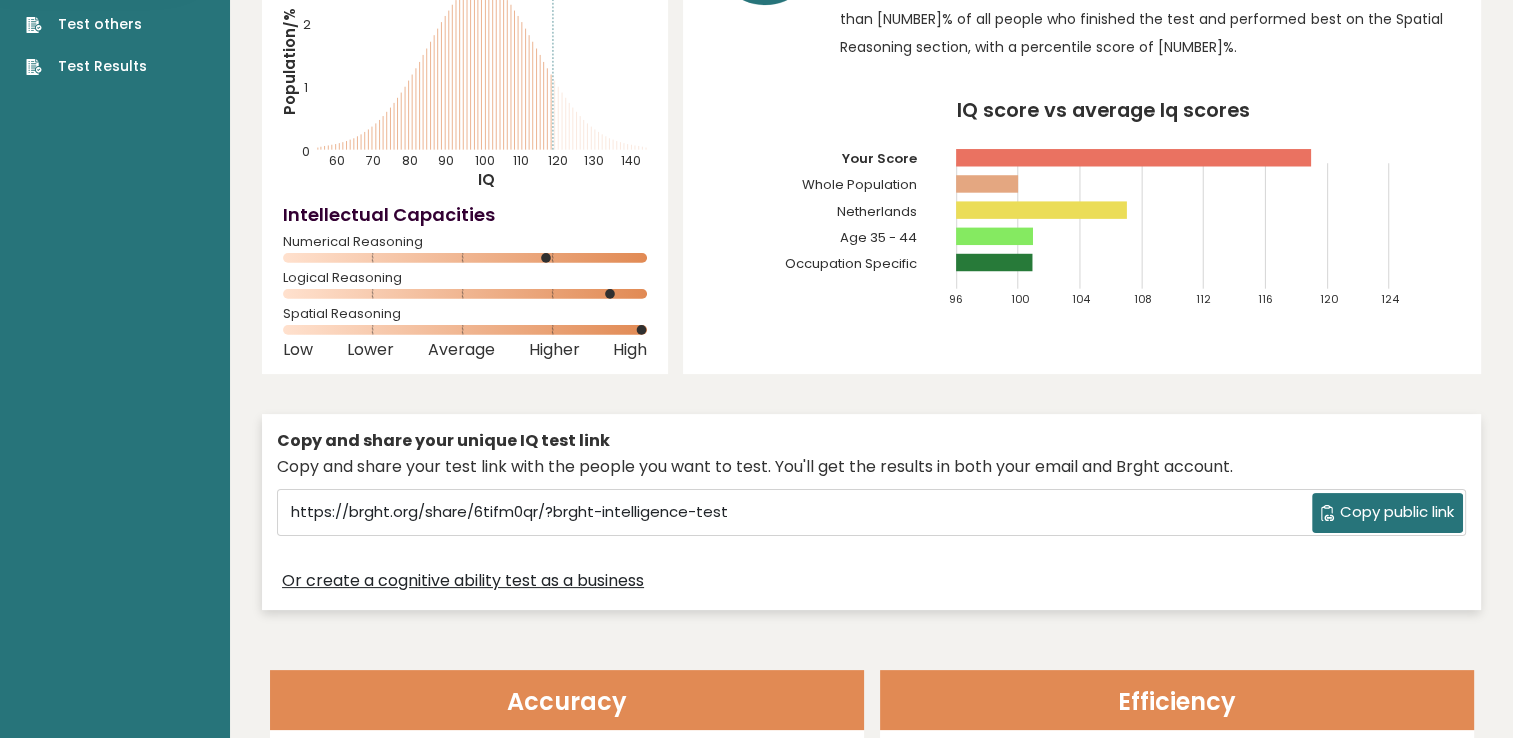 scroll, scrollTop: 0, scrollLeft: 0, axis: both 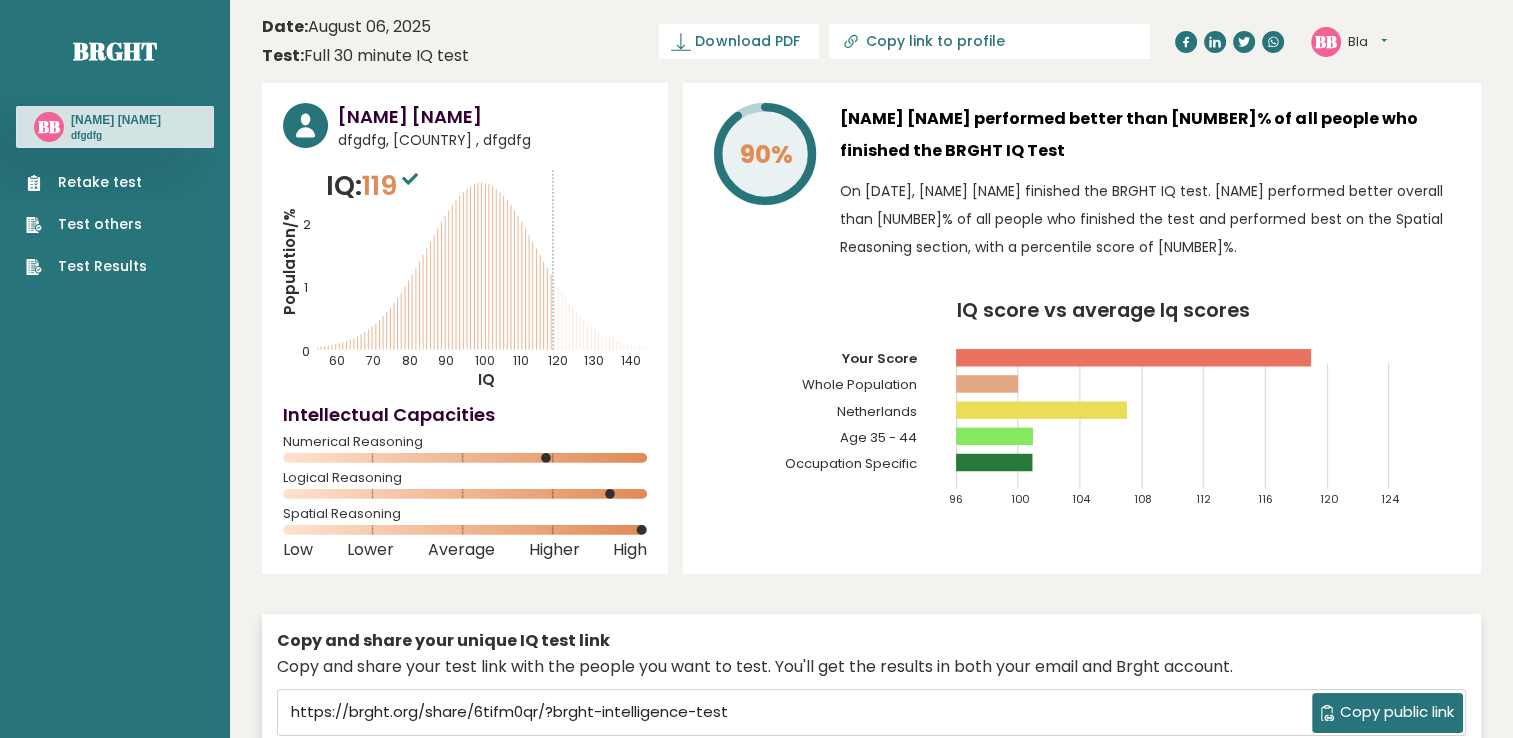 click on "[NAME] [NAME] performed better than
[NUMBER]% of all
people who finished the BRGHT IQ Test
On [DATE], [NAME]
[NAME] finished the BRGHT IQ test. [NAME] performed better overall than
[NUMBER]% of all people who finished the test and
performed best on the
Spatial Reasoning section, with
a percentile score of [NUMBER]%." at bounding box center [1150, 187] 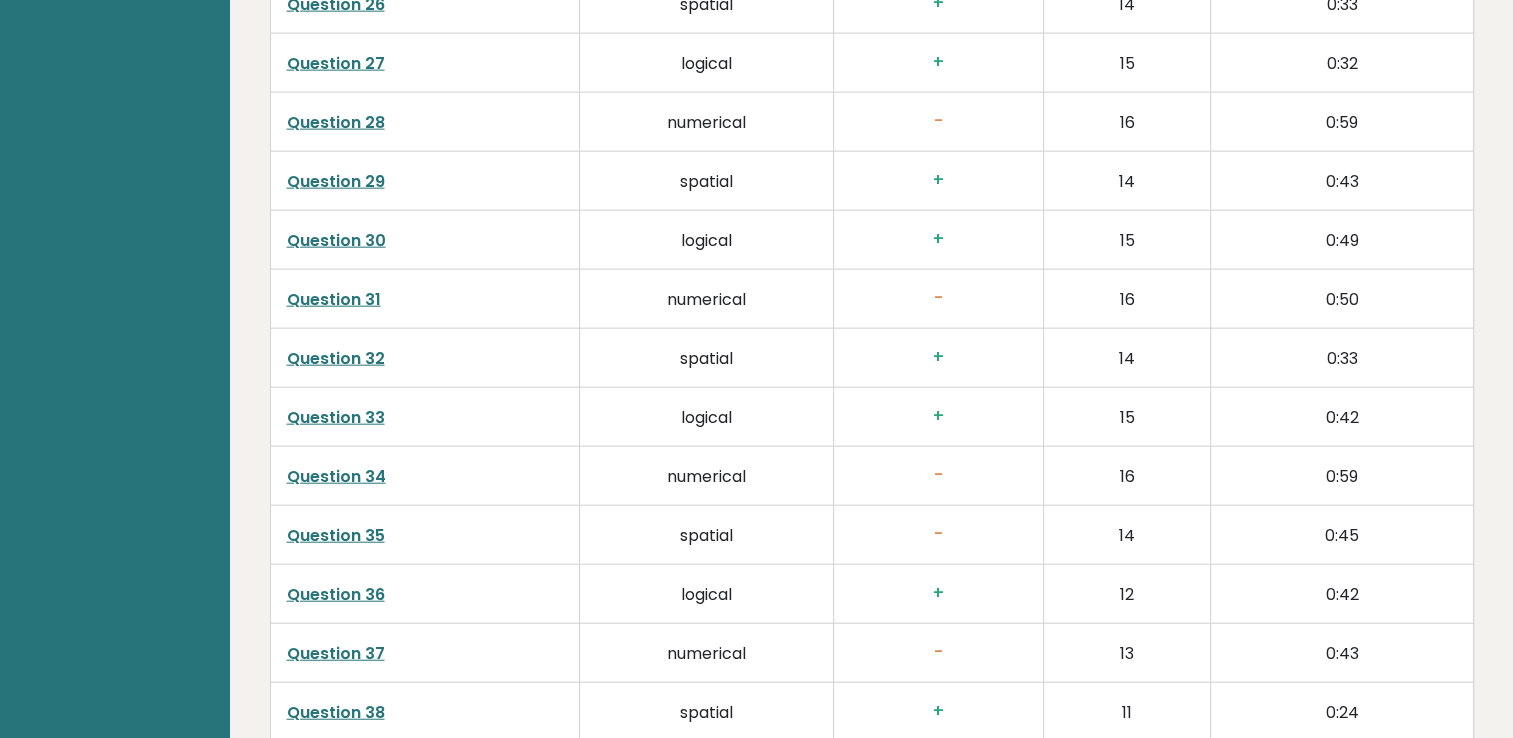 scroll, scrollTop: 5192, scrollLeft: 0, axis: vertical 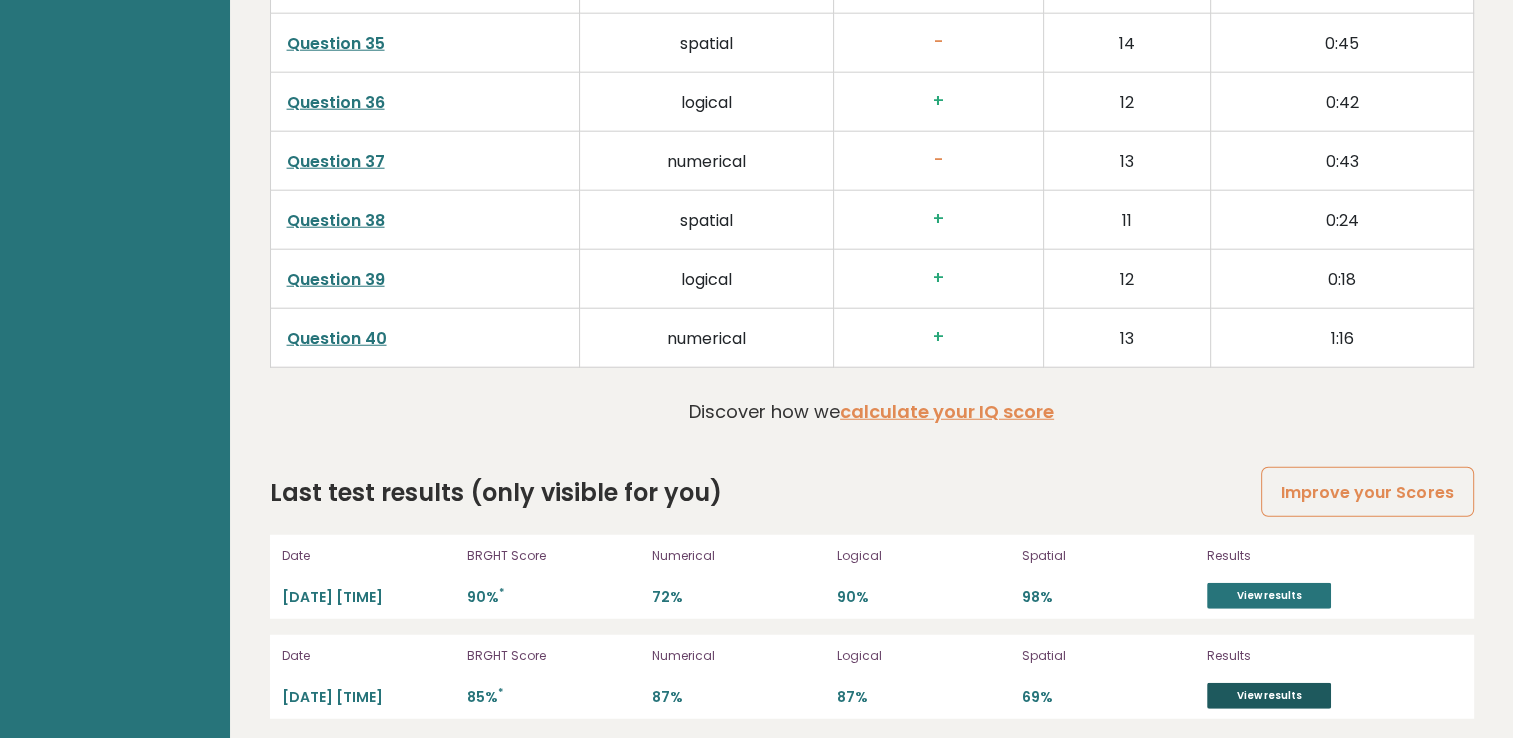 click on "View results" at bounding box center [1269, 696] 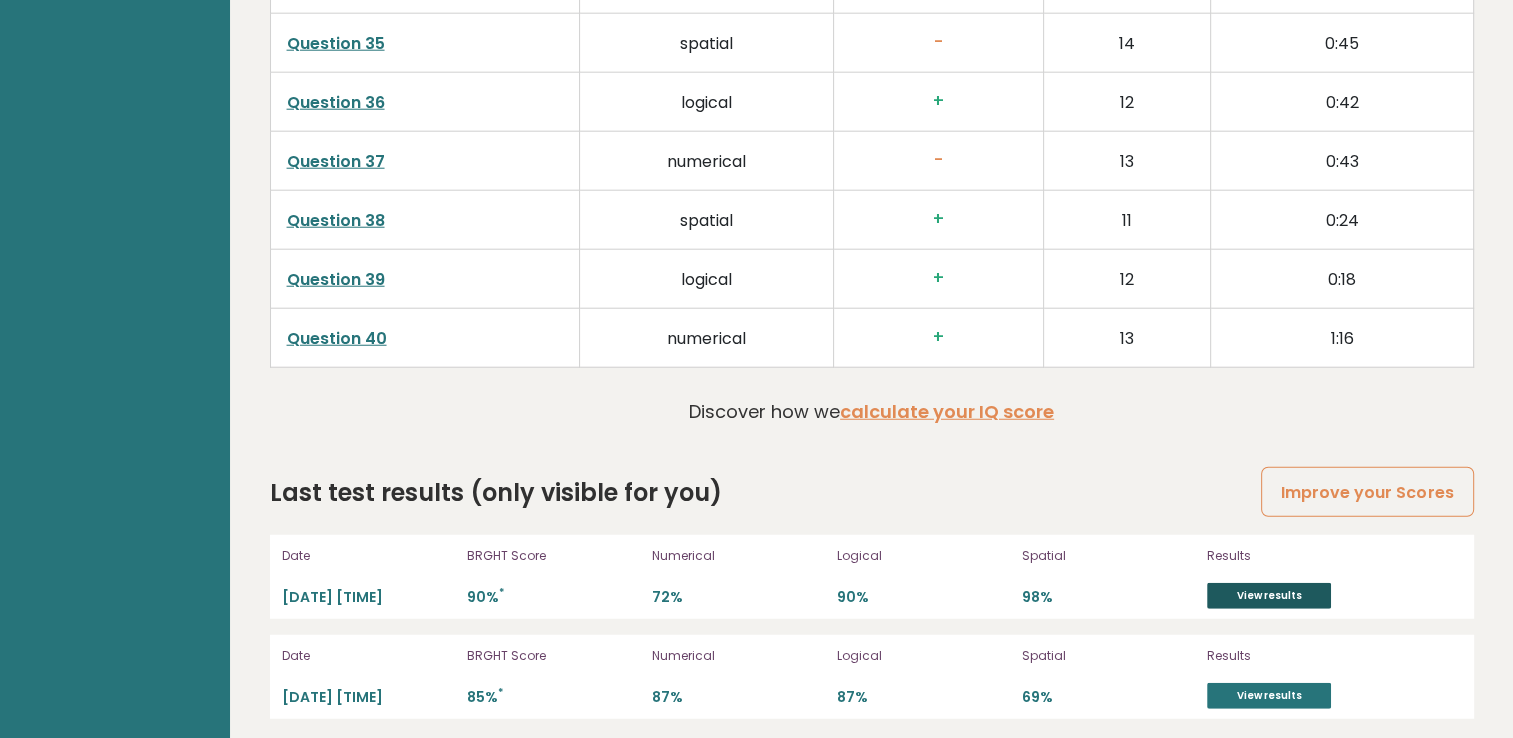 click on "View results" at bounding box center (1269, 596) 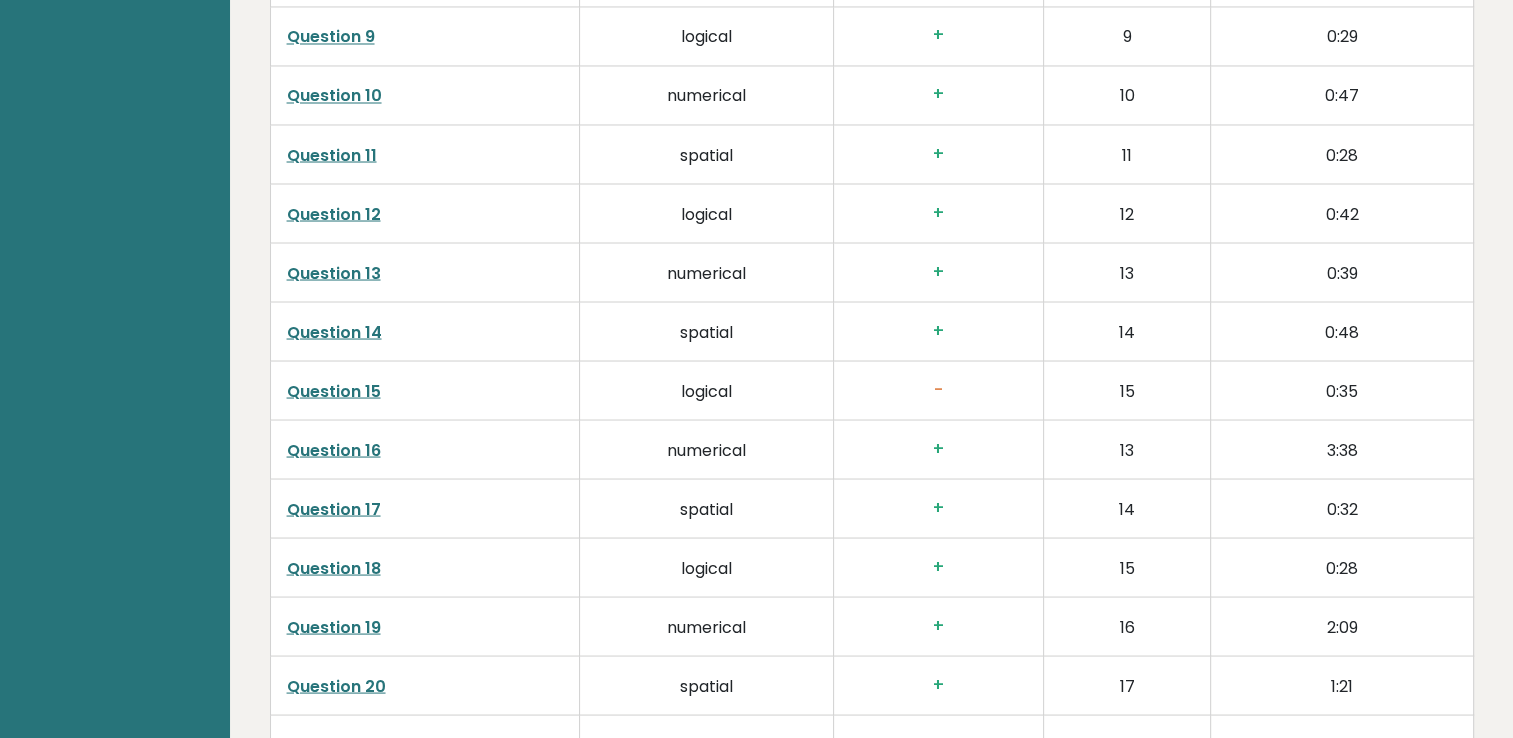 scroll, scrollTop: 3792, scrollLeft: 0, axis: vertical 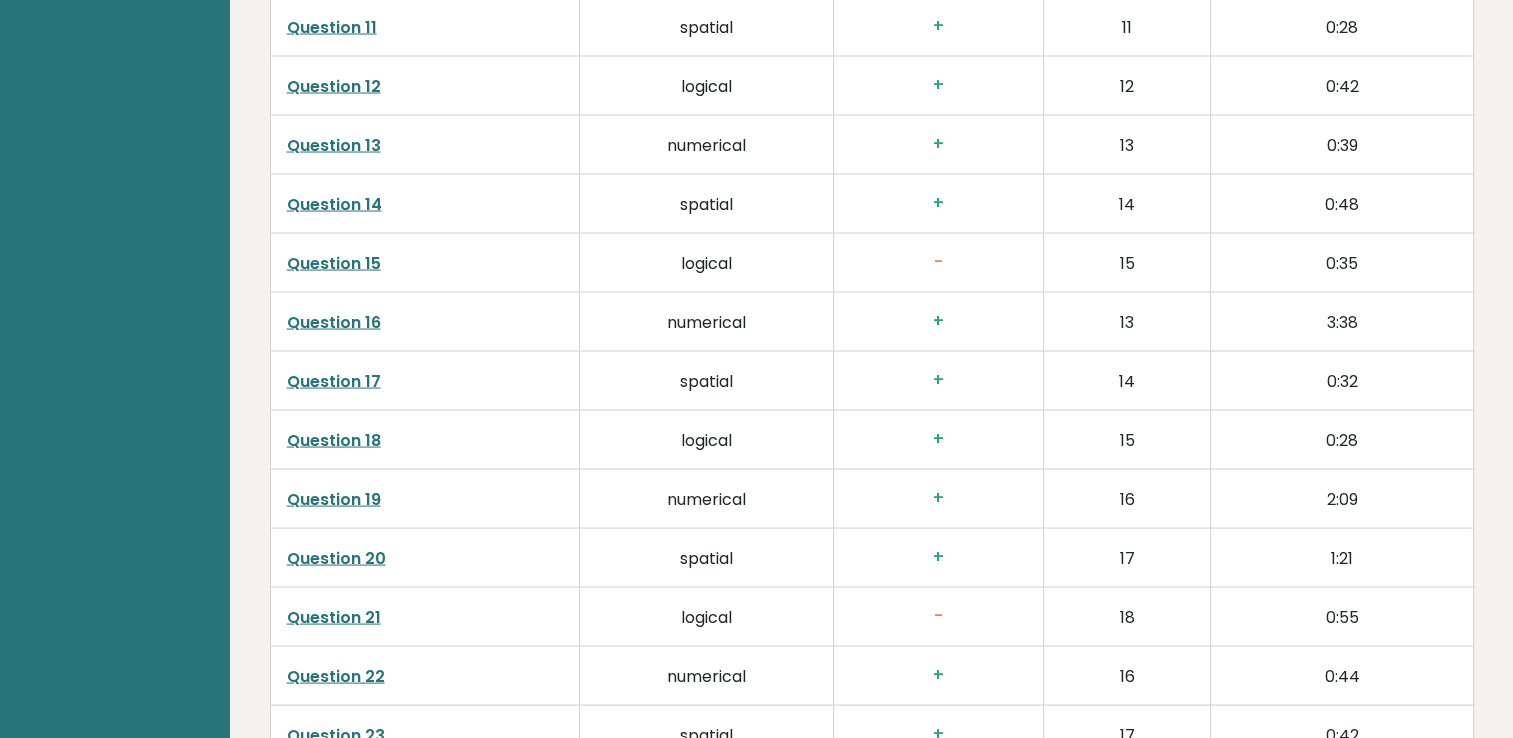 click on "Question
15" at bounding box center [334, 263] 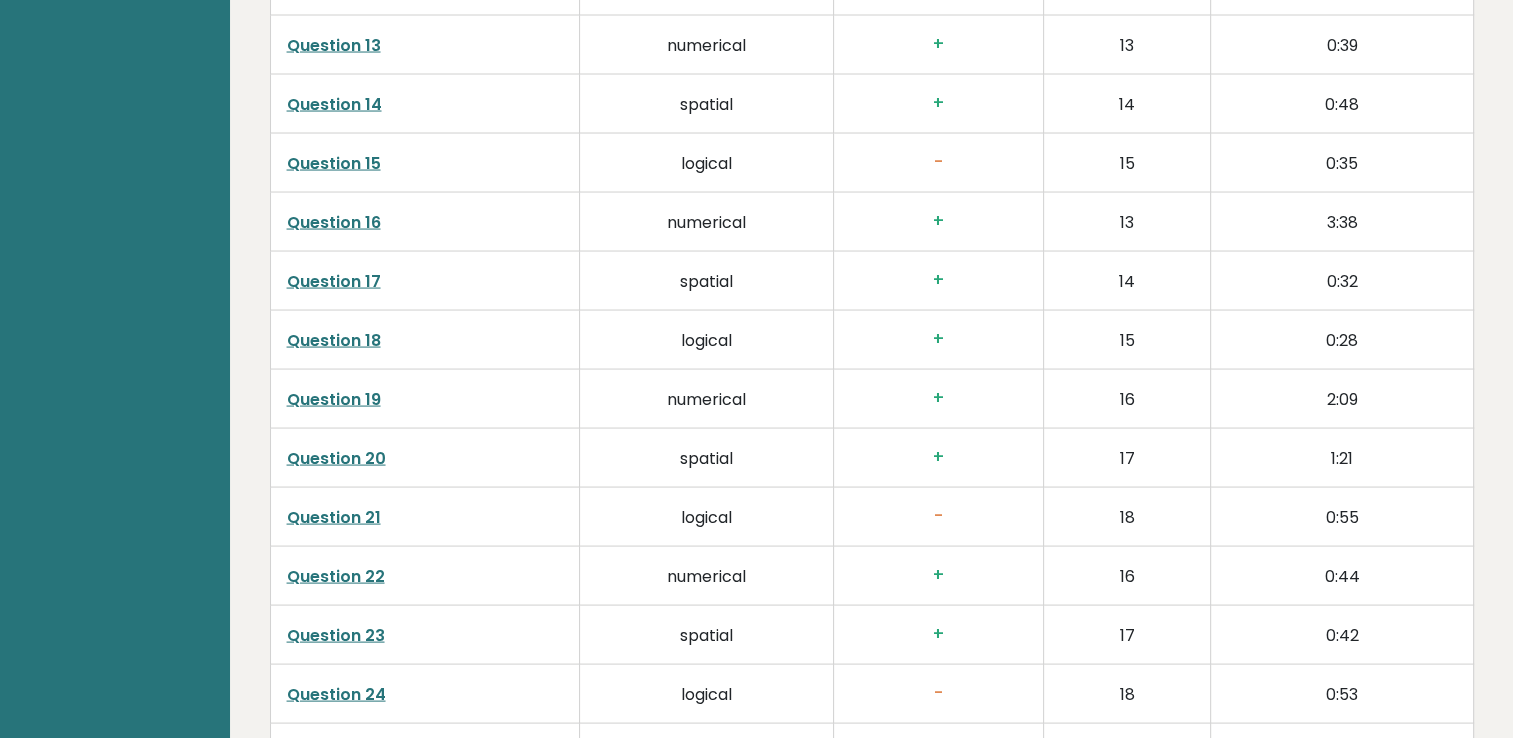 scroll, scrollTop: 4192, scrollLeft: 0, axis: vertical 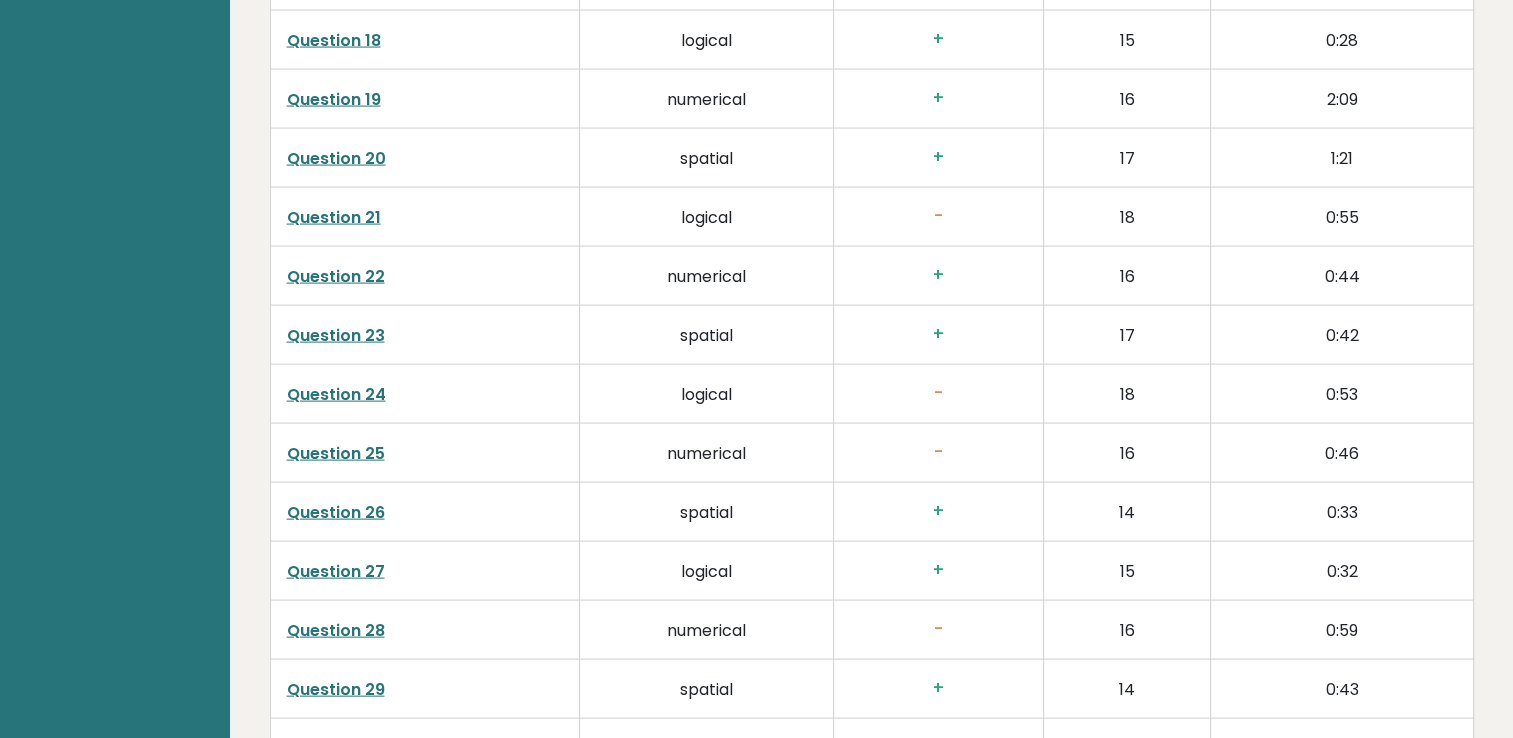 click on "Question
21" at bounding box center [334, 217] 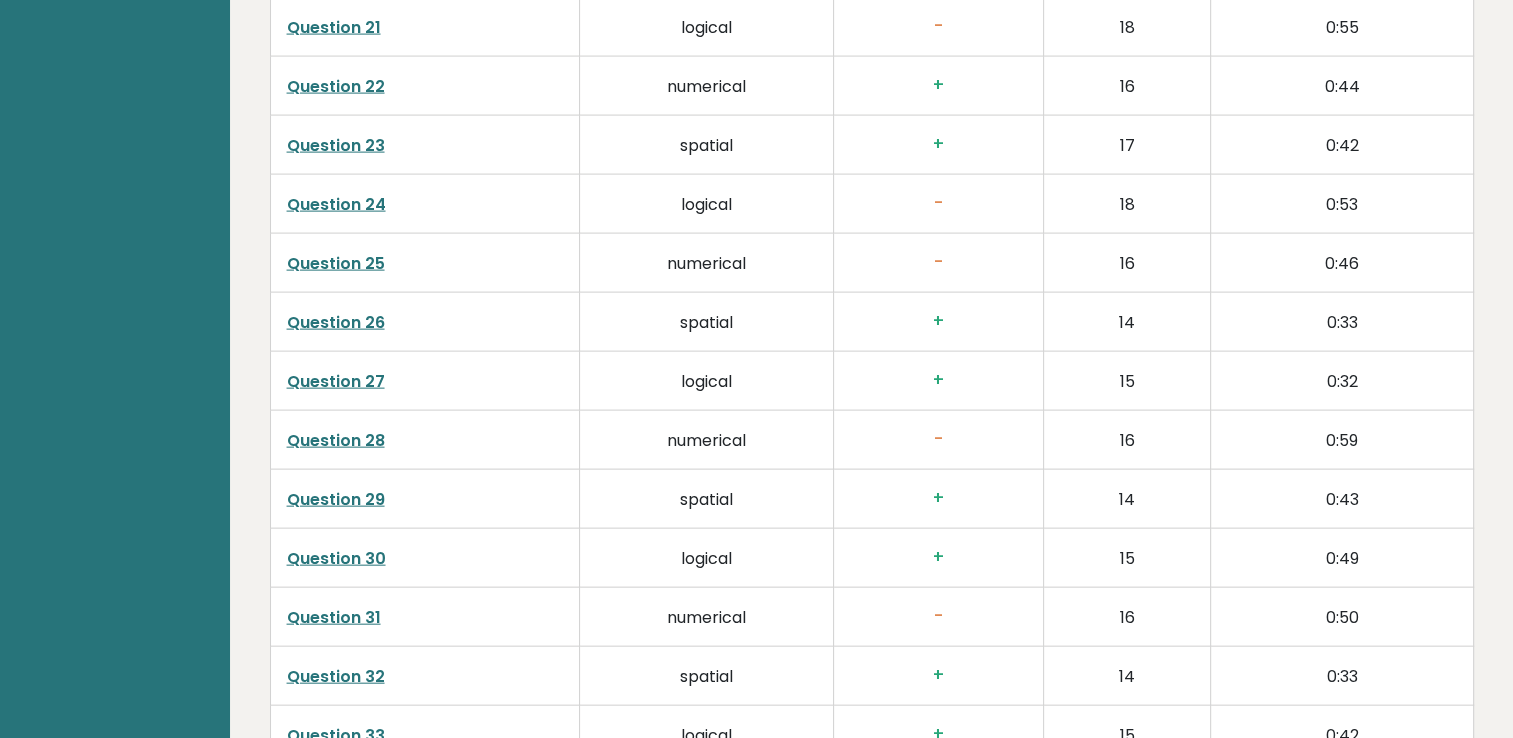 scroll, scrollTop: 4392, scrollLeft: 0, axis: vertical 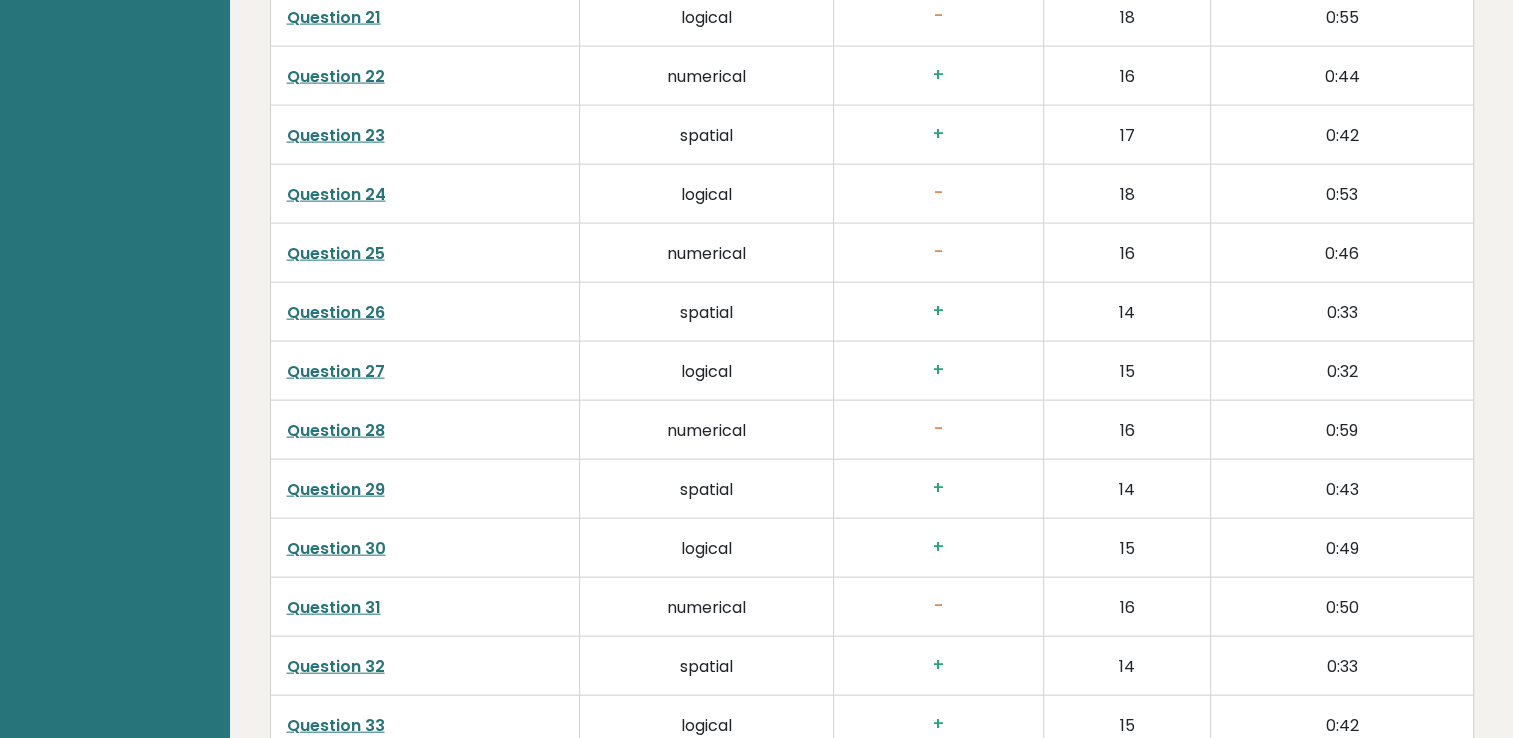 click on "Question
24" at bounding box center (336, 194) 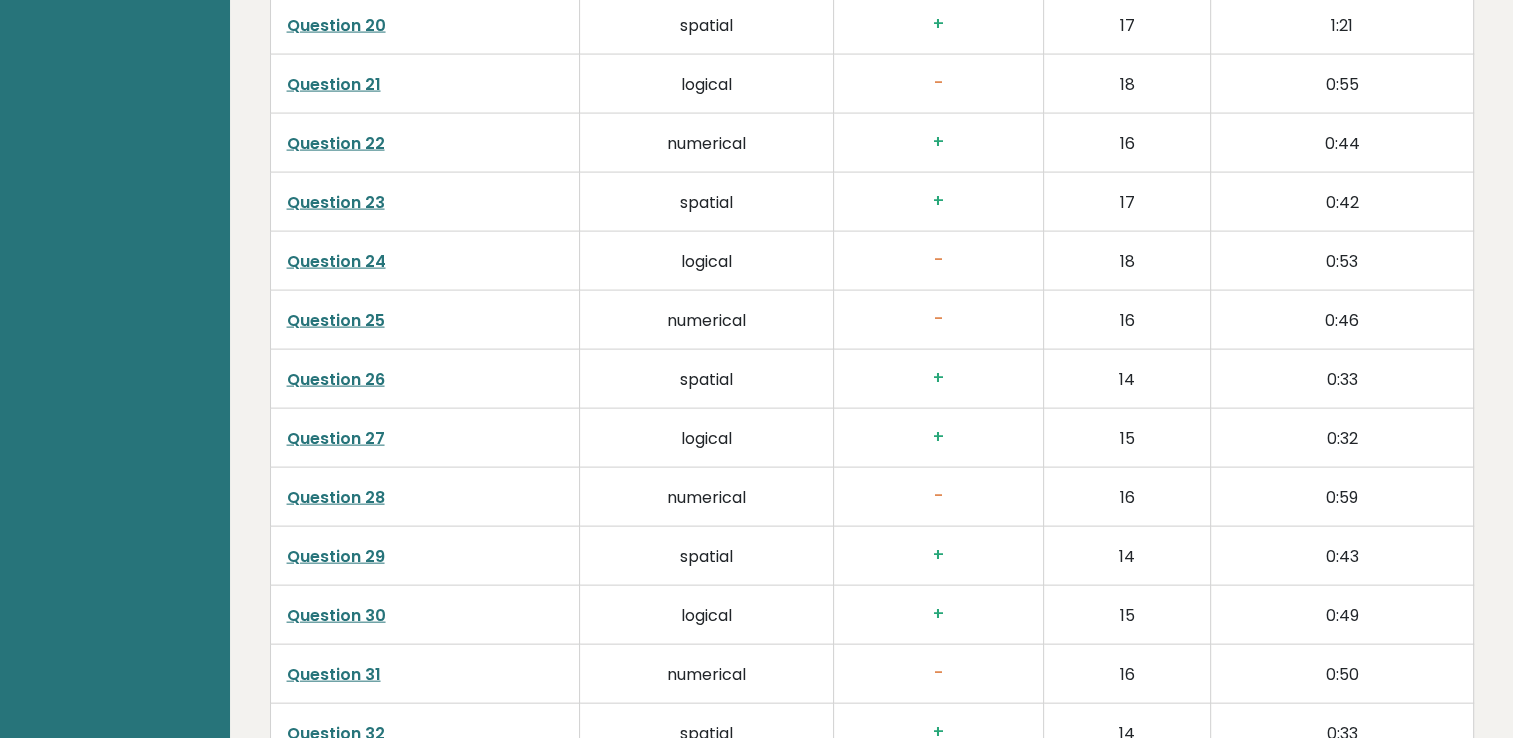 scroll, scrollTop: 4292, scrollLeft: 0, axis: vertical 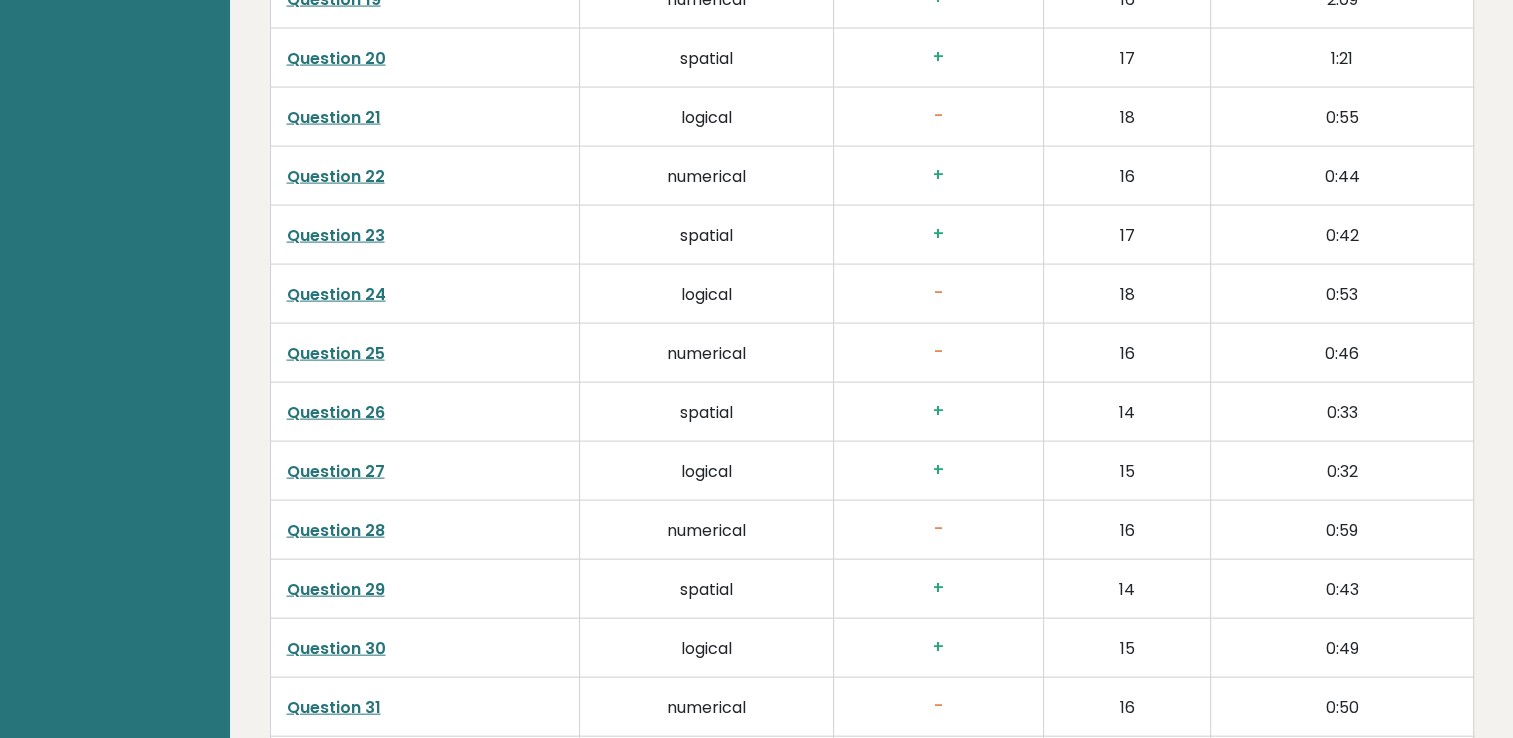 click on "Question
21" at bounding box center (334, 117) 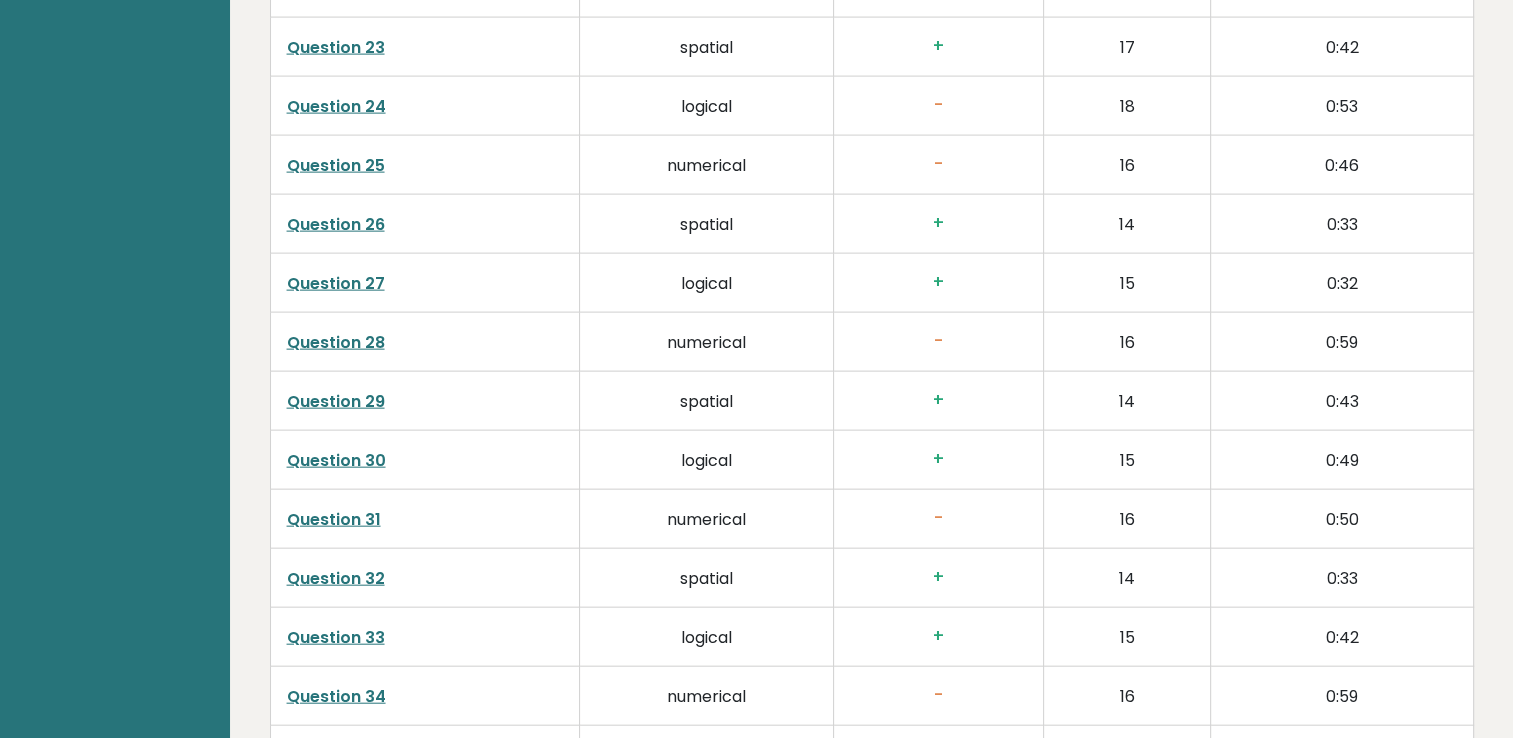 scroll, scrollTop: 4492, scrollLeft: 0, axis: vertical 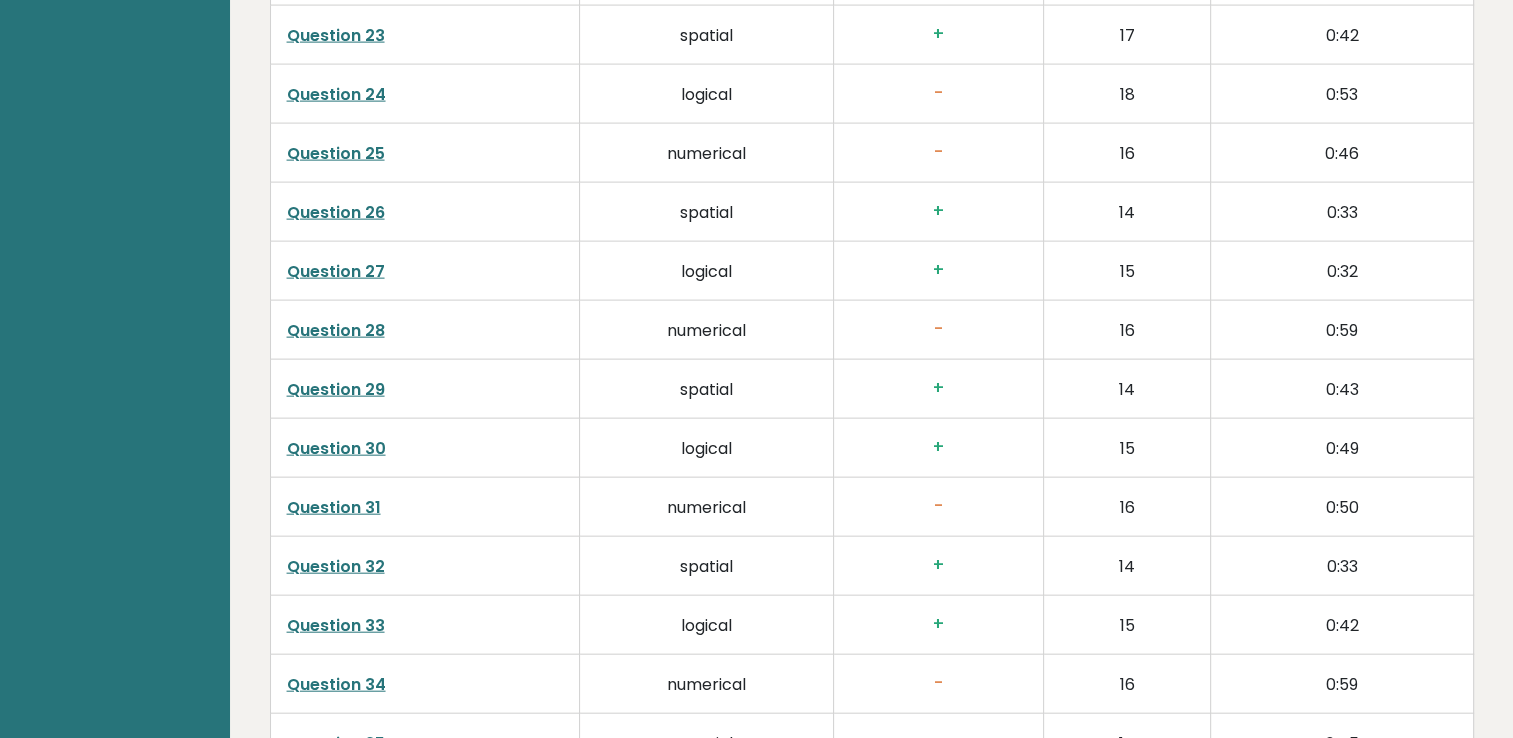 click on "Question
28" at bounding box center (336, 330) 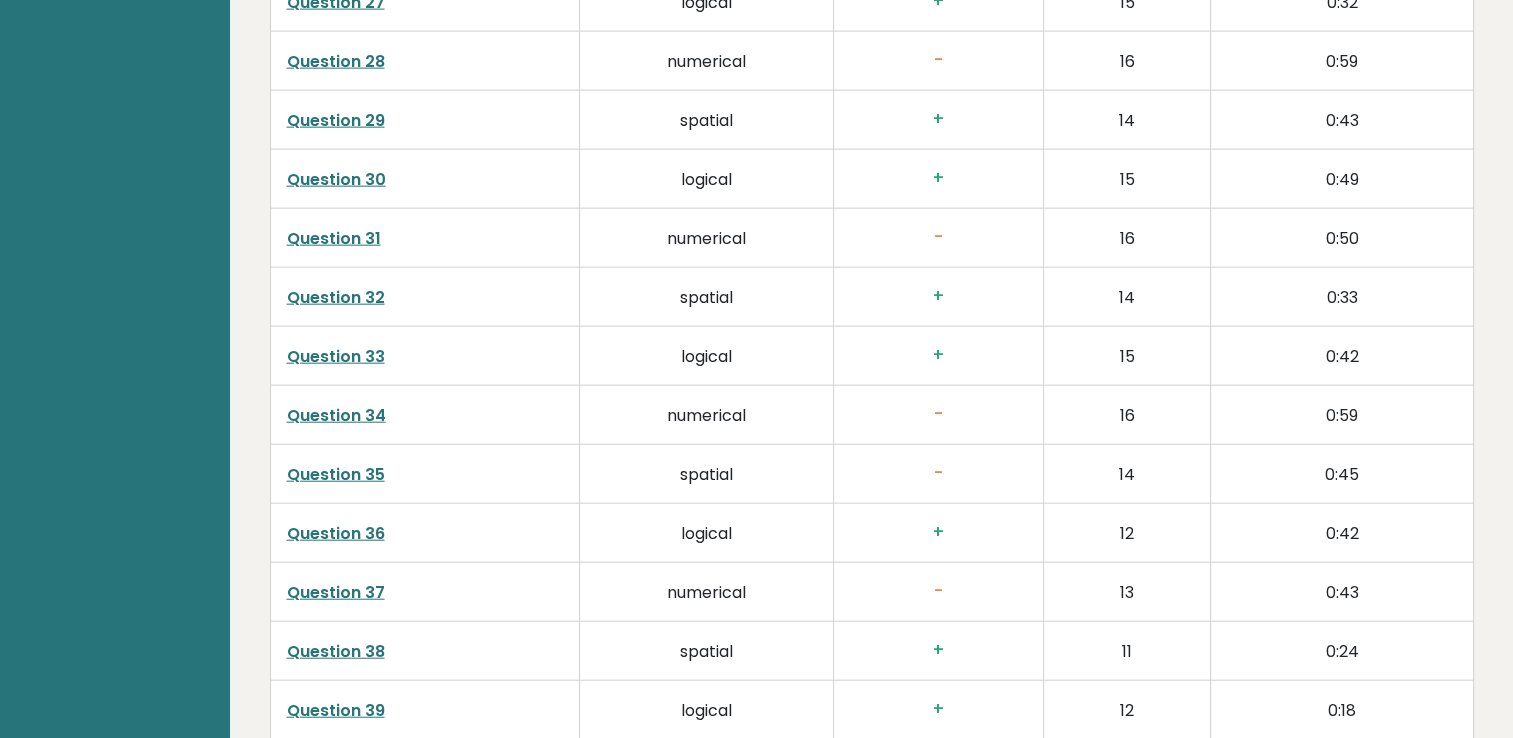 scroll, scrollTop: 4892, scrollLeft: 0, axis: vertical 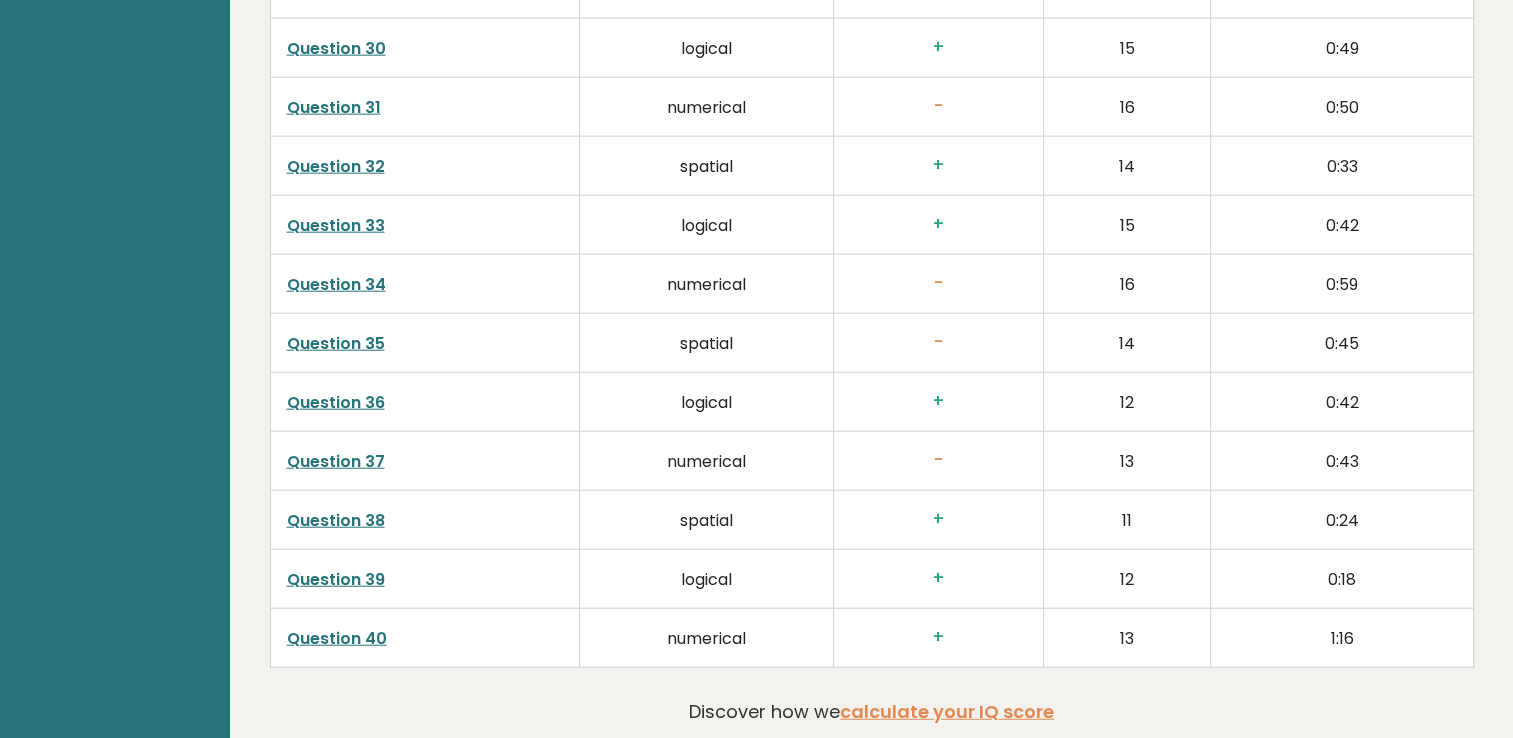 click on "Question
34" at bounding box center [336, 284] 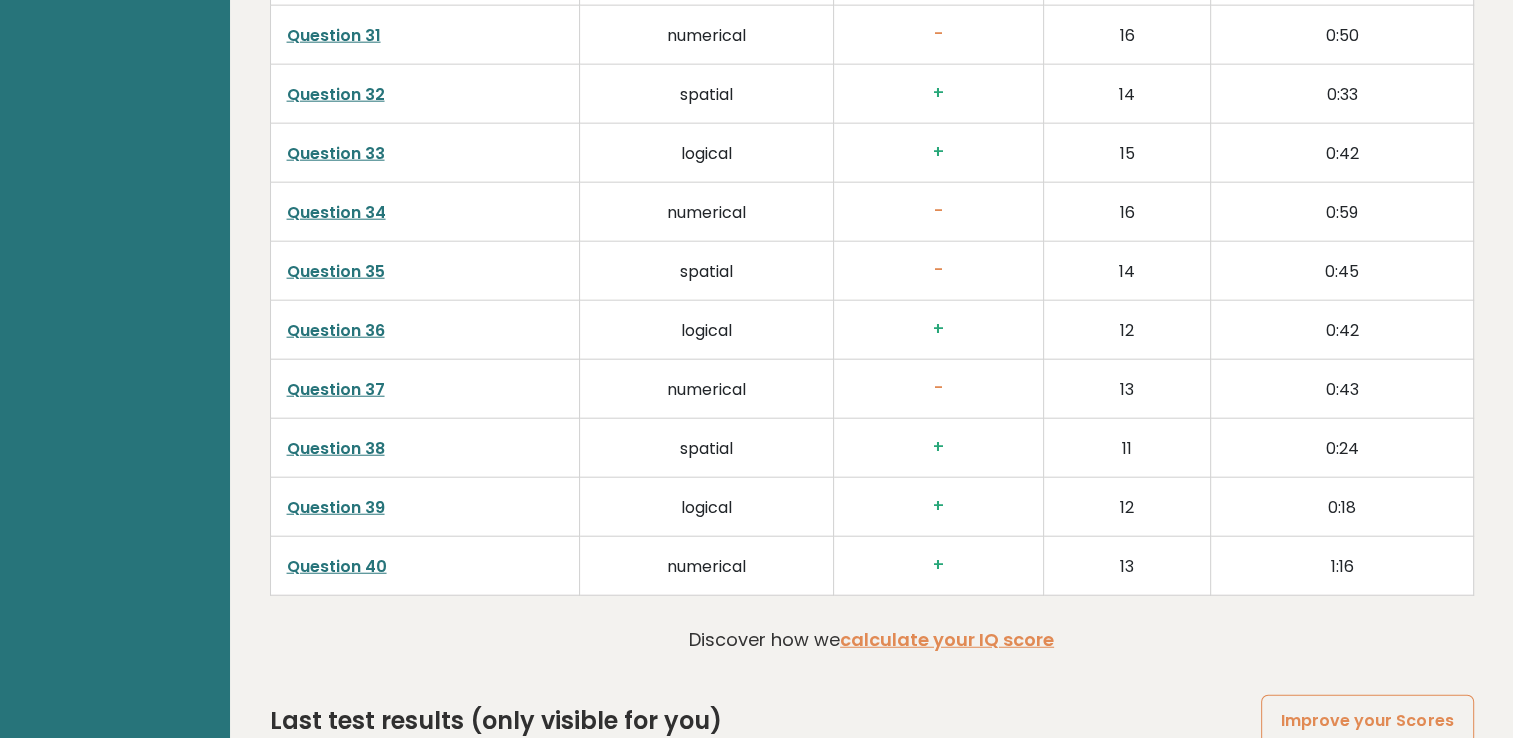 scroll, scrollTop: 5192, scrollLeft: 0, axis: vertical 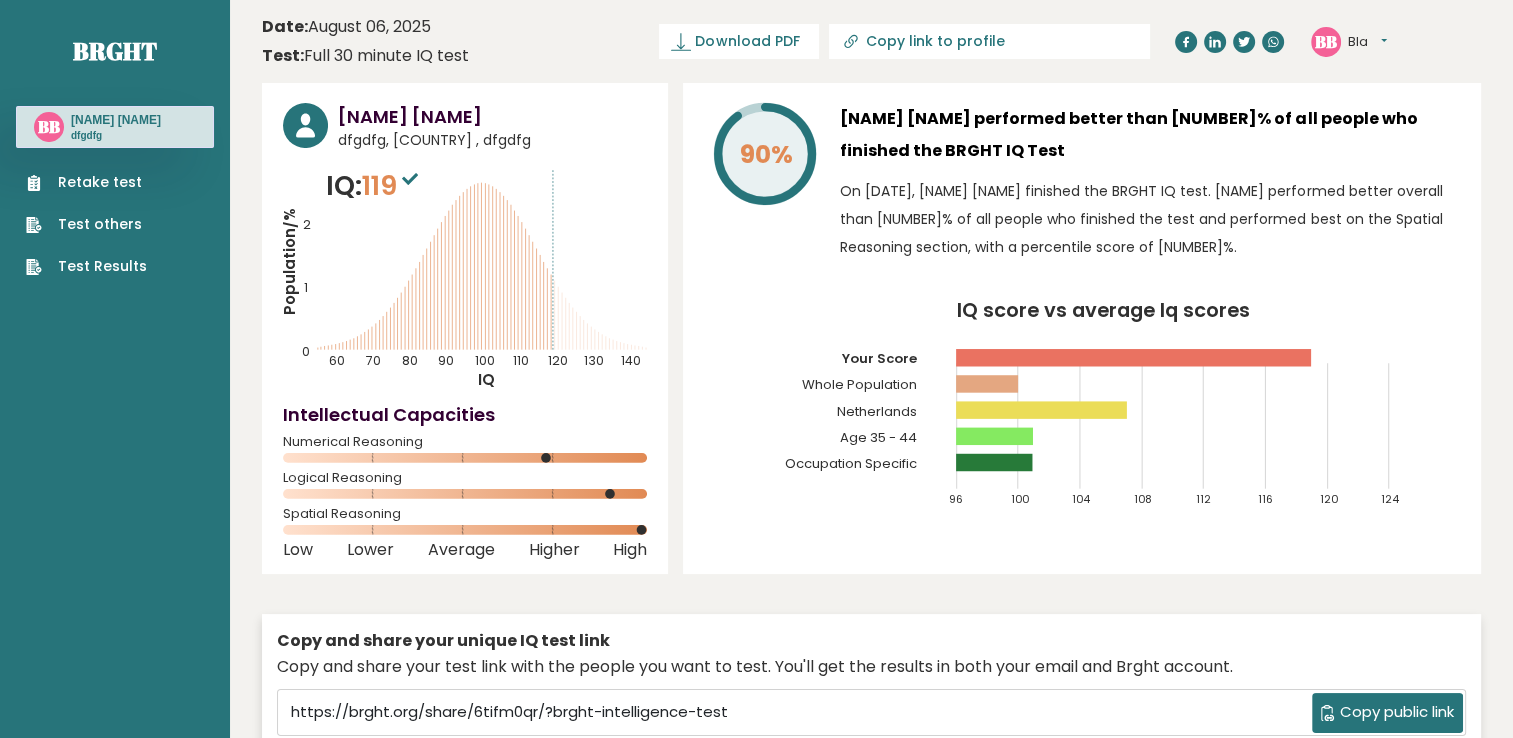 click on "Test others" at bounding box center [86, 224] 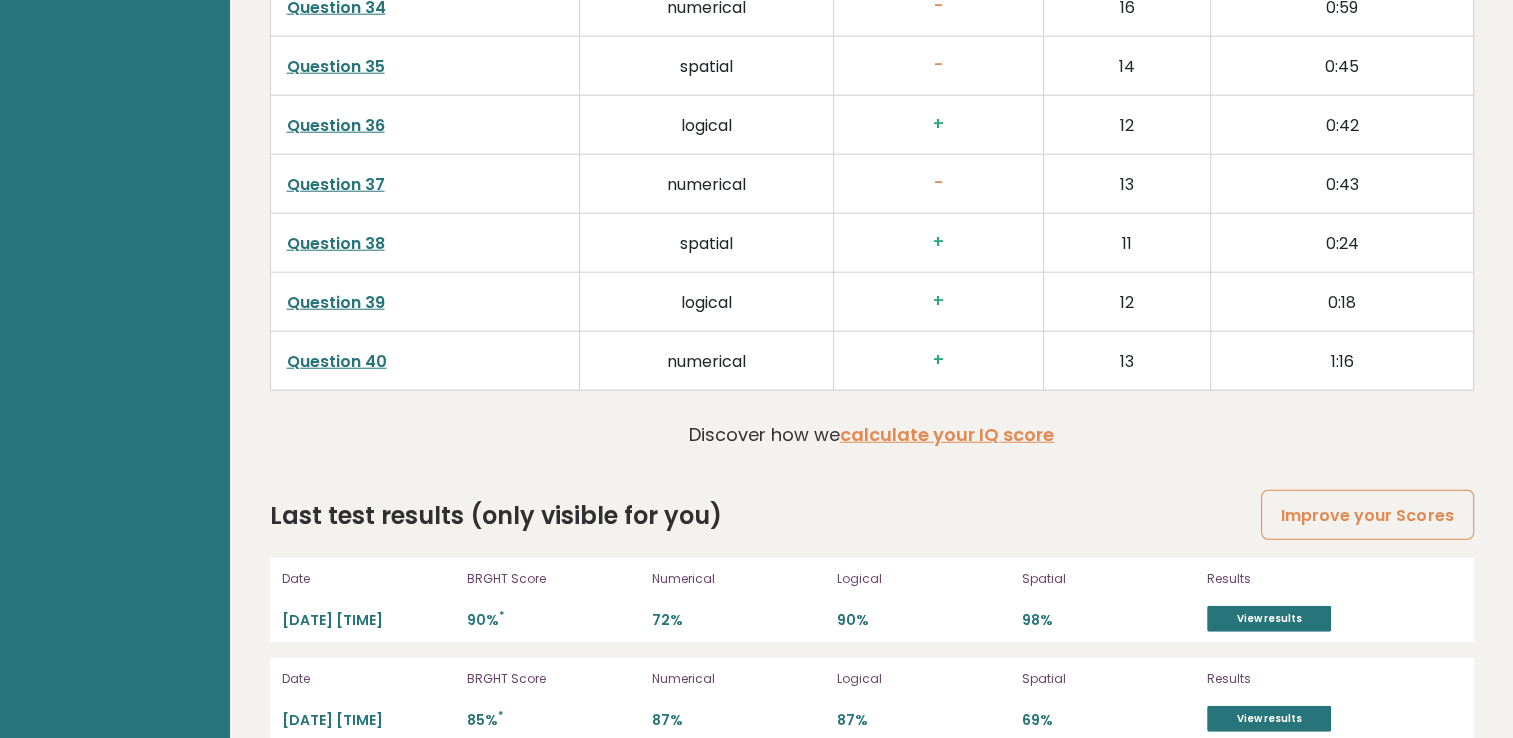 scroll, scrollTop: 5192, scrollLeft: 0, axis: vertical 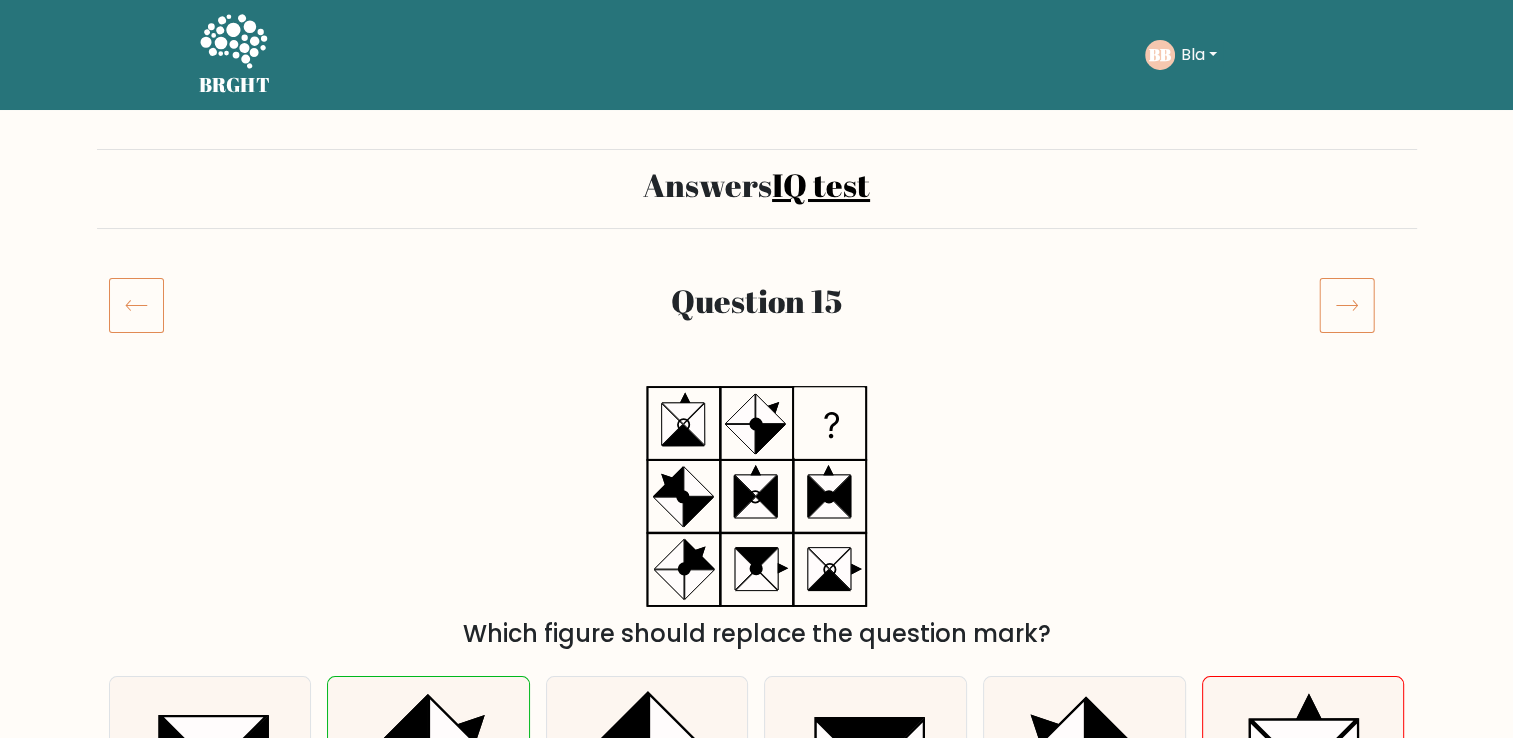 click 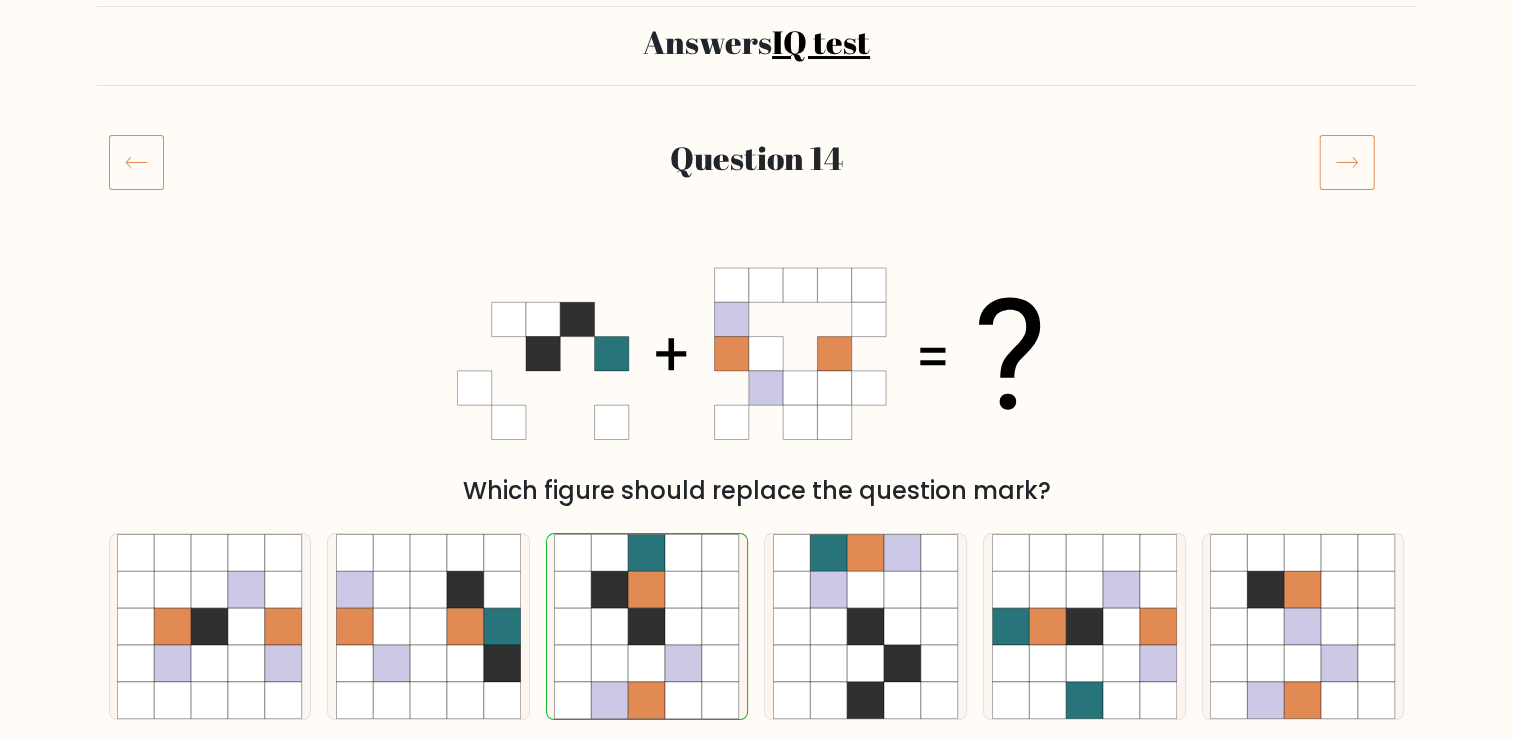 scroll, scrollTop: 0, scrollLeft: 0, axis: both 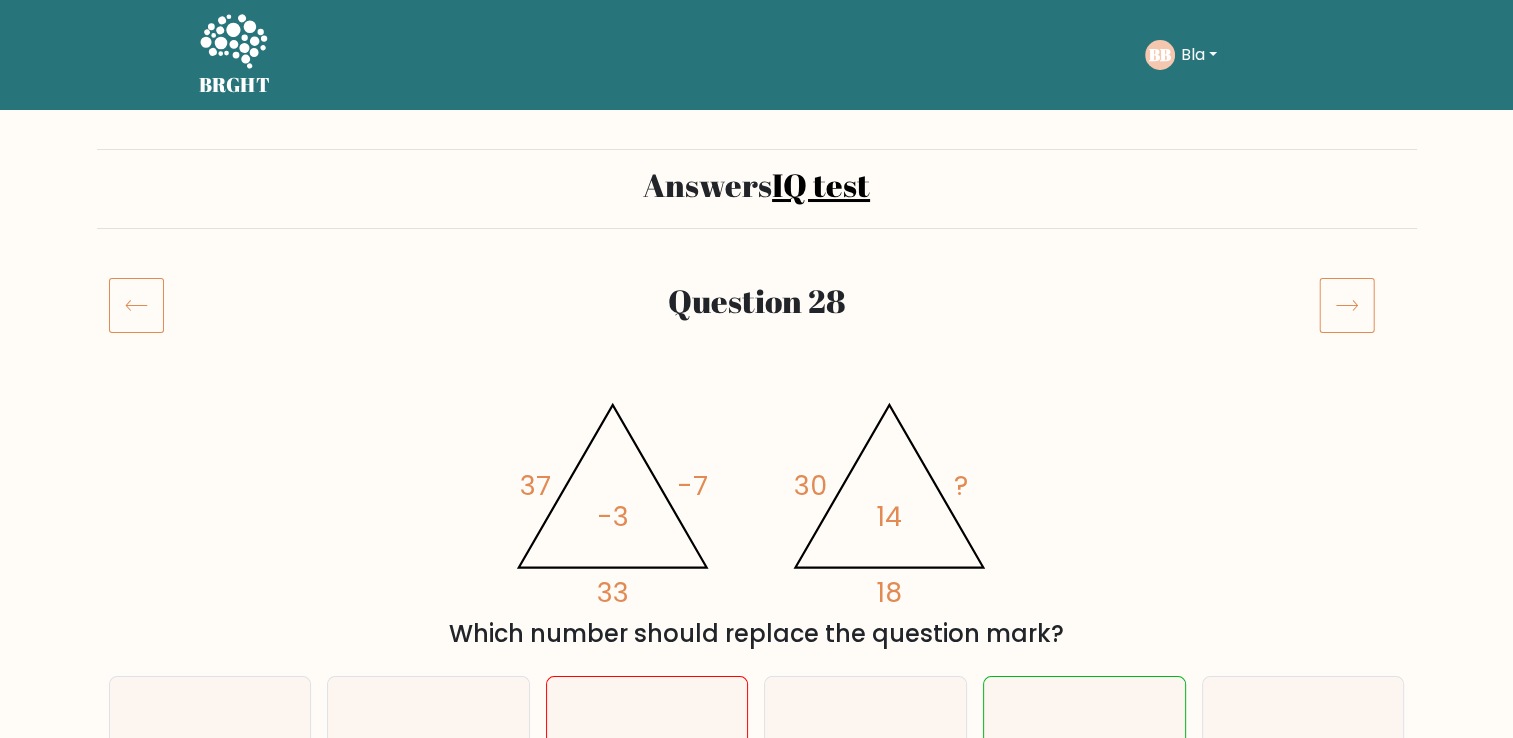 drag, startPoint x: 538, startPoint y: 482, endPoint x: 1242, endPoint y: 431, distance: 705.8449 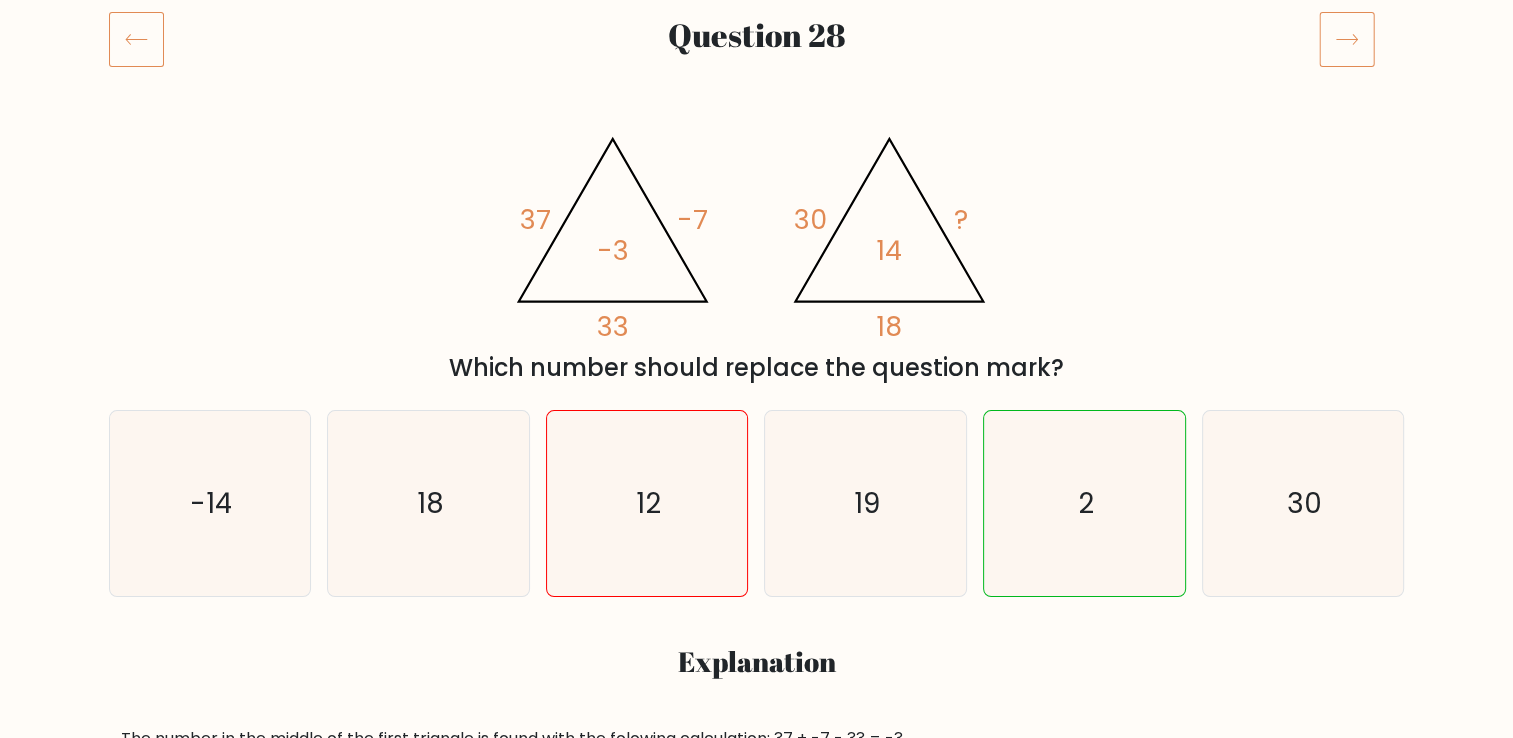 scroll, scrollTop: 300, scrollLeft: 0, axis: vertical 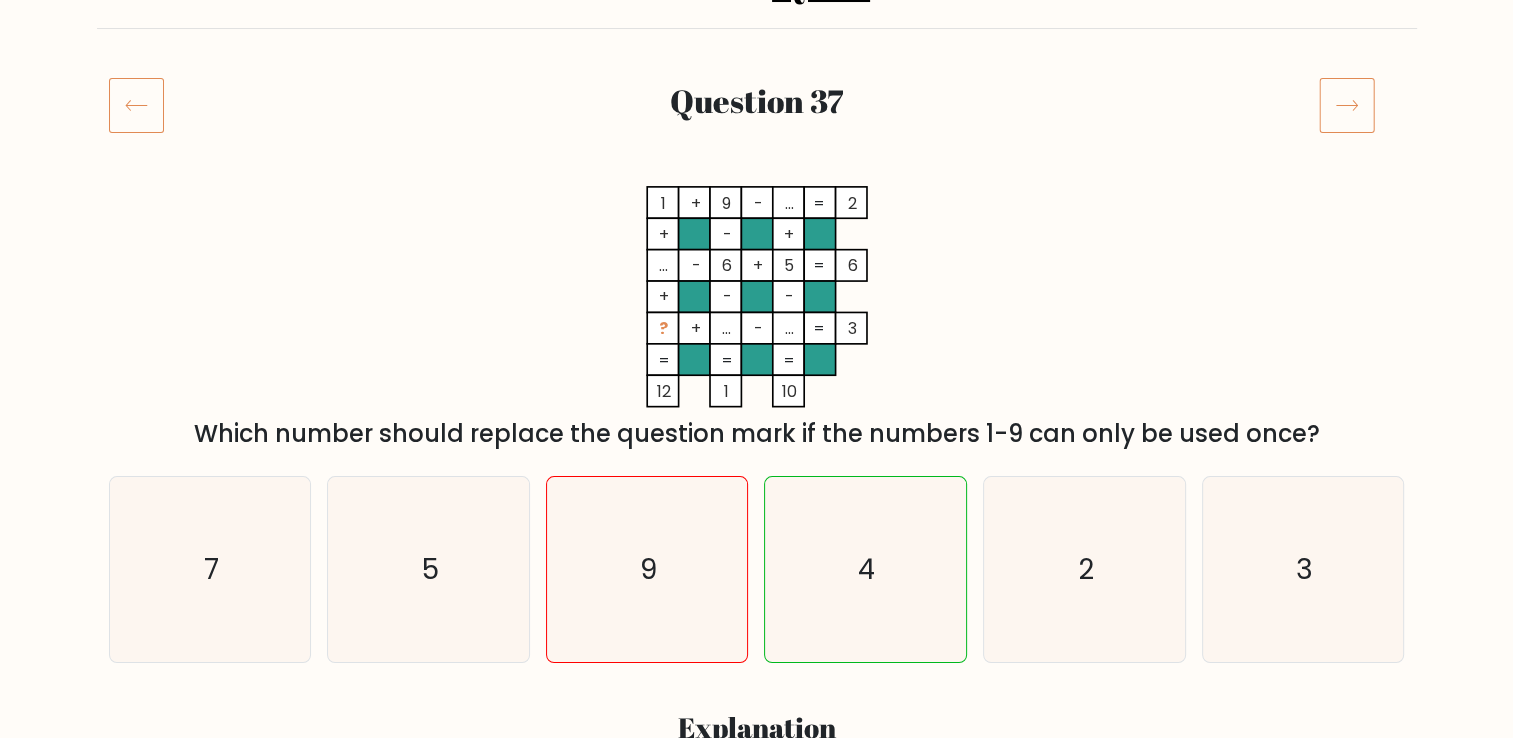 drag, startPoint x: 667, startPoint y: 271, endPoint x: 1204, endPoint y: 180, distance: 544.6559 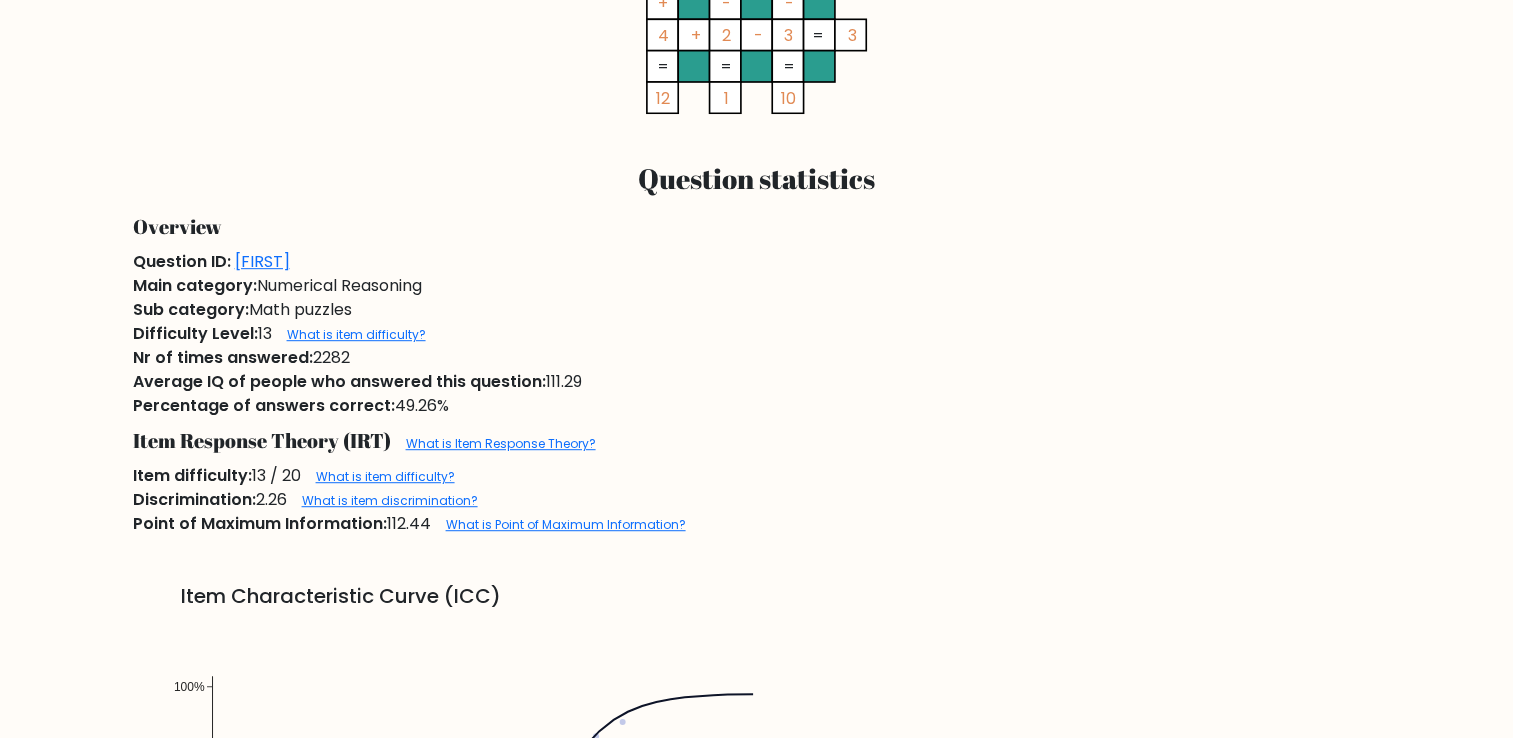 scroll, scrollTop: 700, scrollLeft: 0, axis: vertical 